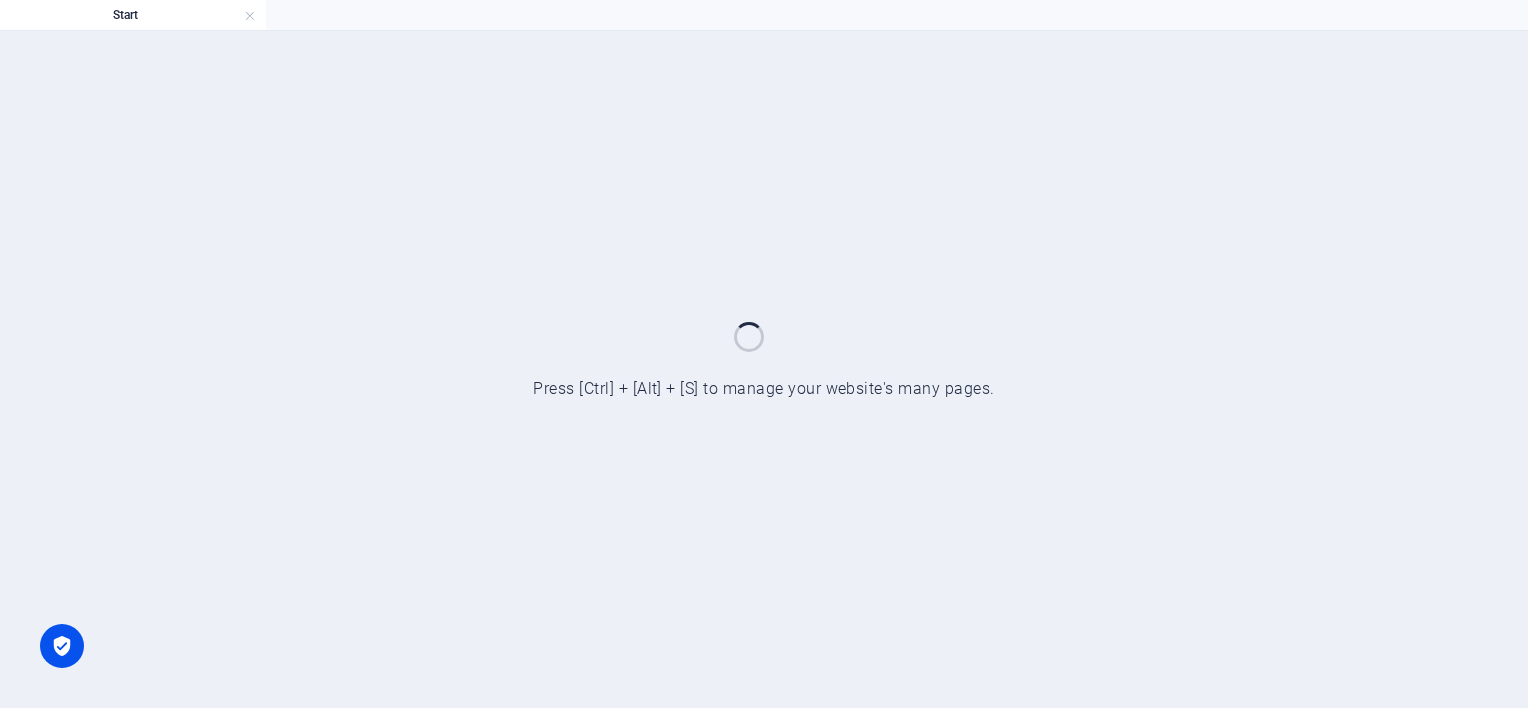 scroll, scrollTop: 0, scrollLeft: 0, axis: both 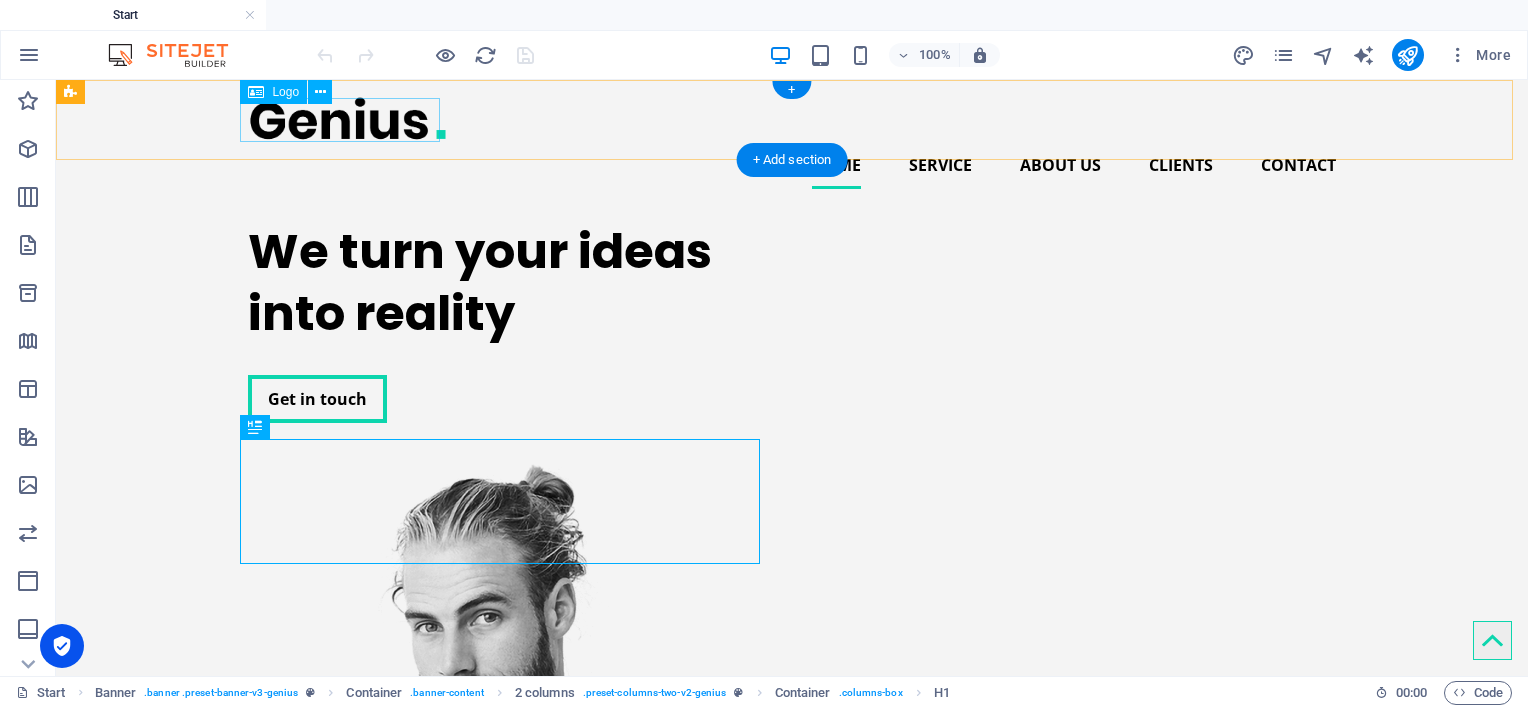 click at bounding box center (792, 118) 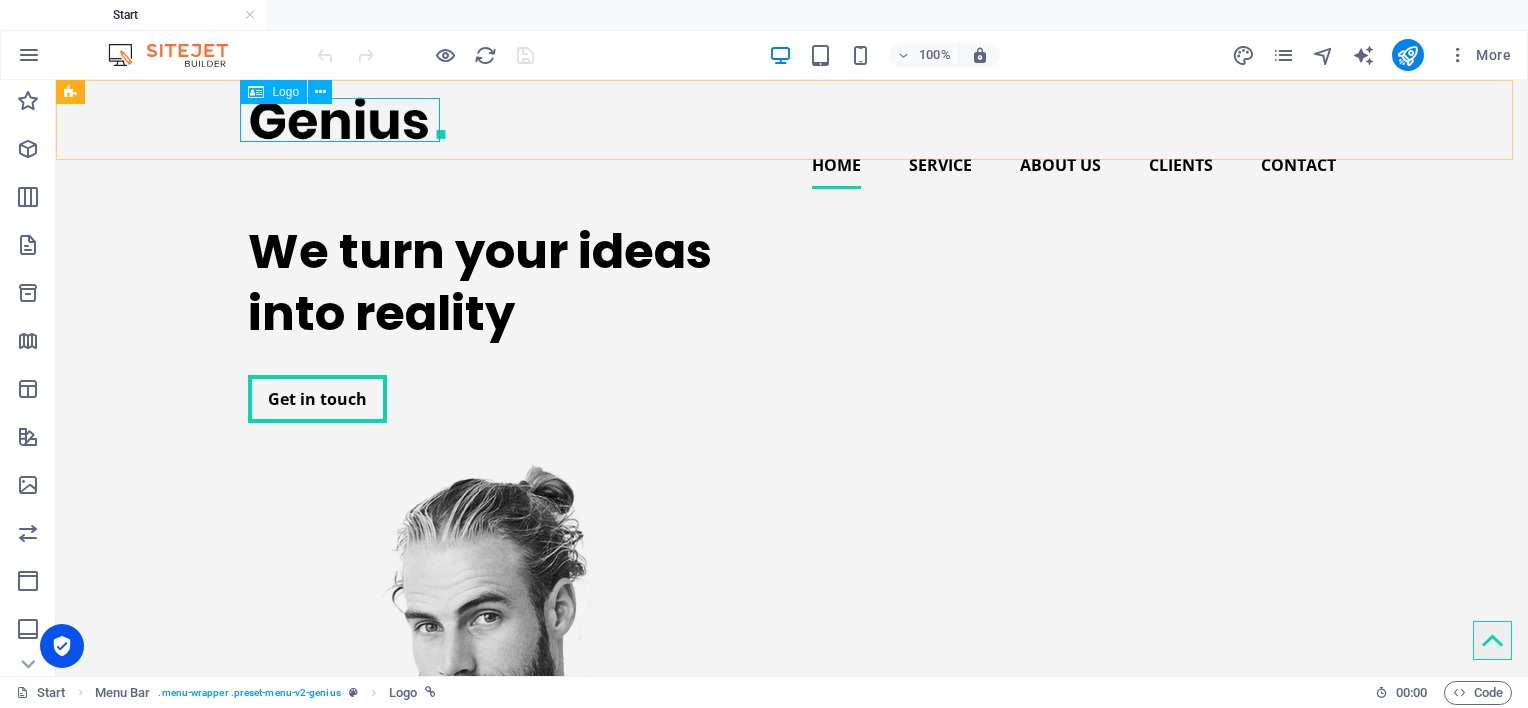 click on "Logo" at bounding box center [285, 92] 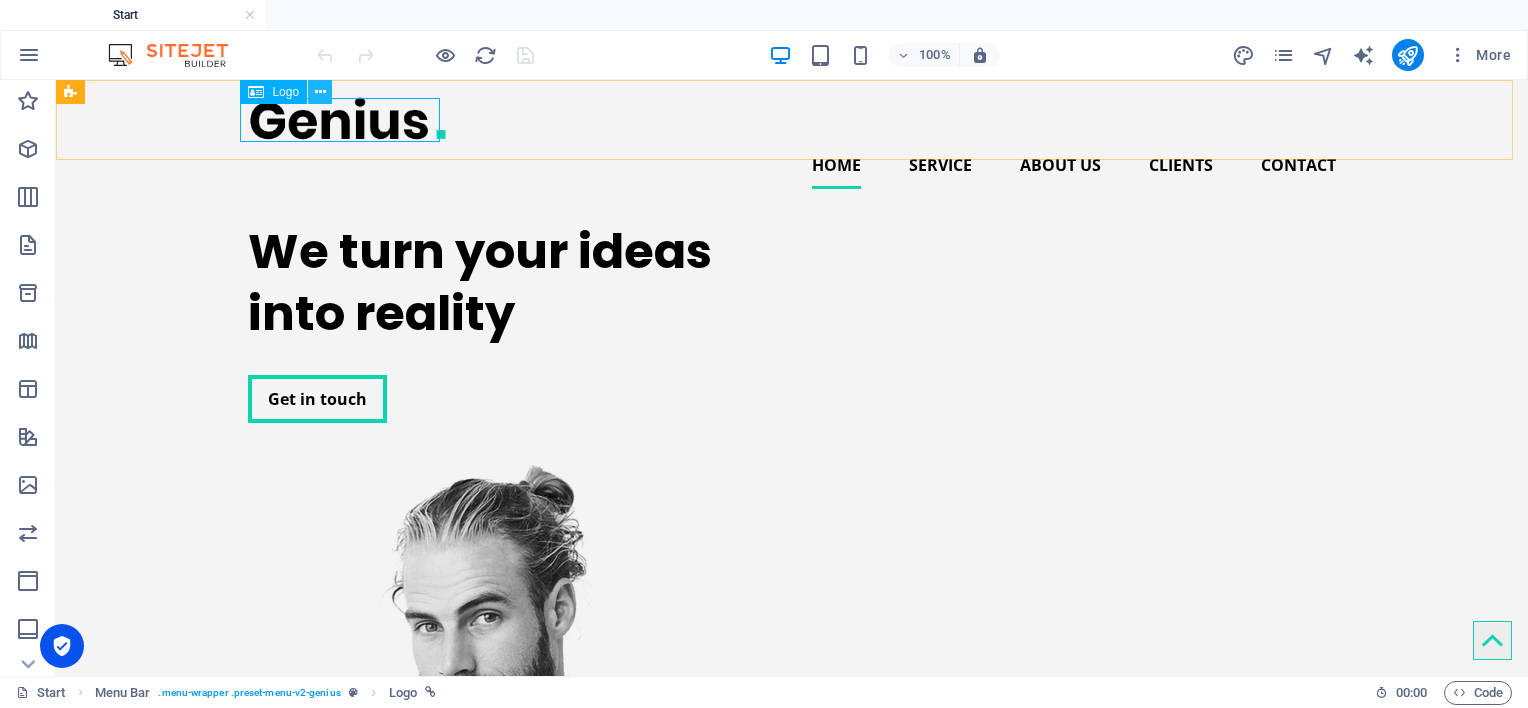 click at bounding box center (320, 92) 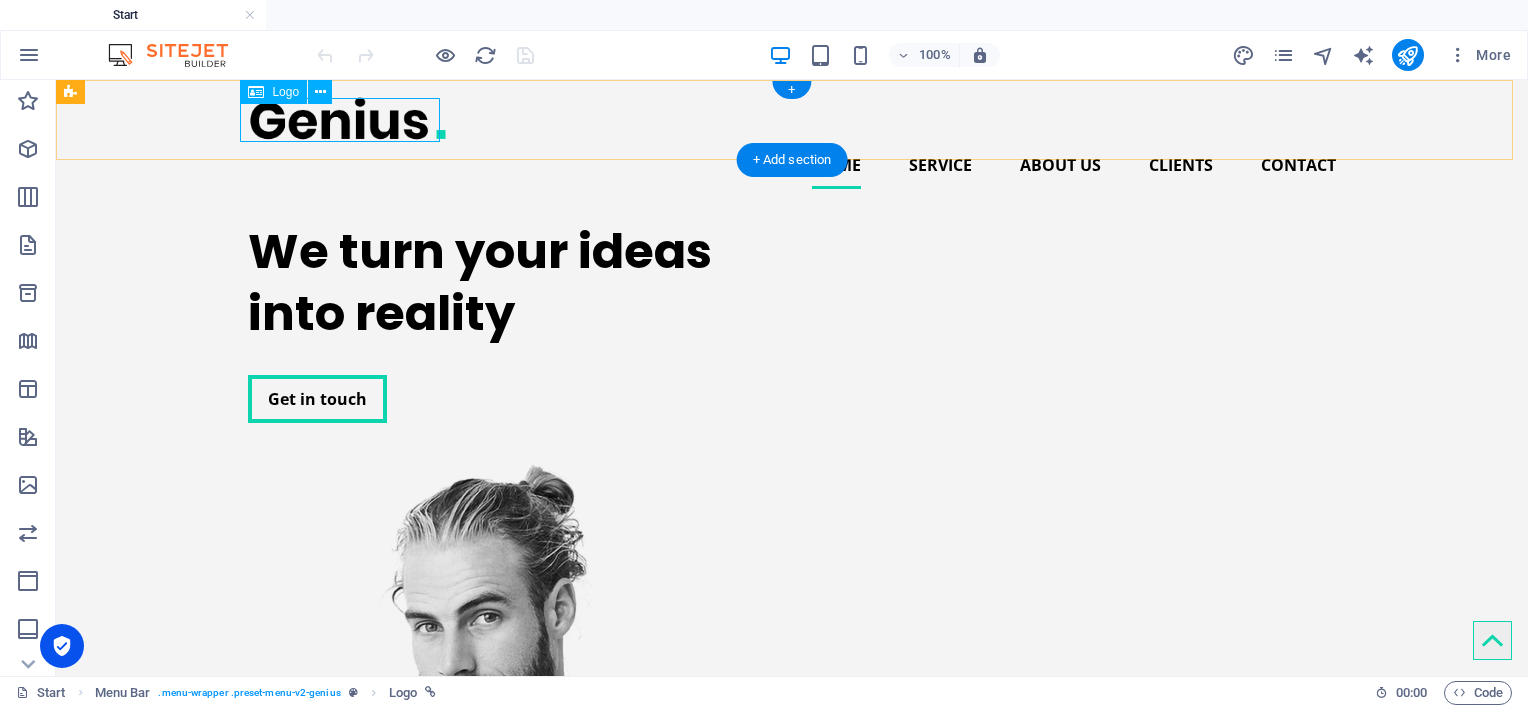 click at bounding box center [792, 118] 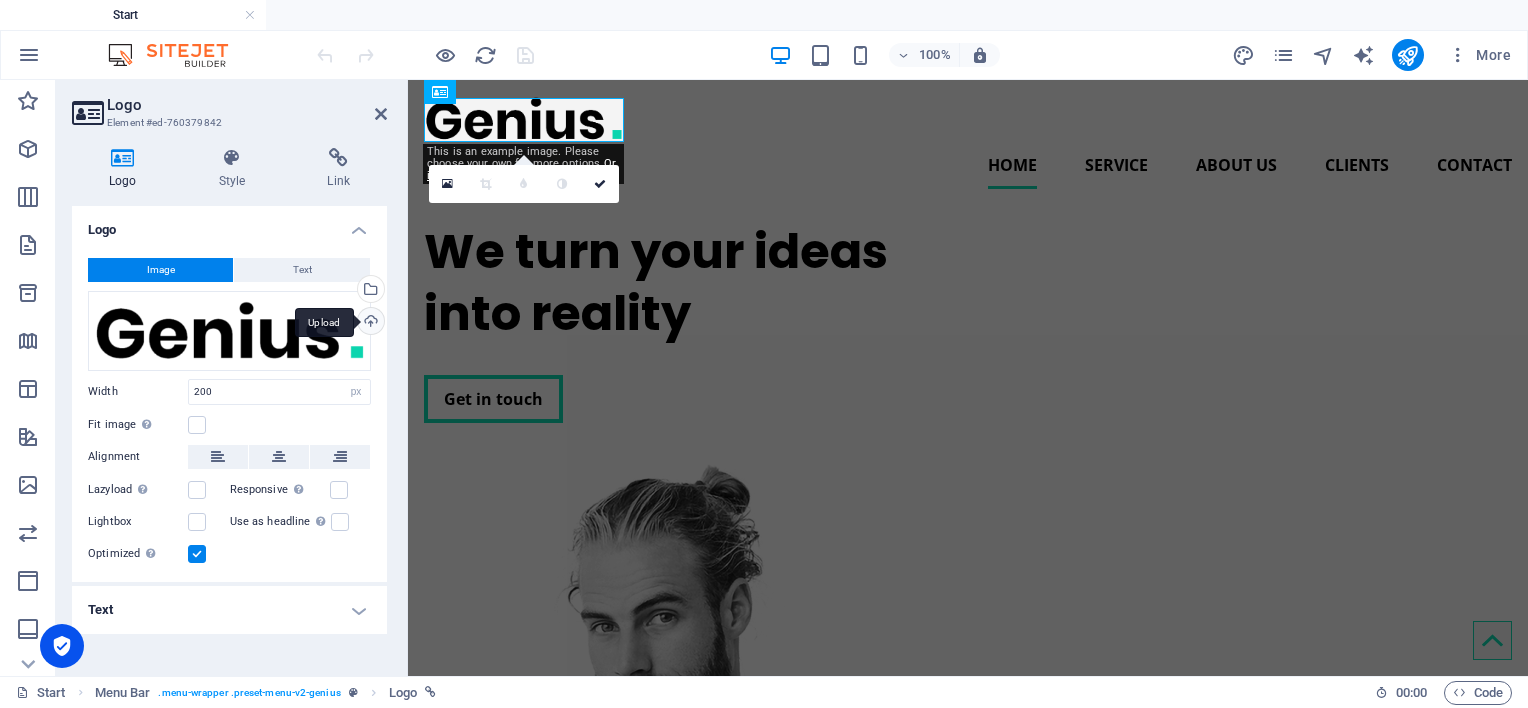 click on "Upload" at bounding box center [369, 323] 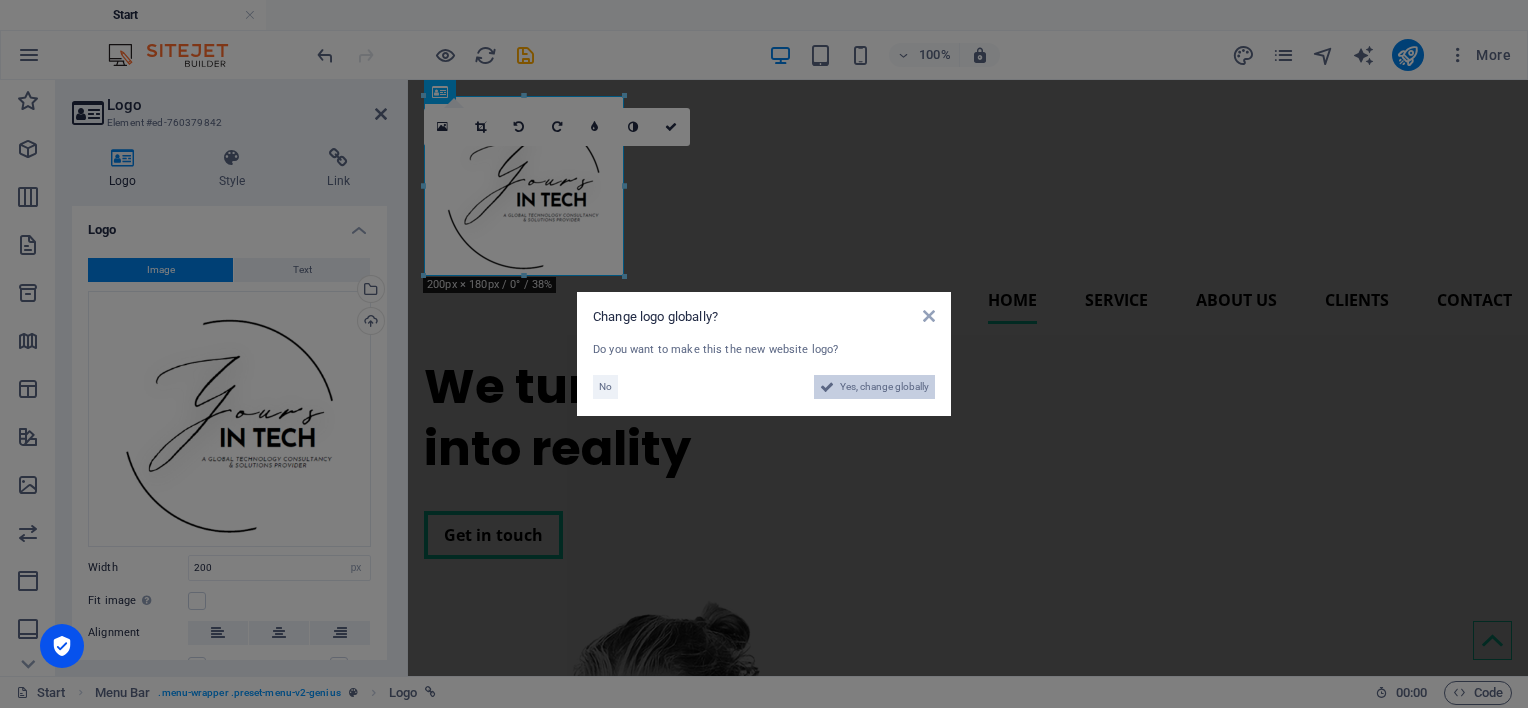 click on "Yes, change globally" at bounding box center [884, 387] 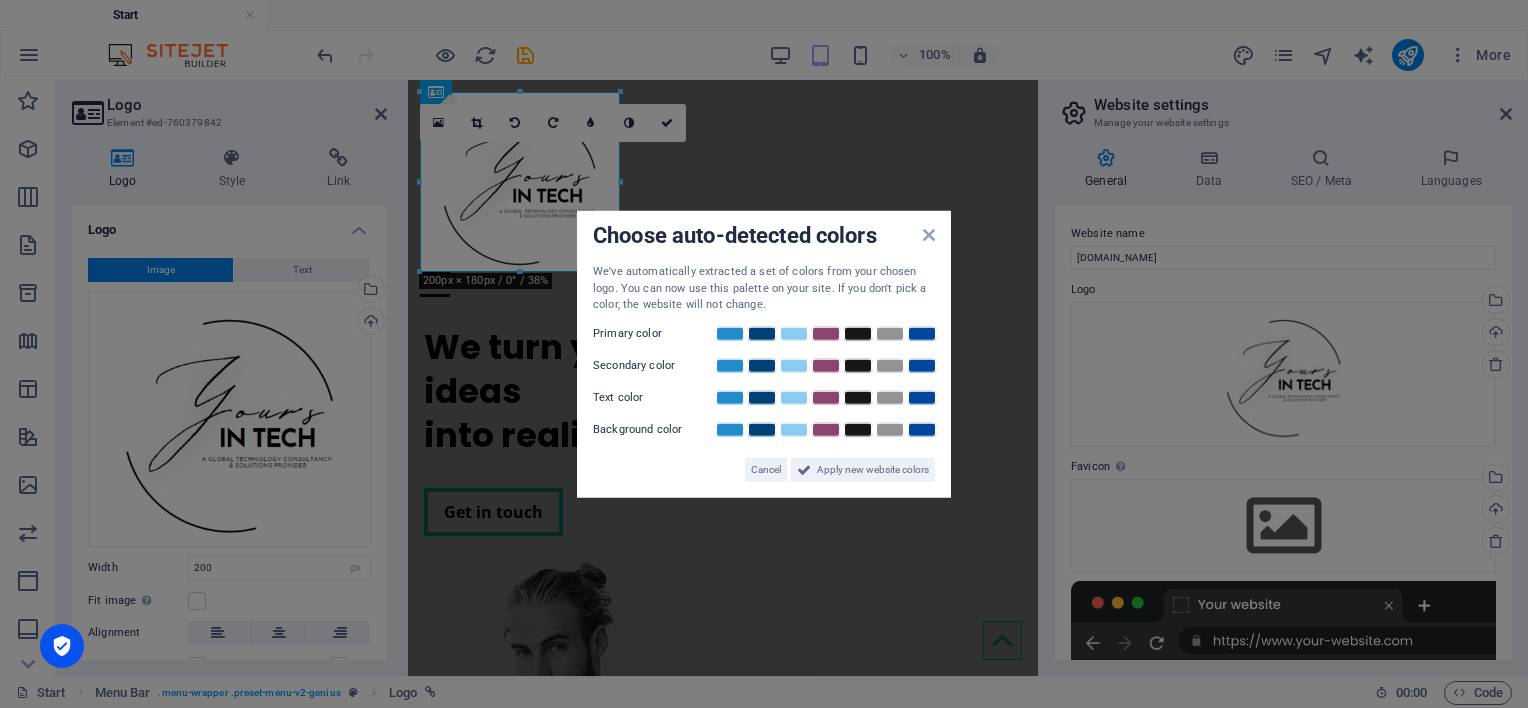 click on "Choose auto-detected colors We've automatically extracted a set of colors from your chosen logo. You can now use this palette on your site. If you don't pick a color, the website will not change.  Primary color Secondary color Text color Background color Cancel Apply new website colors" at bounding box center (764, 354) 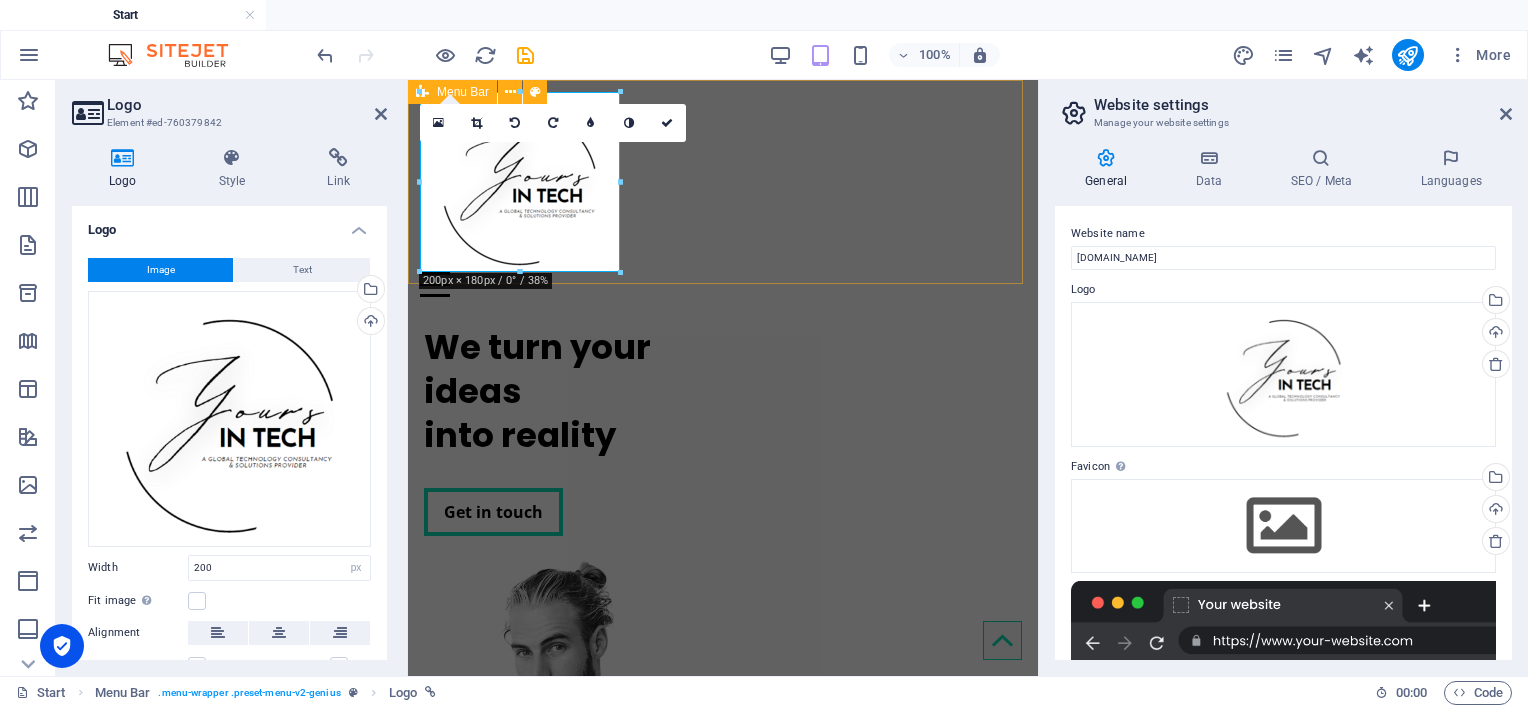 click on "Home Service About us Clients Contact" at bounding box center [723, 194] 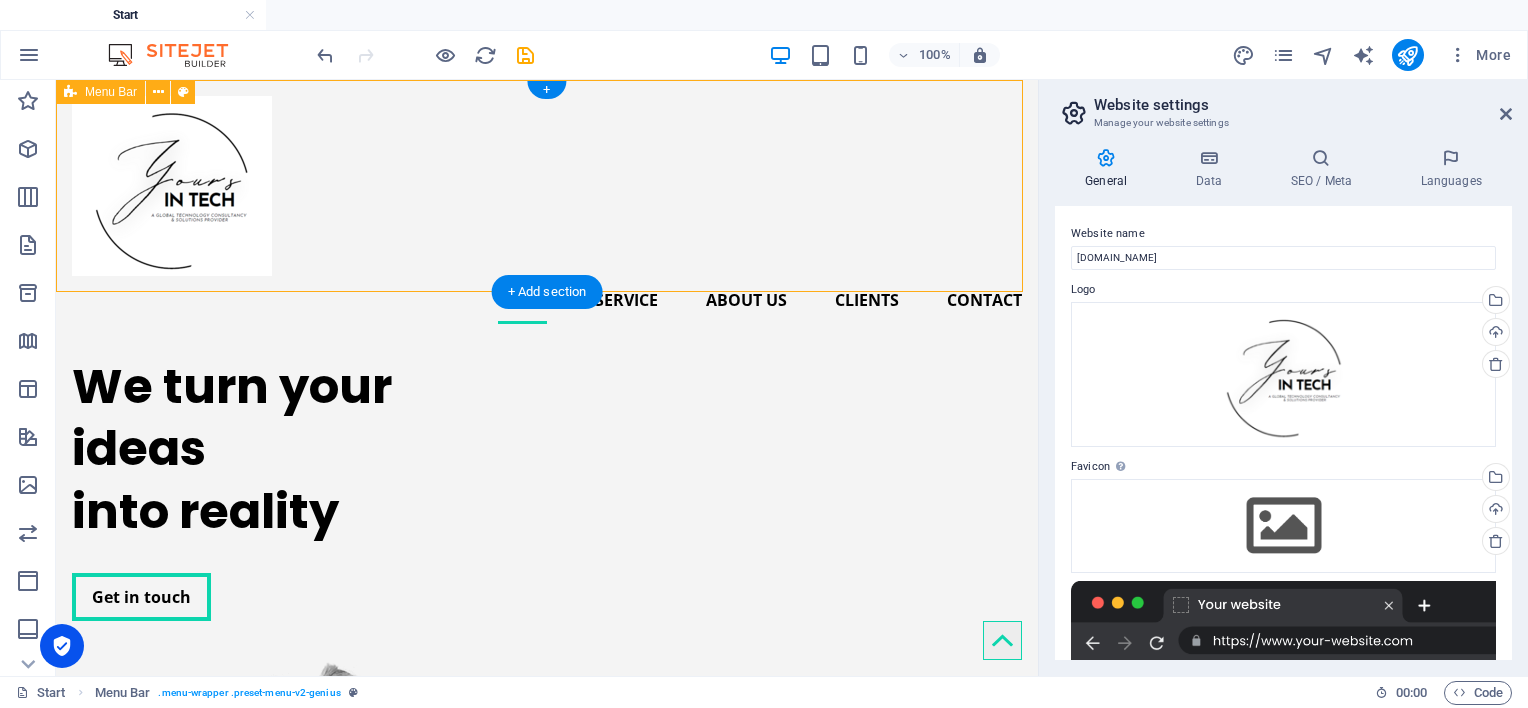 click on "Home Service About us Clients Contact" at bounding box center [547, 210] 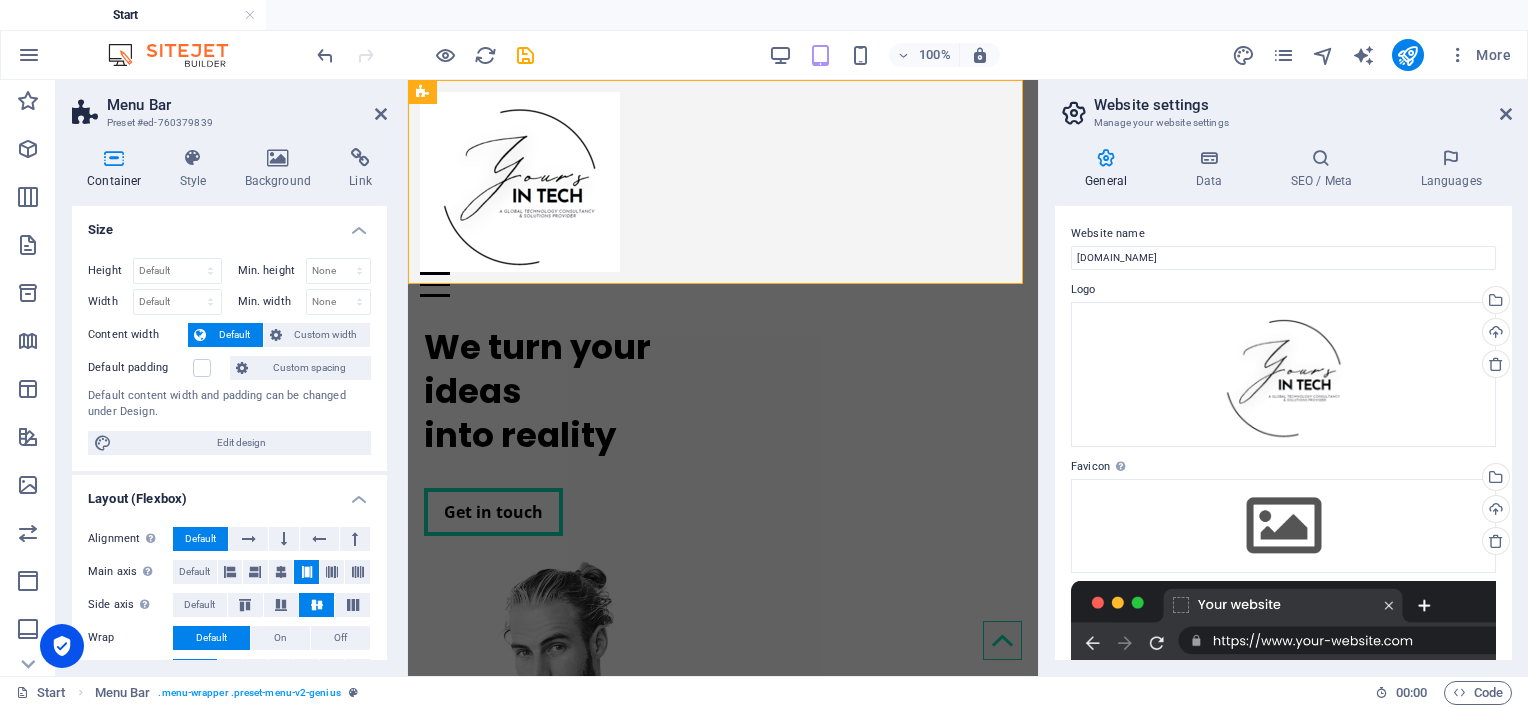 click at bounding box center (1283, 621) 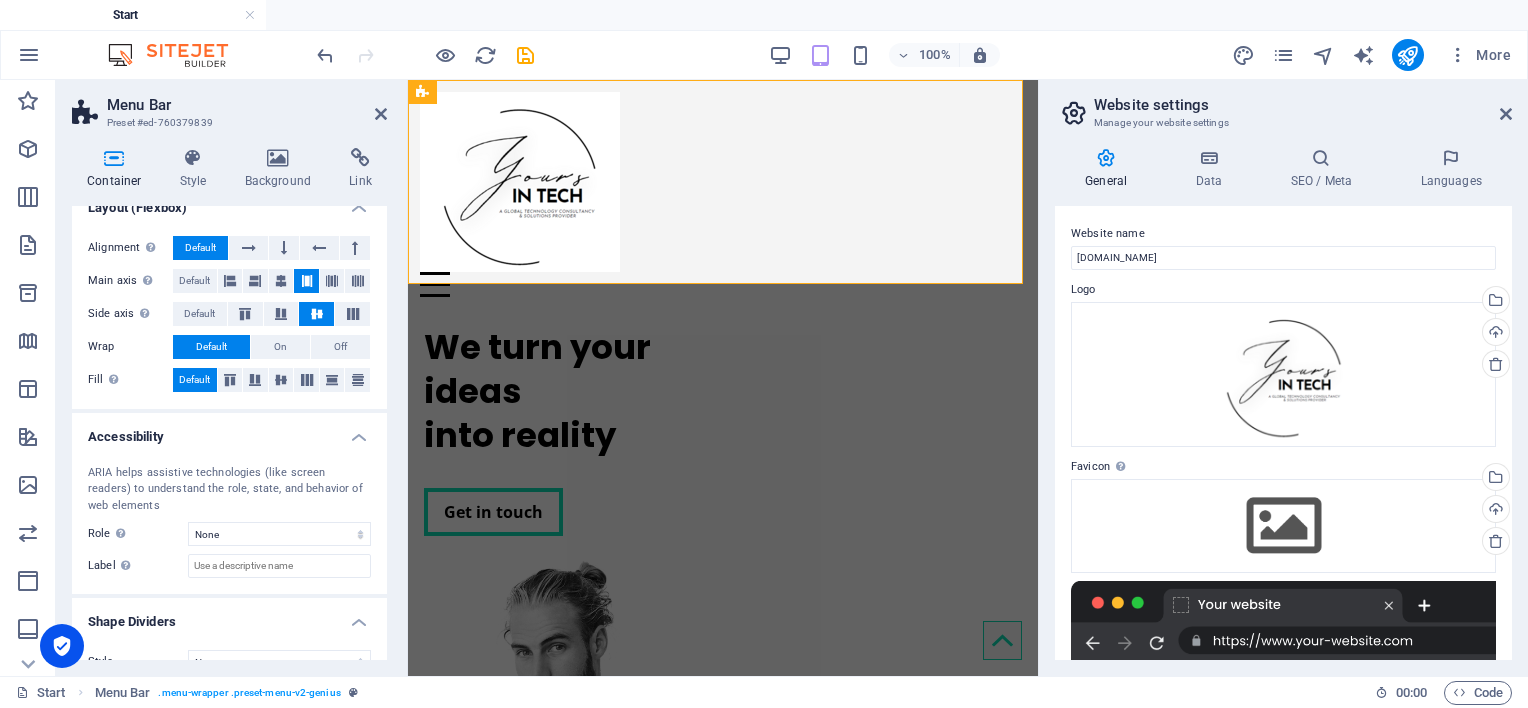 scroll, scrollTop: 320, scrollLeft: 0, axis: vertical 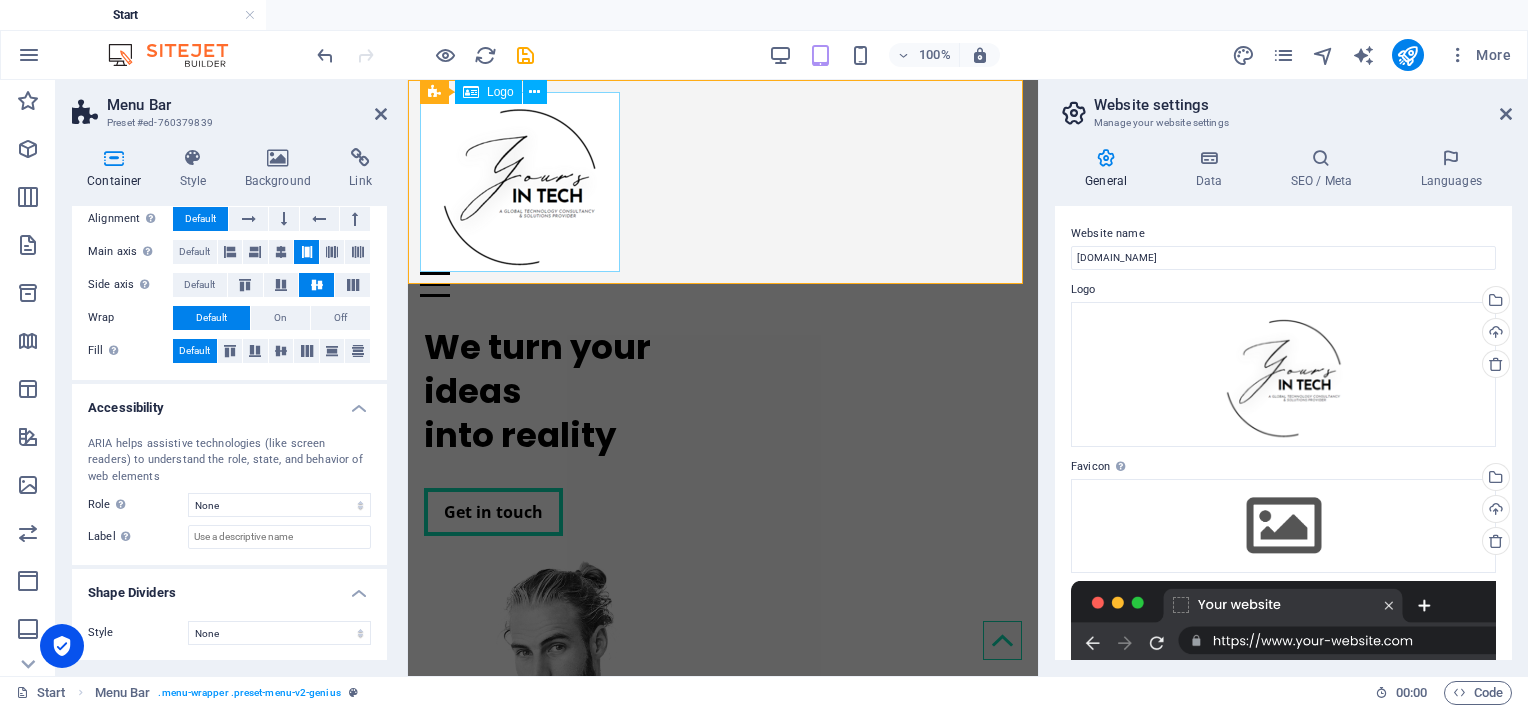 click at bounding box center [723, 182] 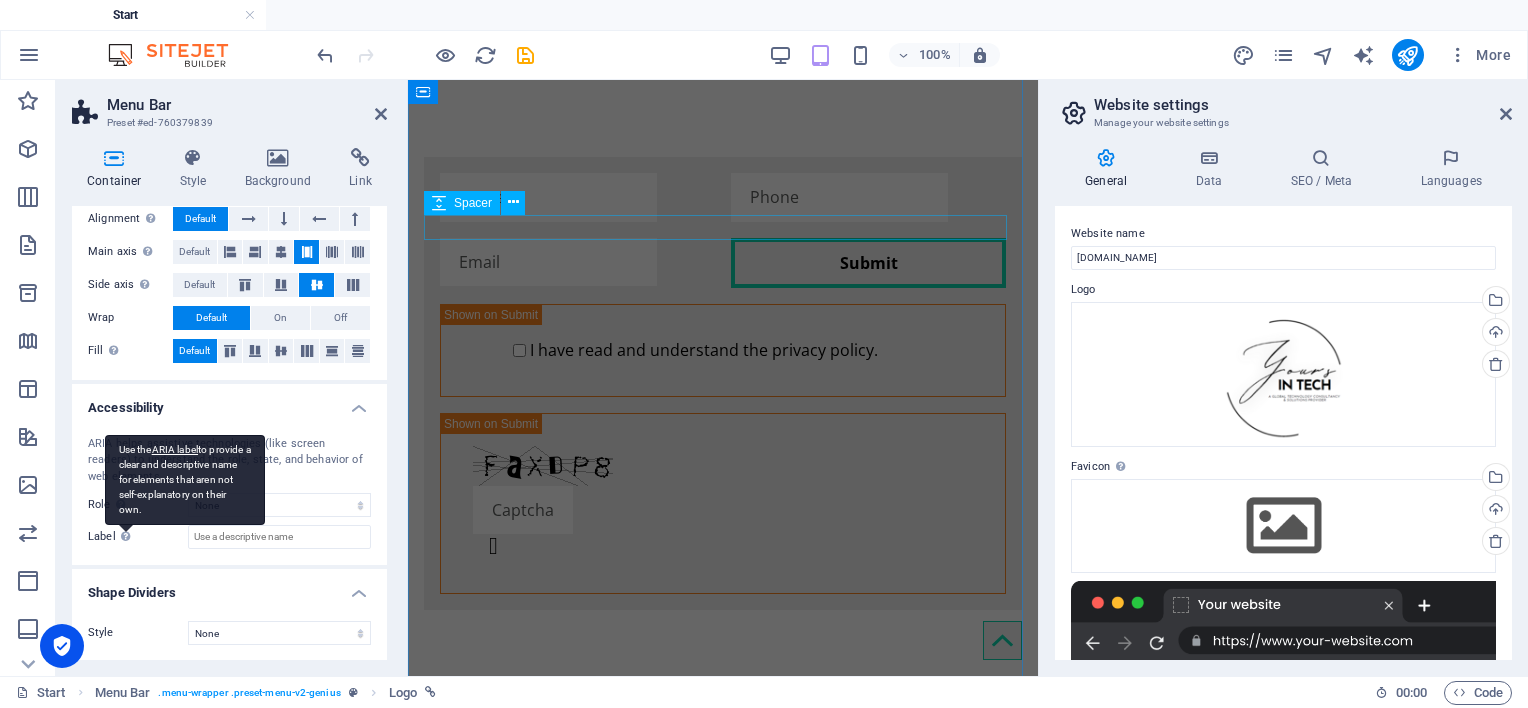 scroll, scrollTop: 4400, scrollLeft: 0, axis: vertical 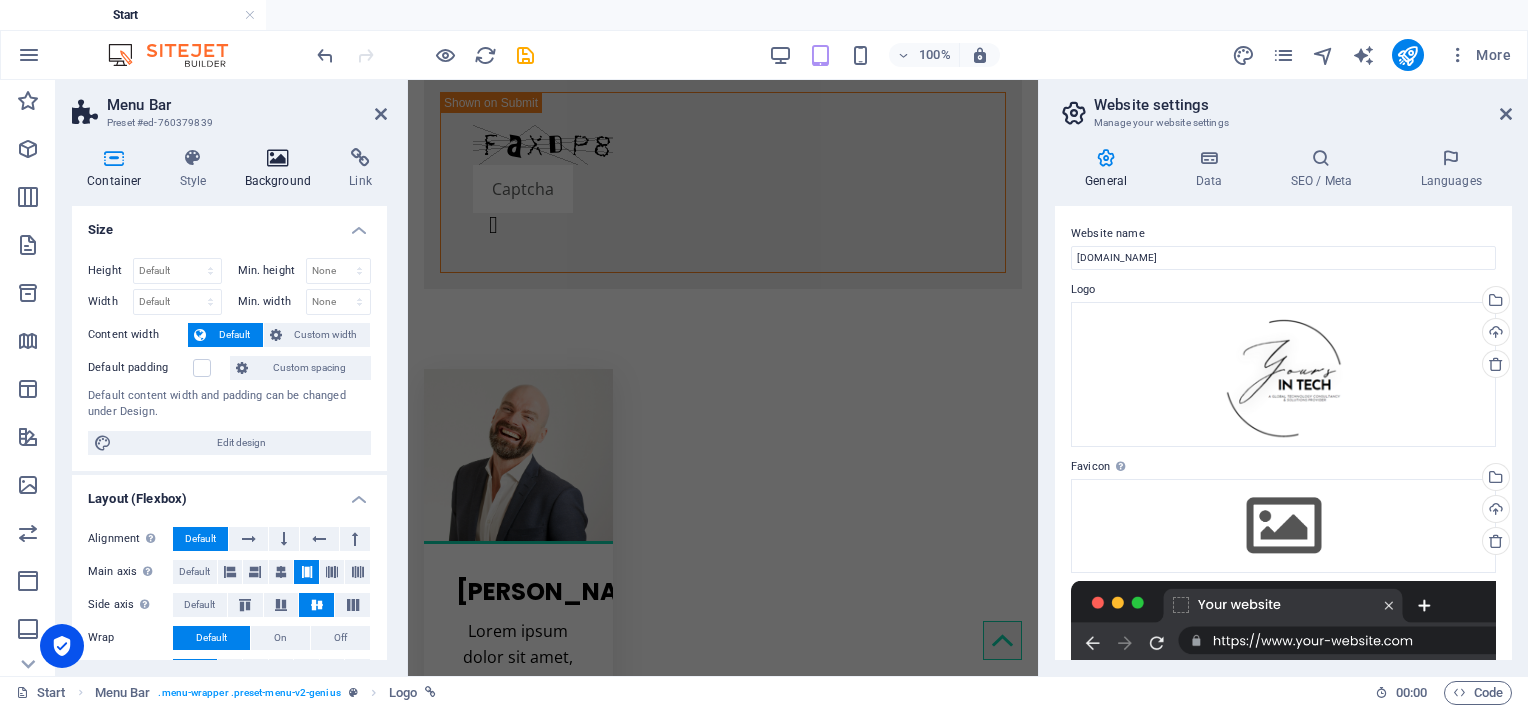 click on "Background" at bounding box center [282, 169] 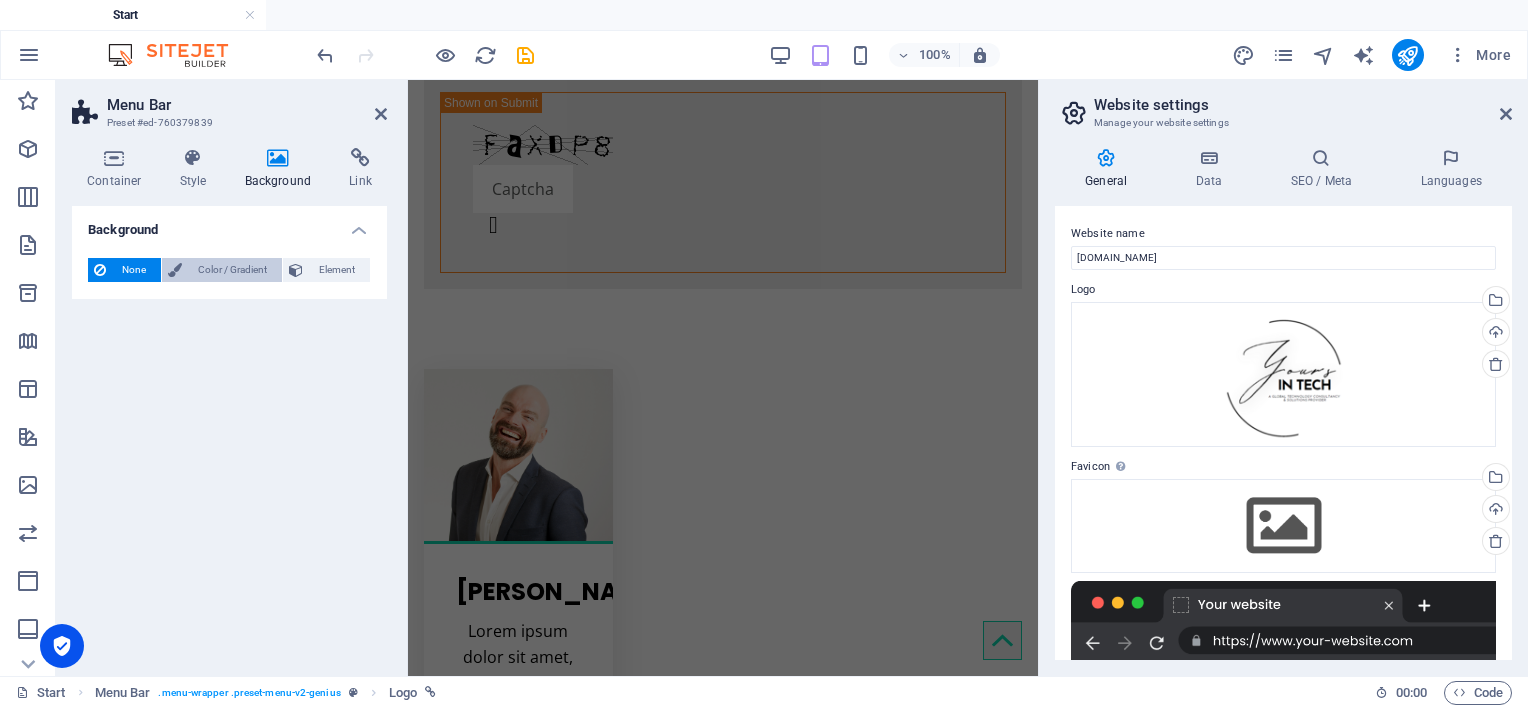 click on "Color / Gradient" at bounding box center [222, 270] 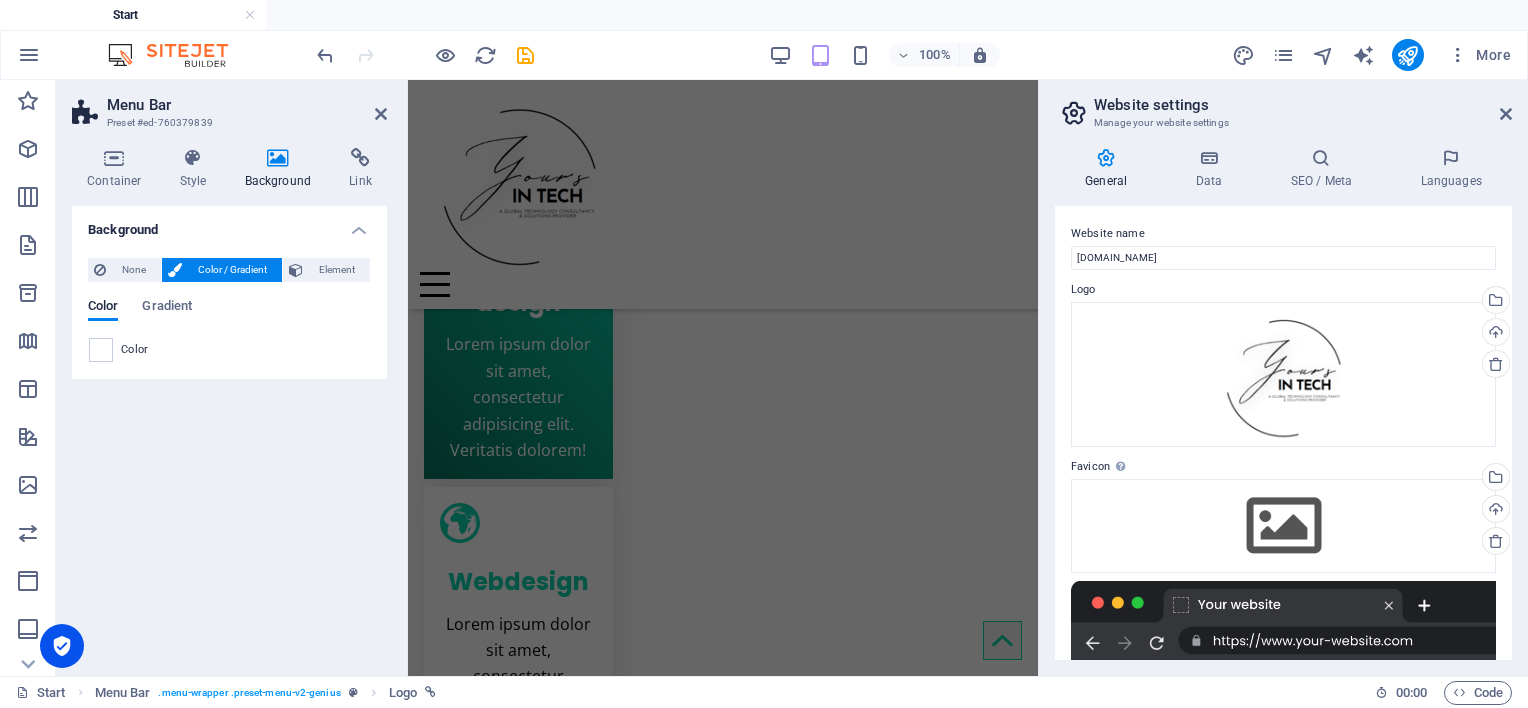 scroll, scrollTop: 0, scrollLeft: 0, axis: both 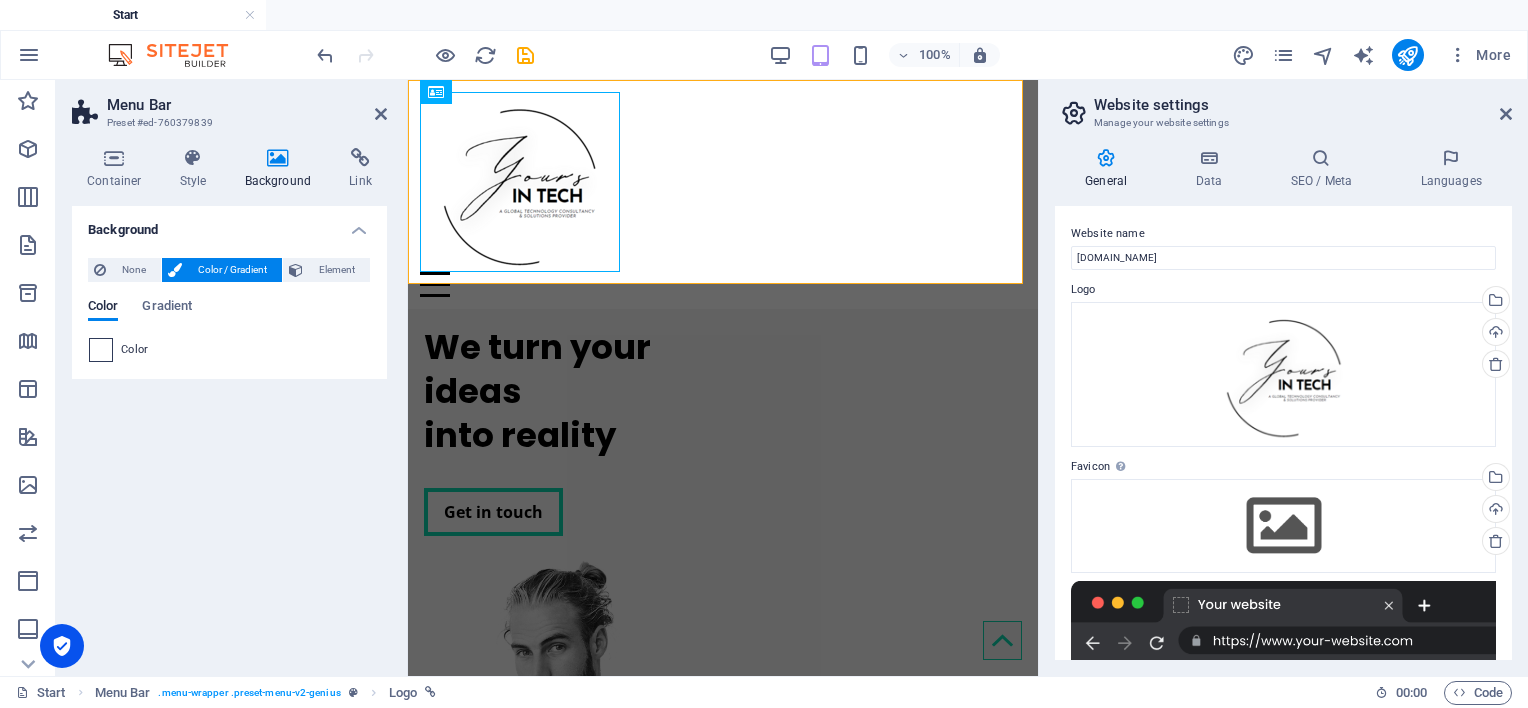 click at bounding box center (101, 350) 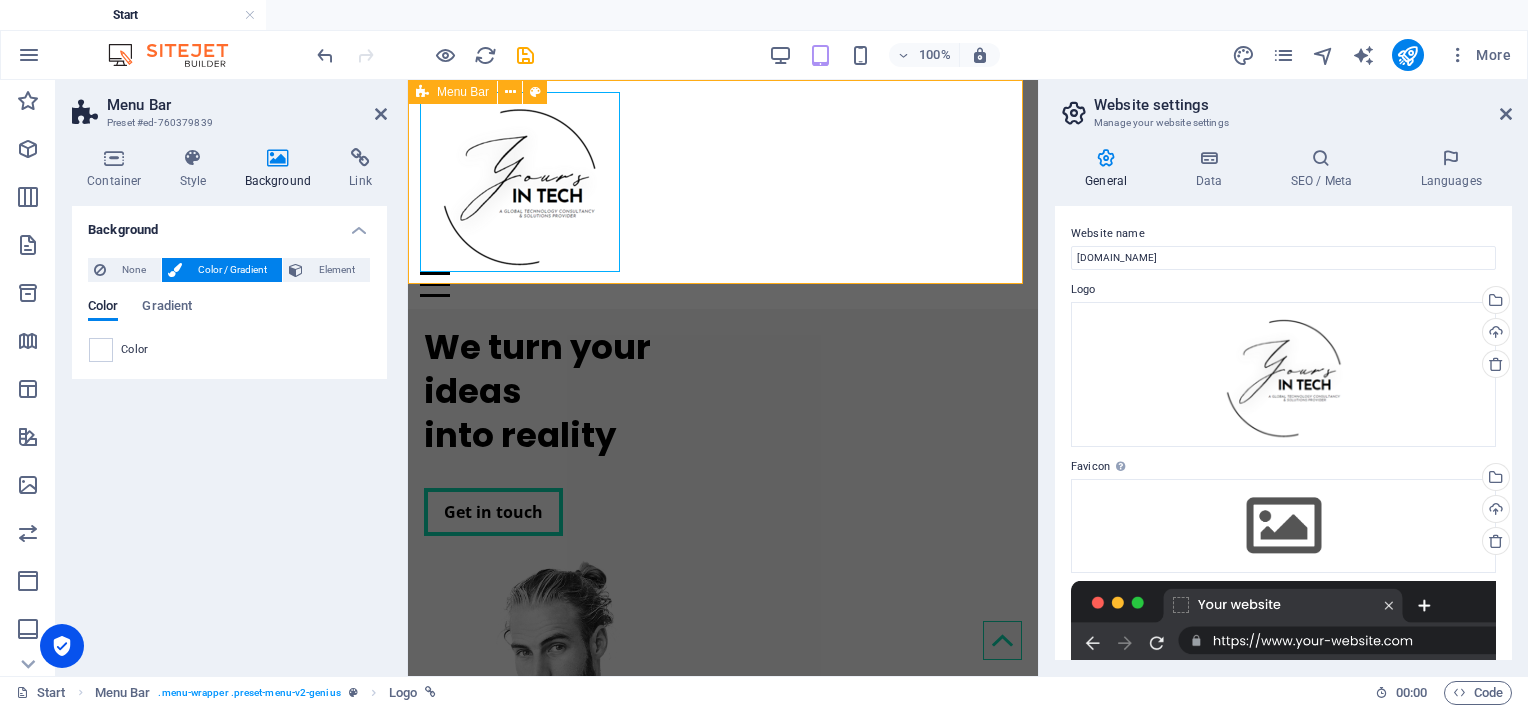 click on "Home Service About us Clients Contact" at bounding box center [723, 194] 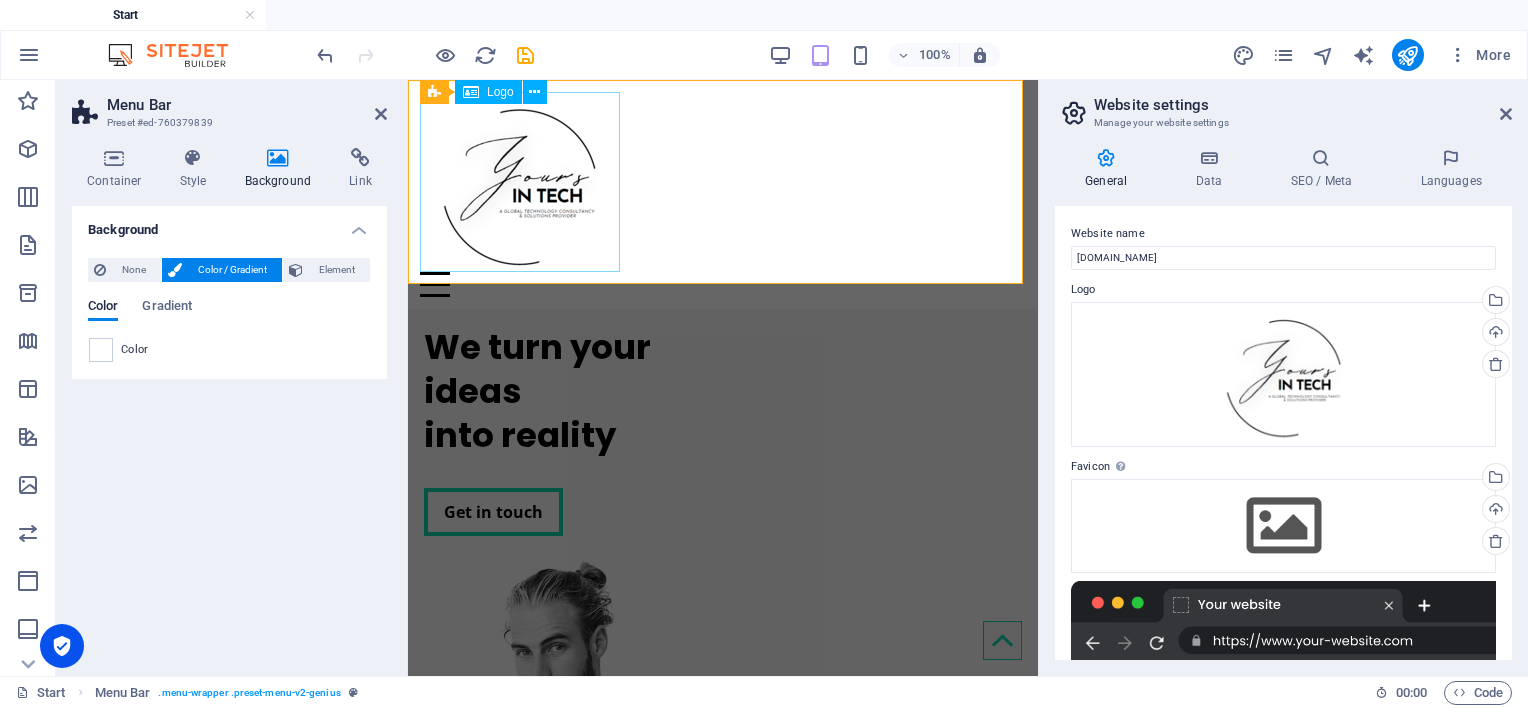 click at bounding box center (723, 182) 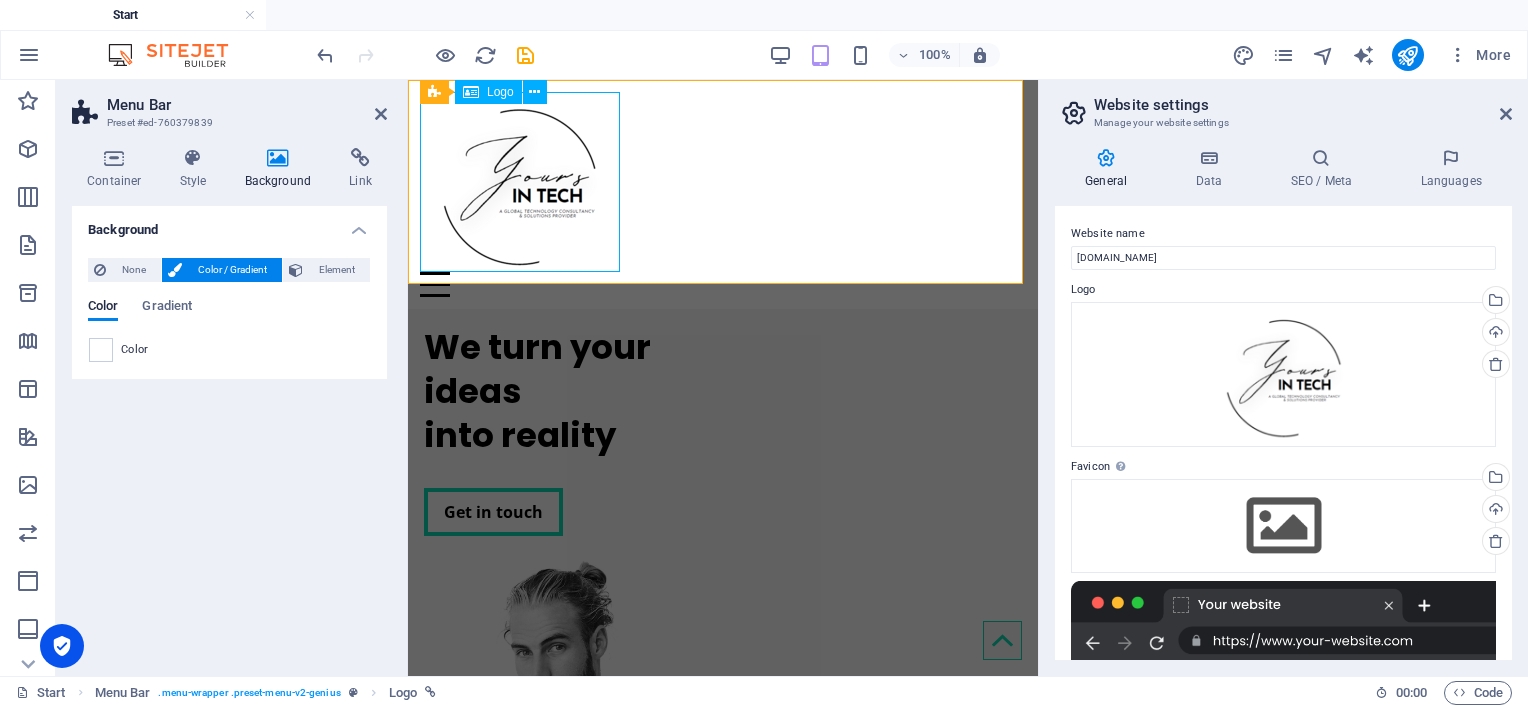 click at bounding box center [723, 182] 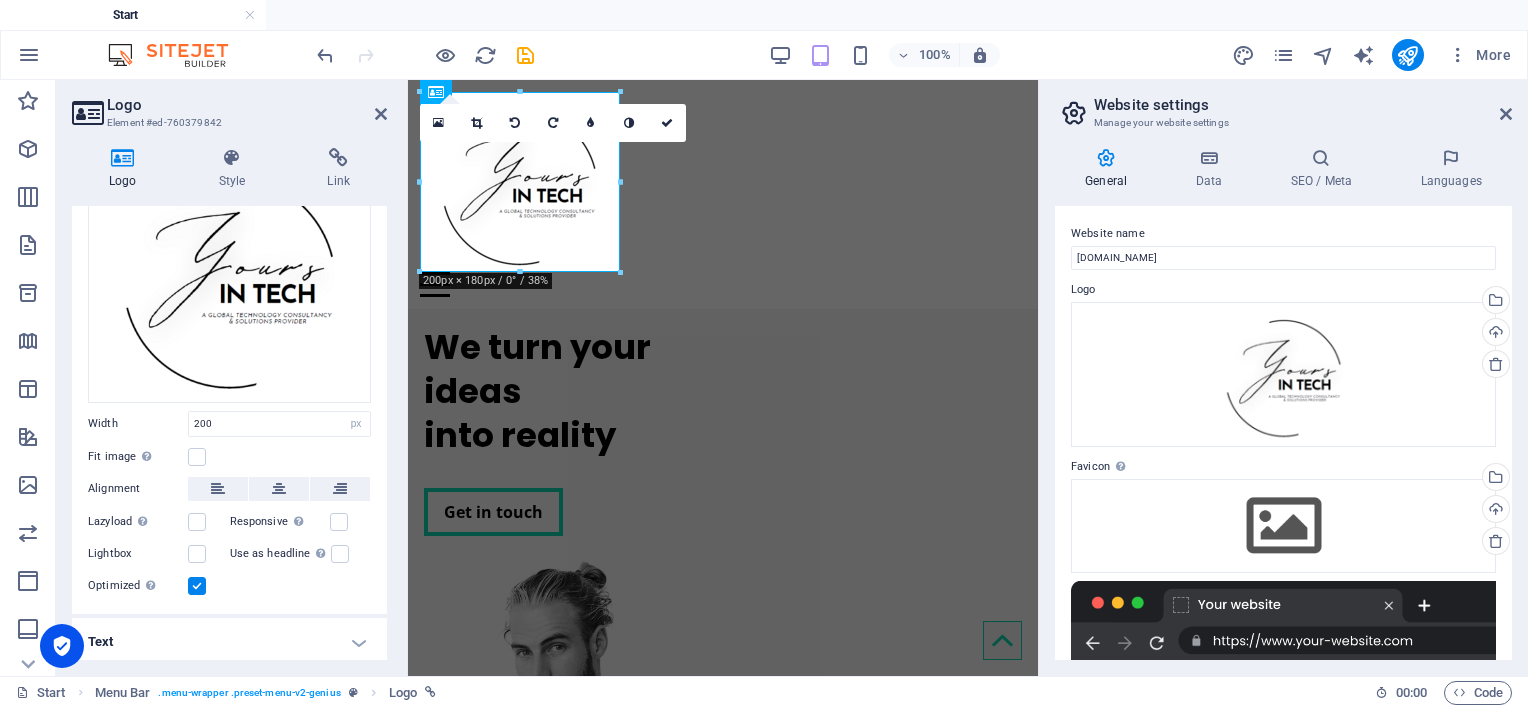 scroll, scrollTop: 146, scrollLeft: 0, axis: vertical 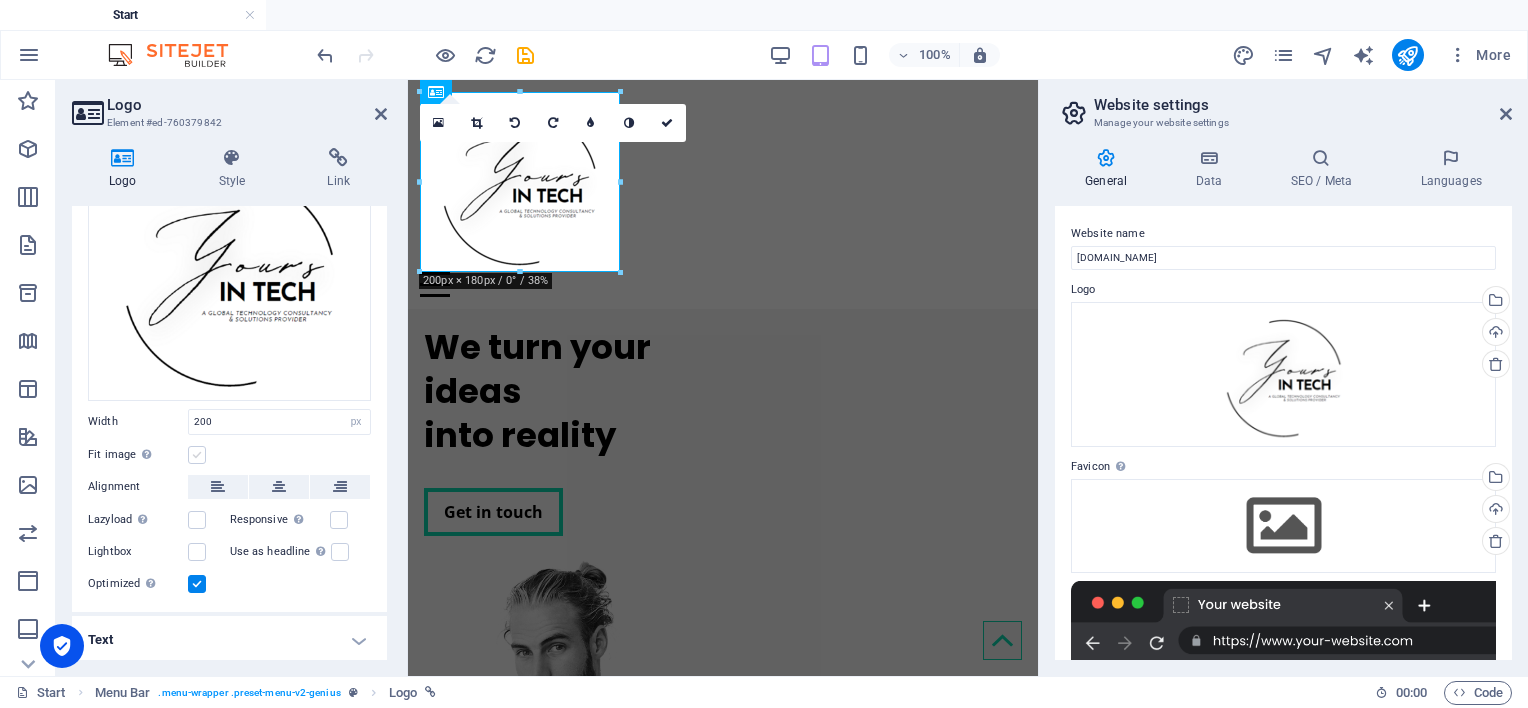 click at bounding box center (197, 455) 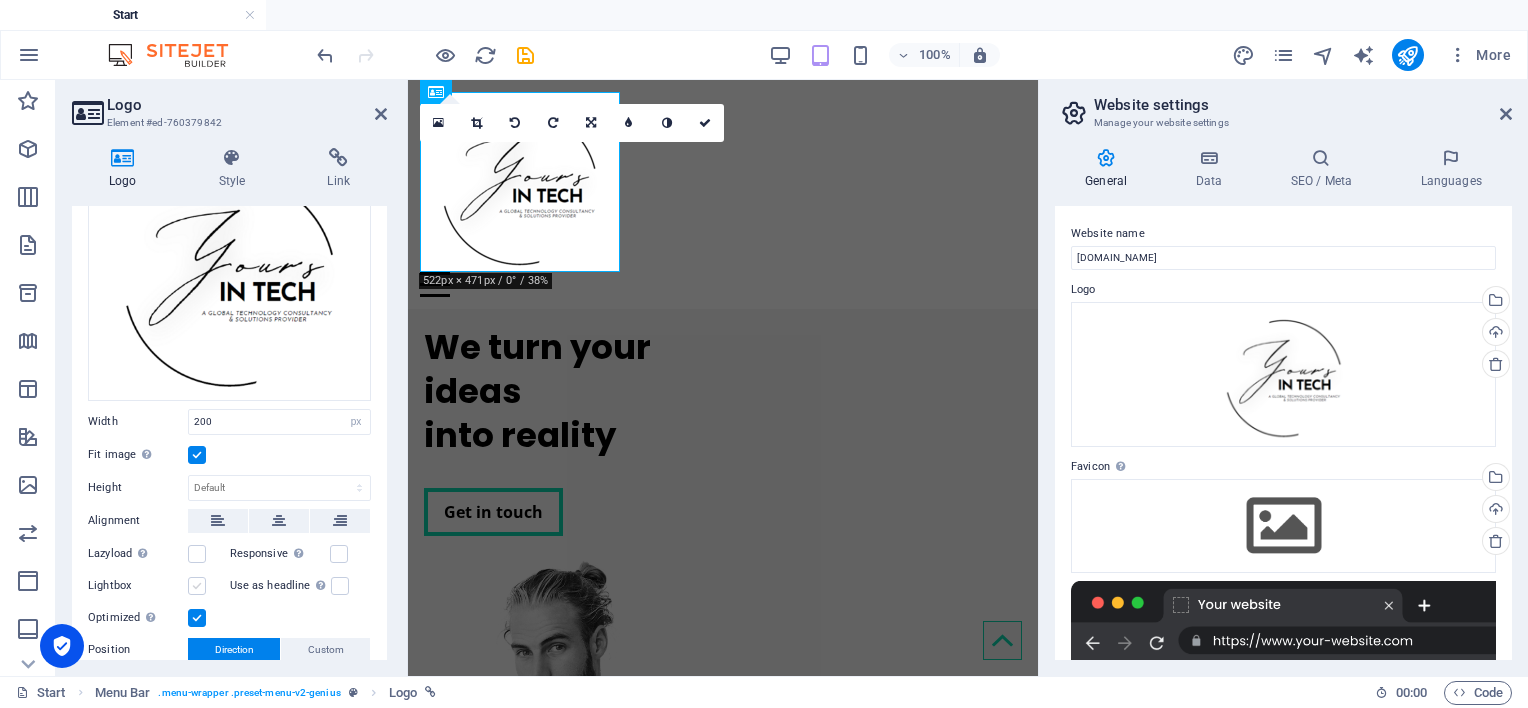 click at bounding box center [197, 586] 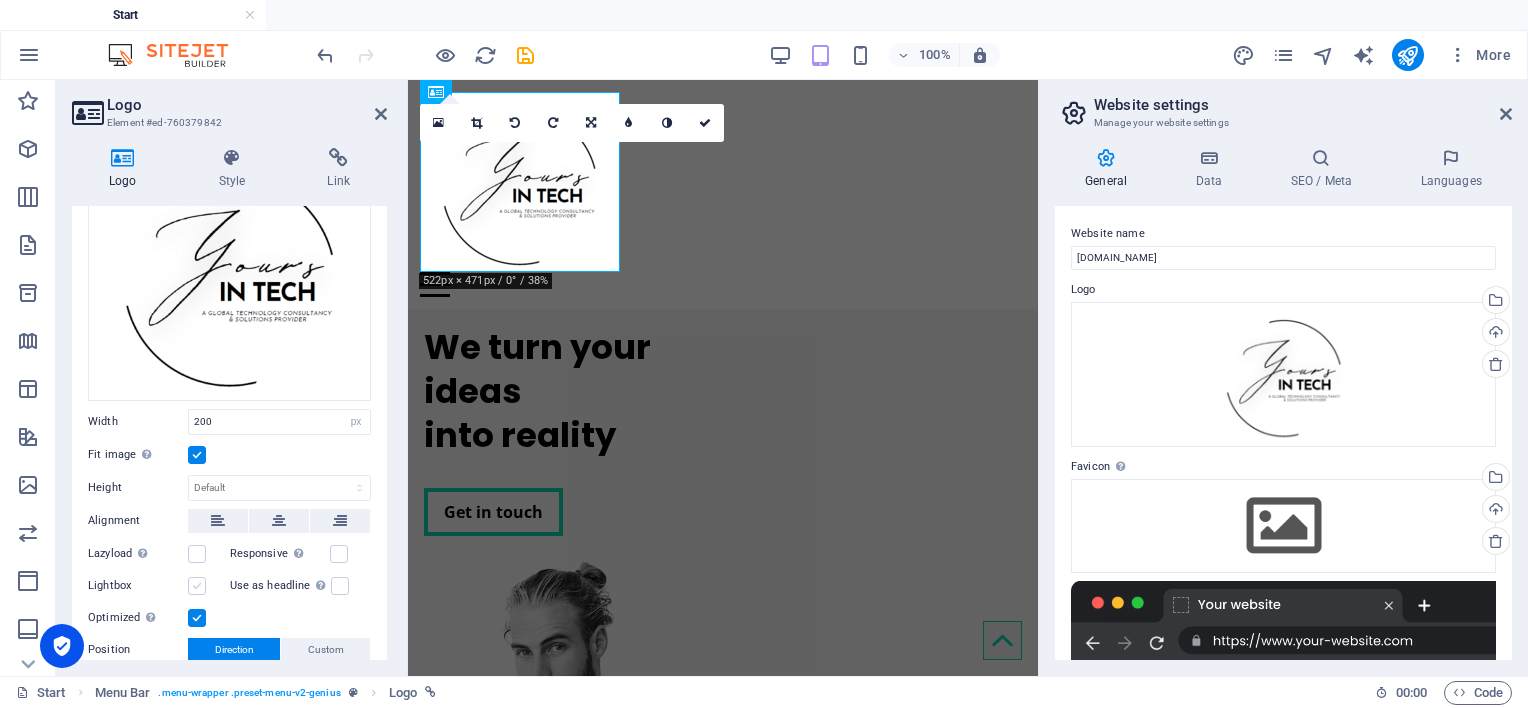 click on "Lightbox" at bounding box center (0, 0) 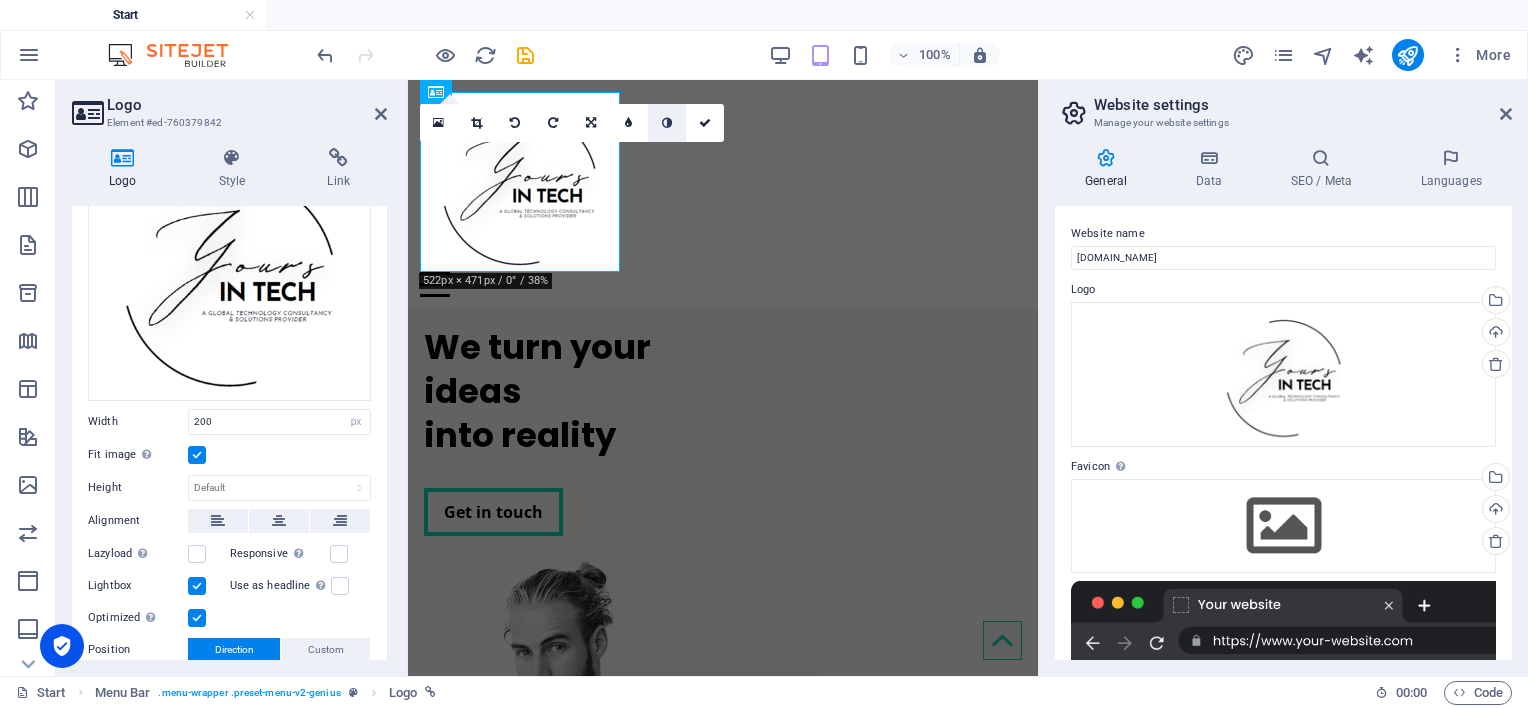 click at bounding box center [667, 123] 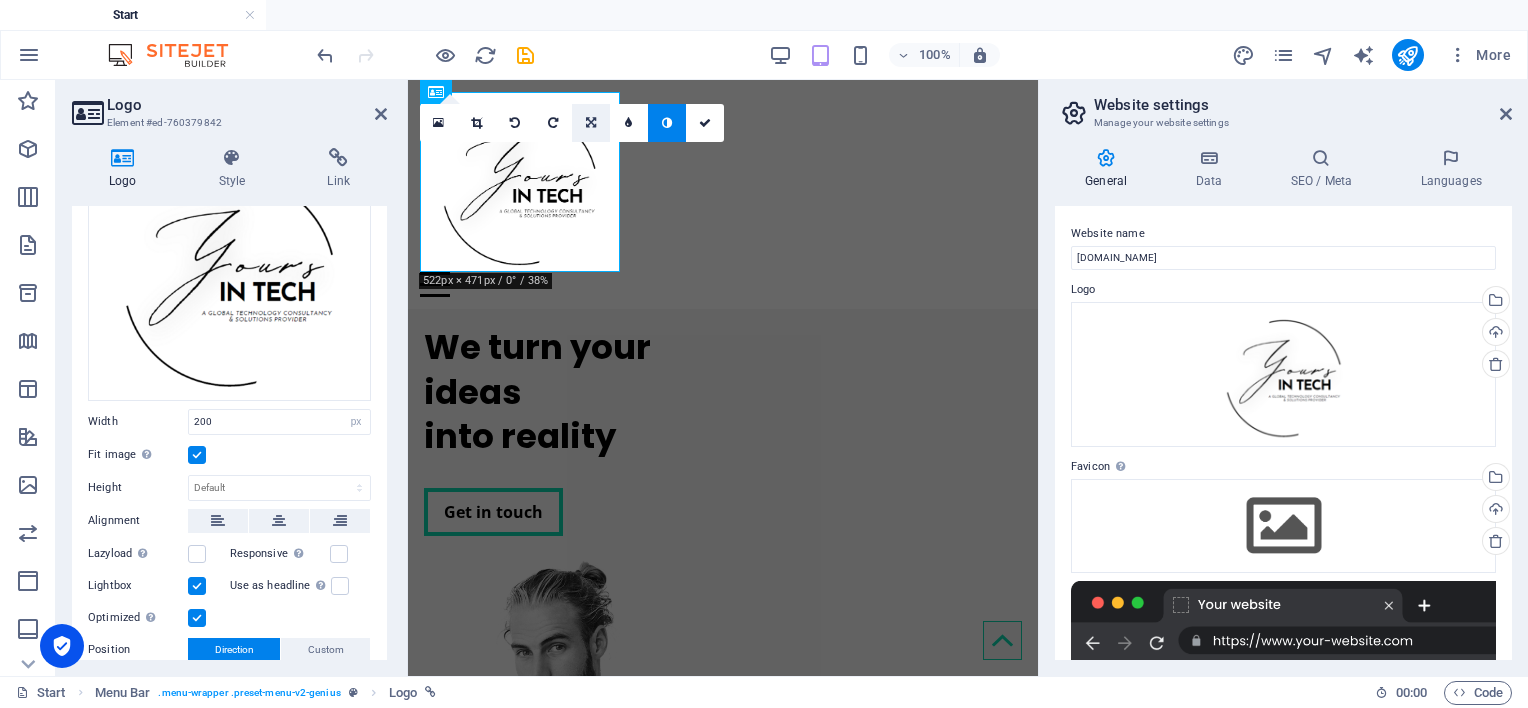 click at bounding box center (591, 123) 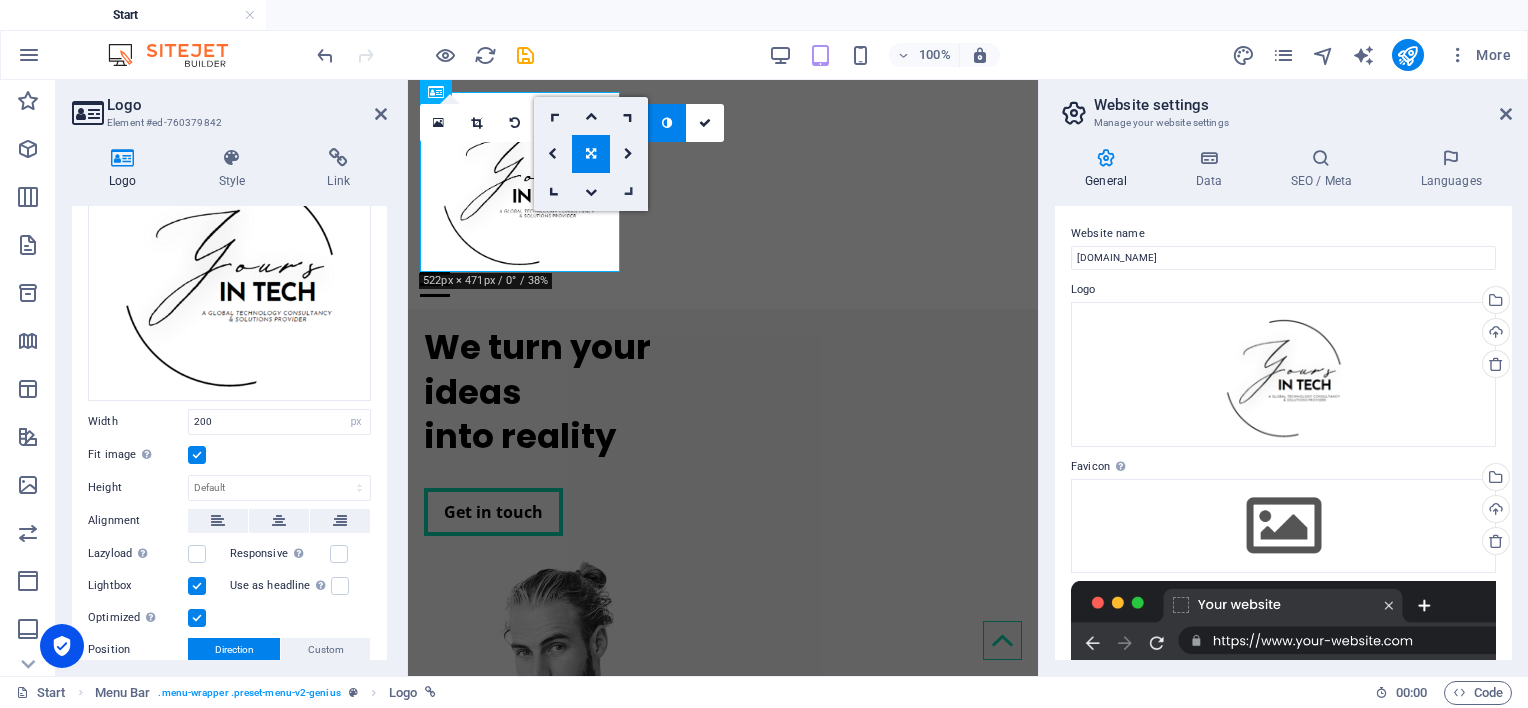 click at bounding box center (628, 191) 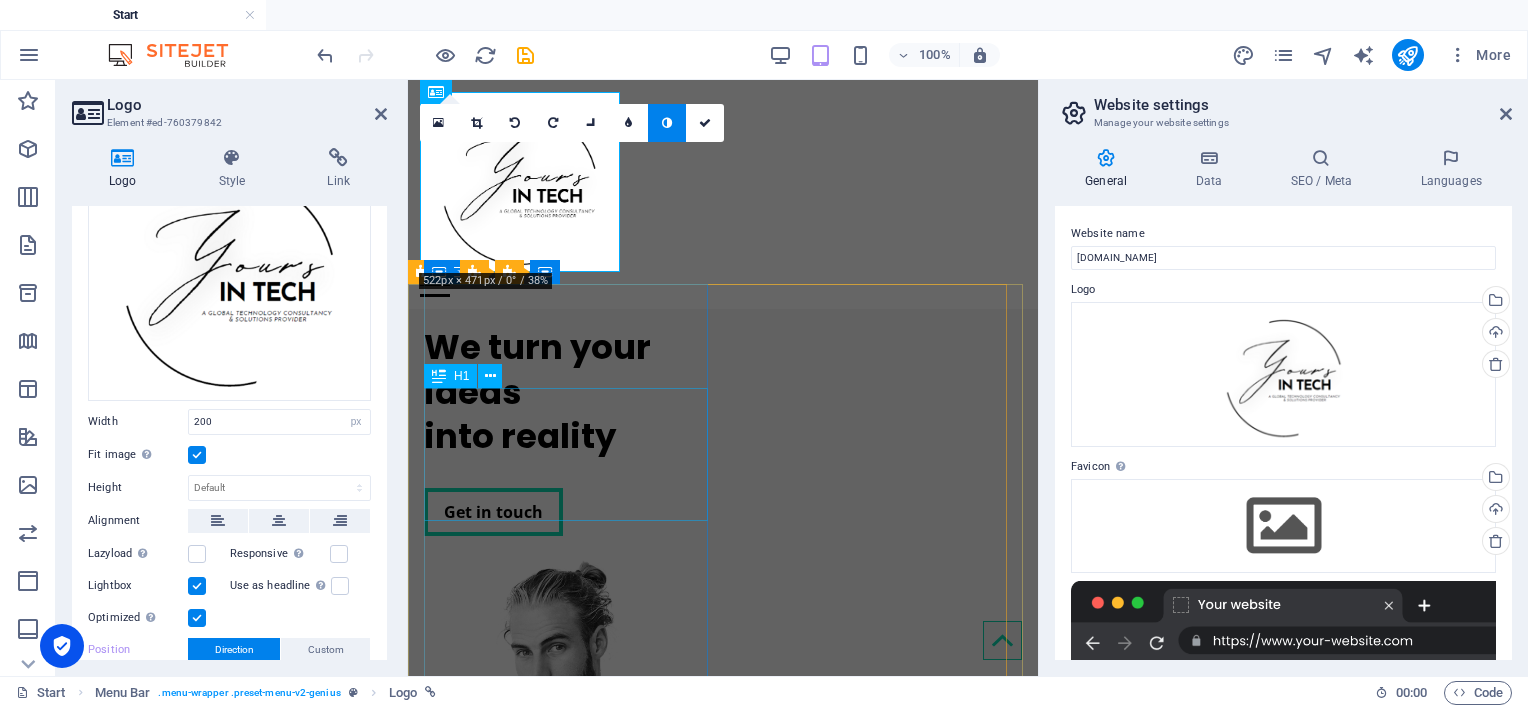 click on "We turn your ideas into reality" at bounding box center [569, 391] 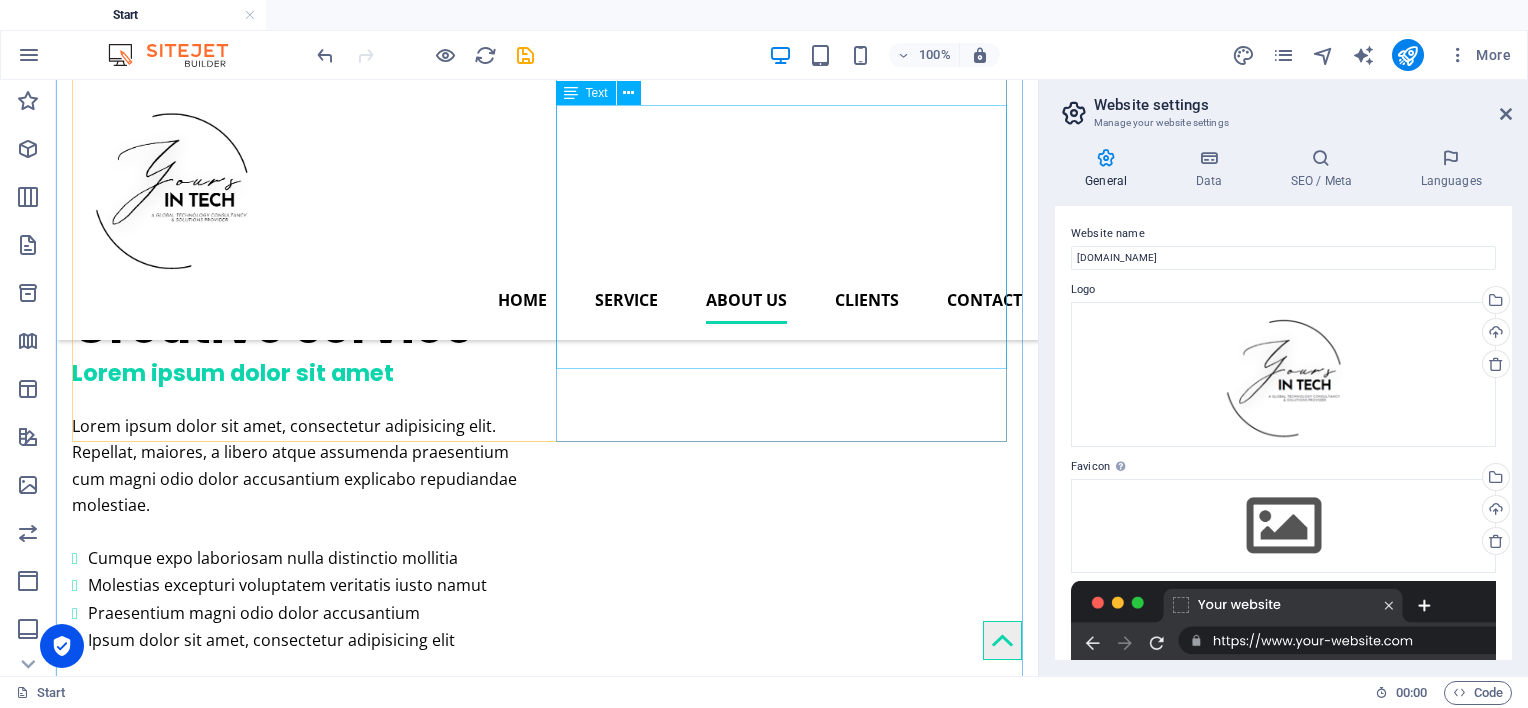scroll, scrollTop: 1700, scrollLeft: 0, axis: vertical 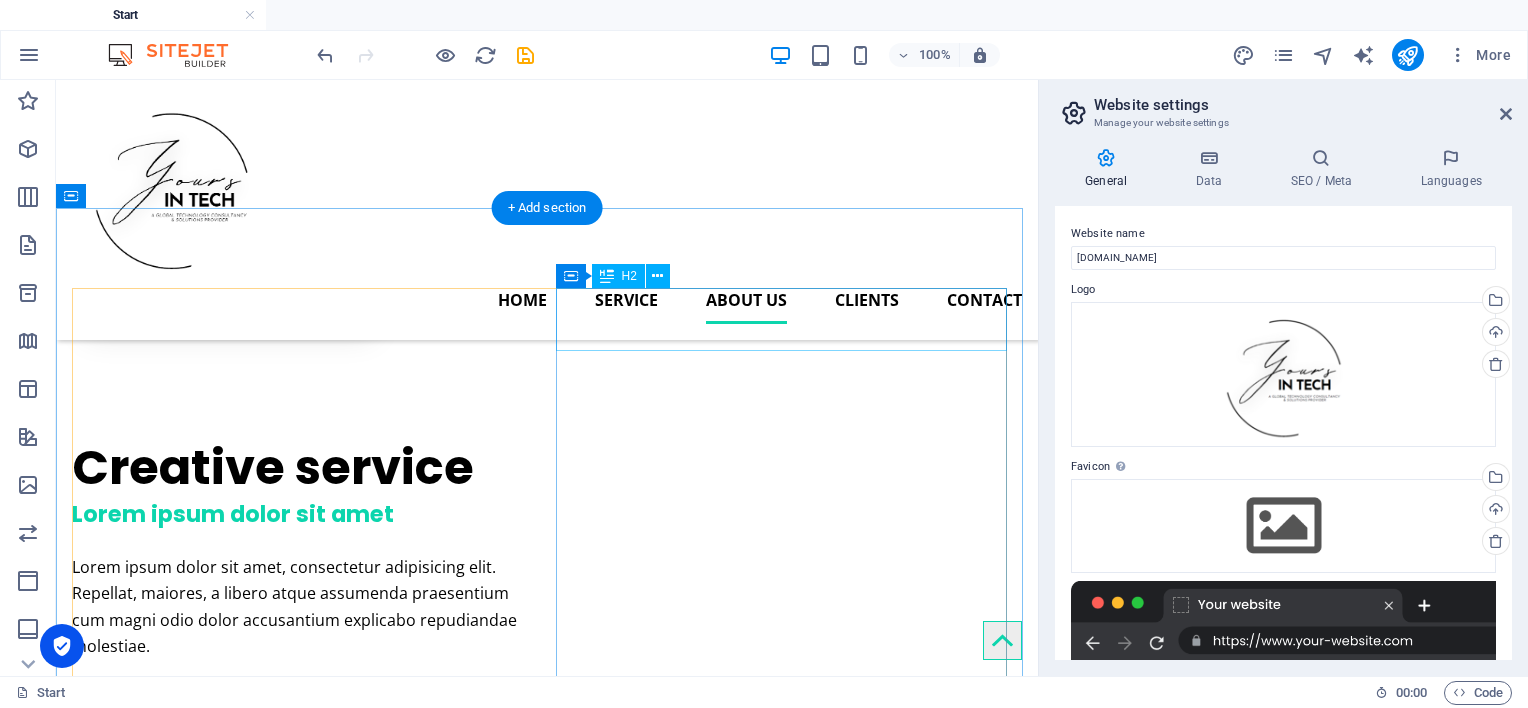 click on "About Genius" at bounding box center (547, 2246) 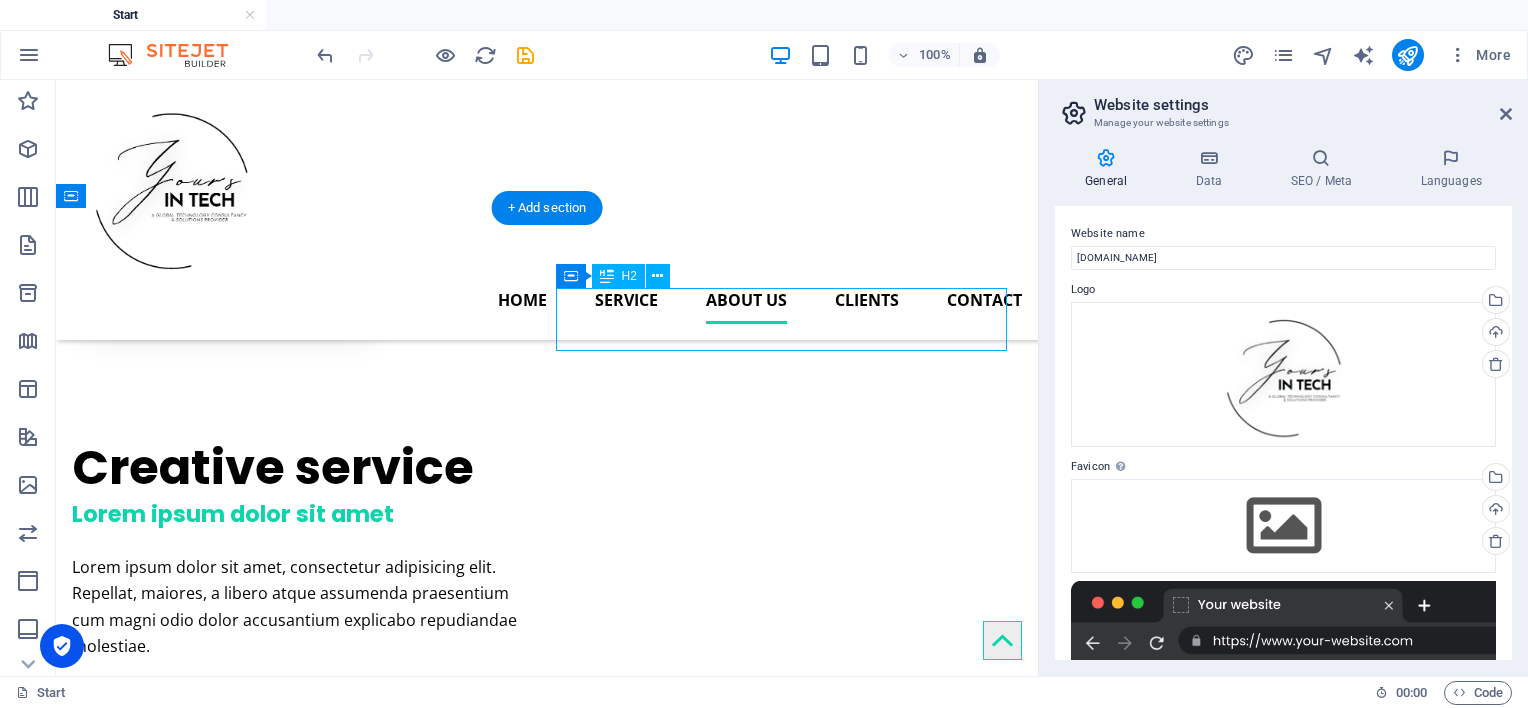 click on "About Genius" at bounding box center (547, 2246) 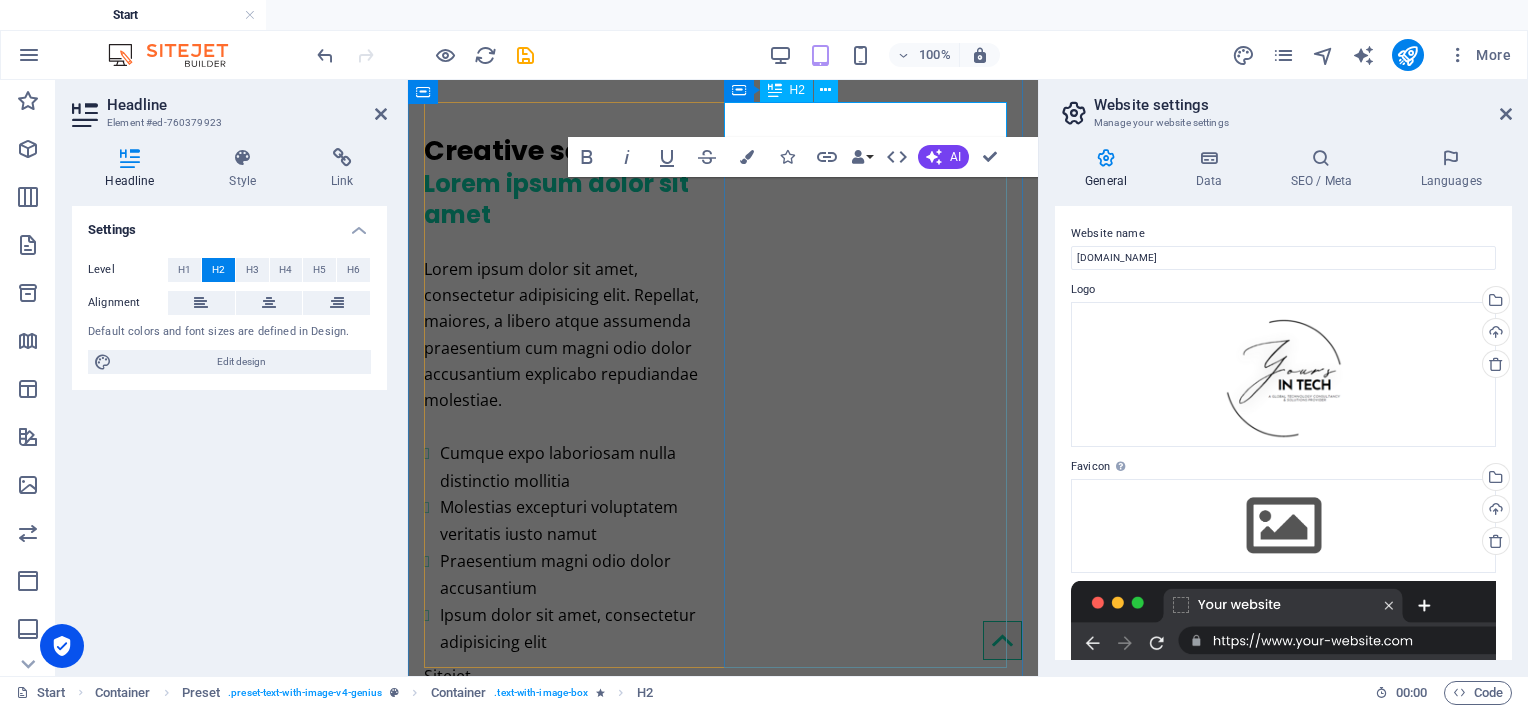 drag, startPoint x: 938, startPoint y: 115, endPoint x: 930, endPoint y: 122, distance: 10.630146 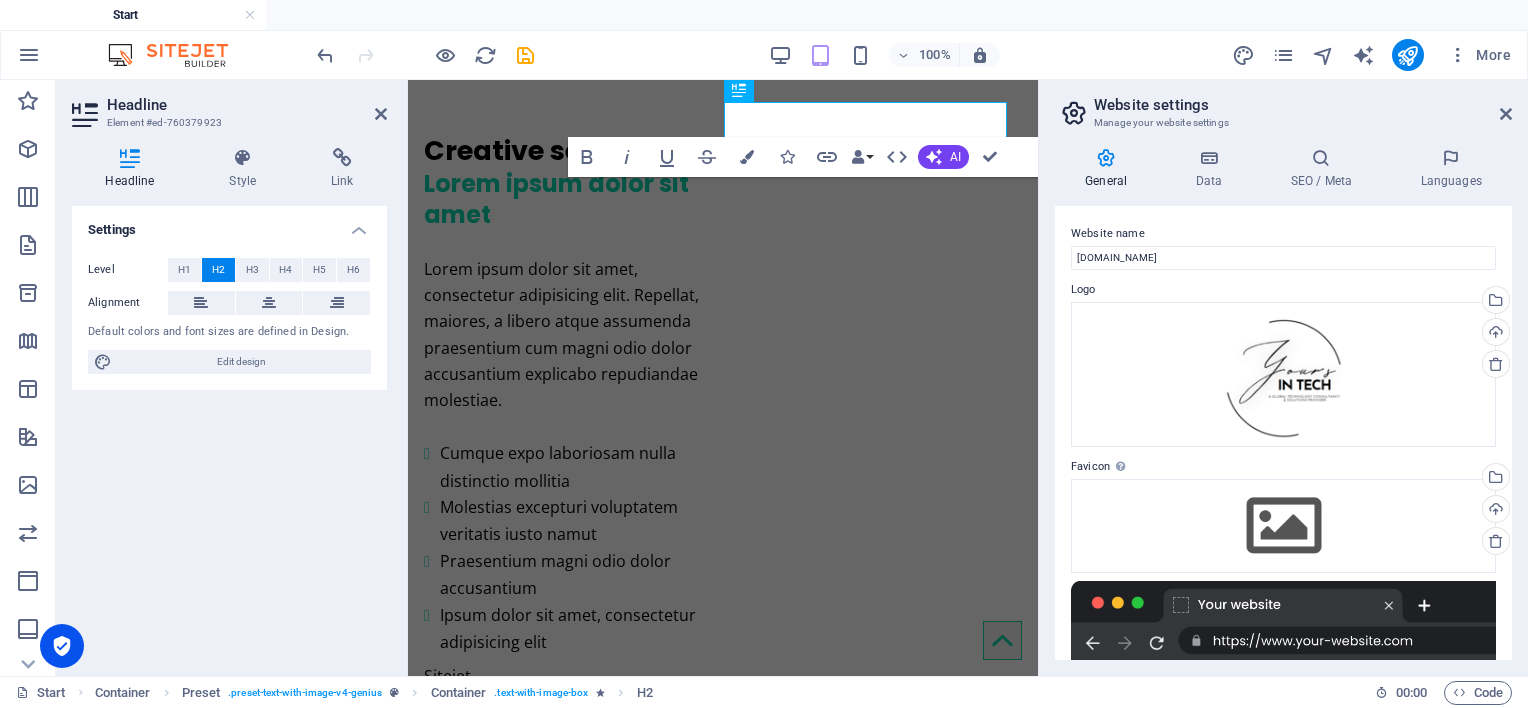type 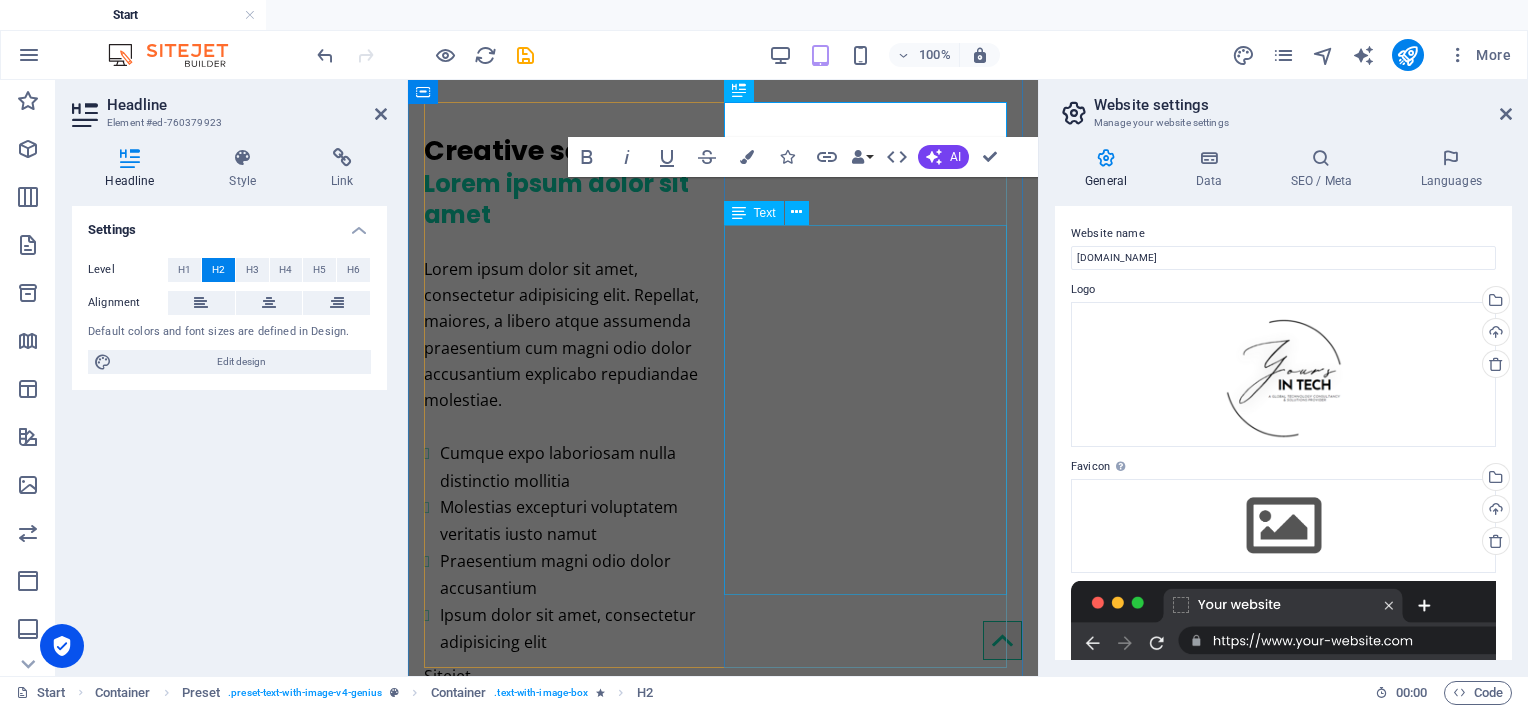click on "Lorem ipsum dolor sit amet, consetetur sadipscing elitr, sed diam nonumy eirmod tempor invidunt utarie labore et dolore magna aliquyam erat, sedum erat dolore diam voluptua. Sea takimata sanctus est Lorem ipsum dolor sit amet. Lorem ipsum dolor sit amet, consetetur sadiping elitr, sed atom diam nonumy eirmod tempor invidunt ut labore et dolore magna aliquyam erat, sed diam voluptua vero eos et accusam." at bounding box center [723, 2278] 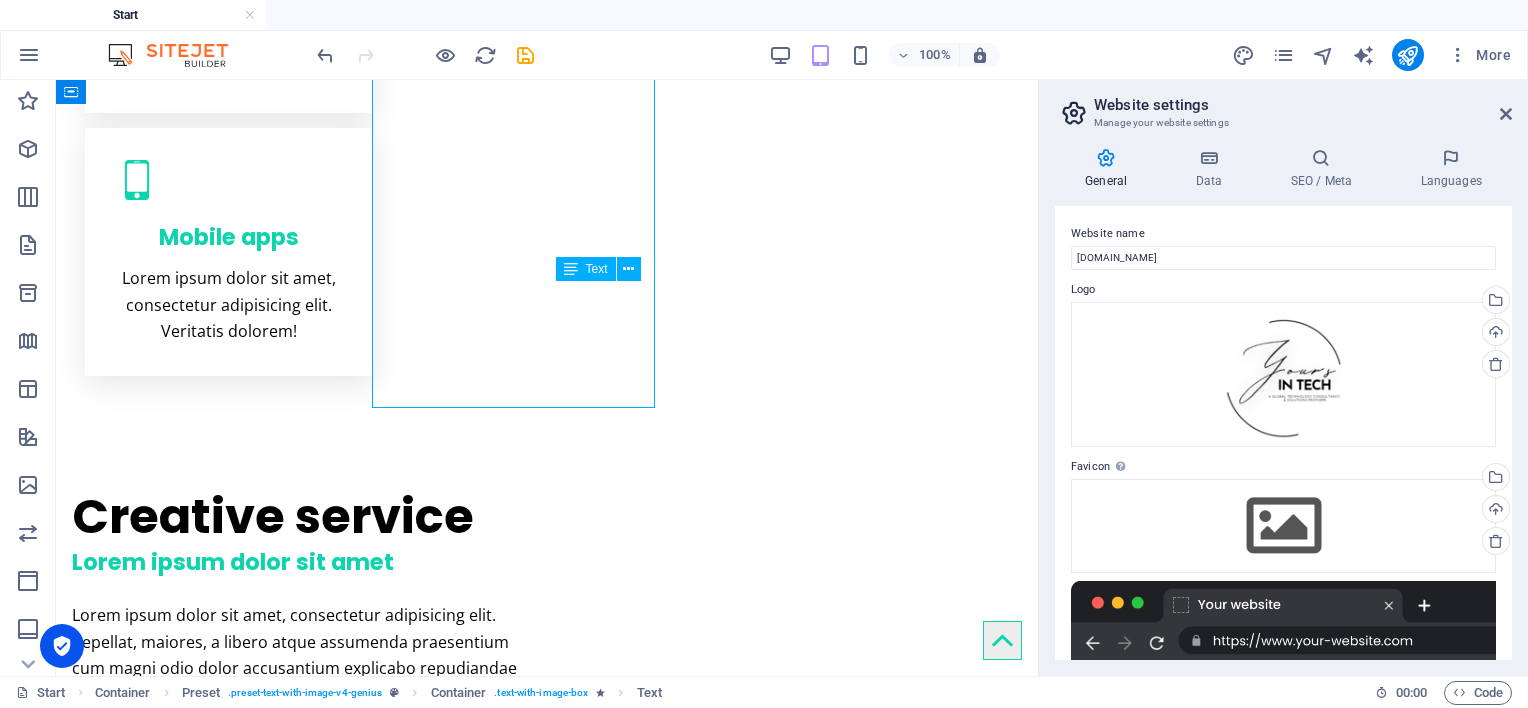 scroll, scrollTop: 1886, scrollLeft: 0, axis: vertical 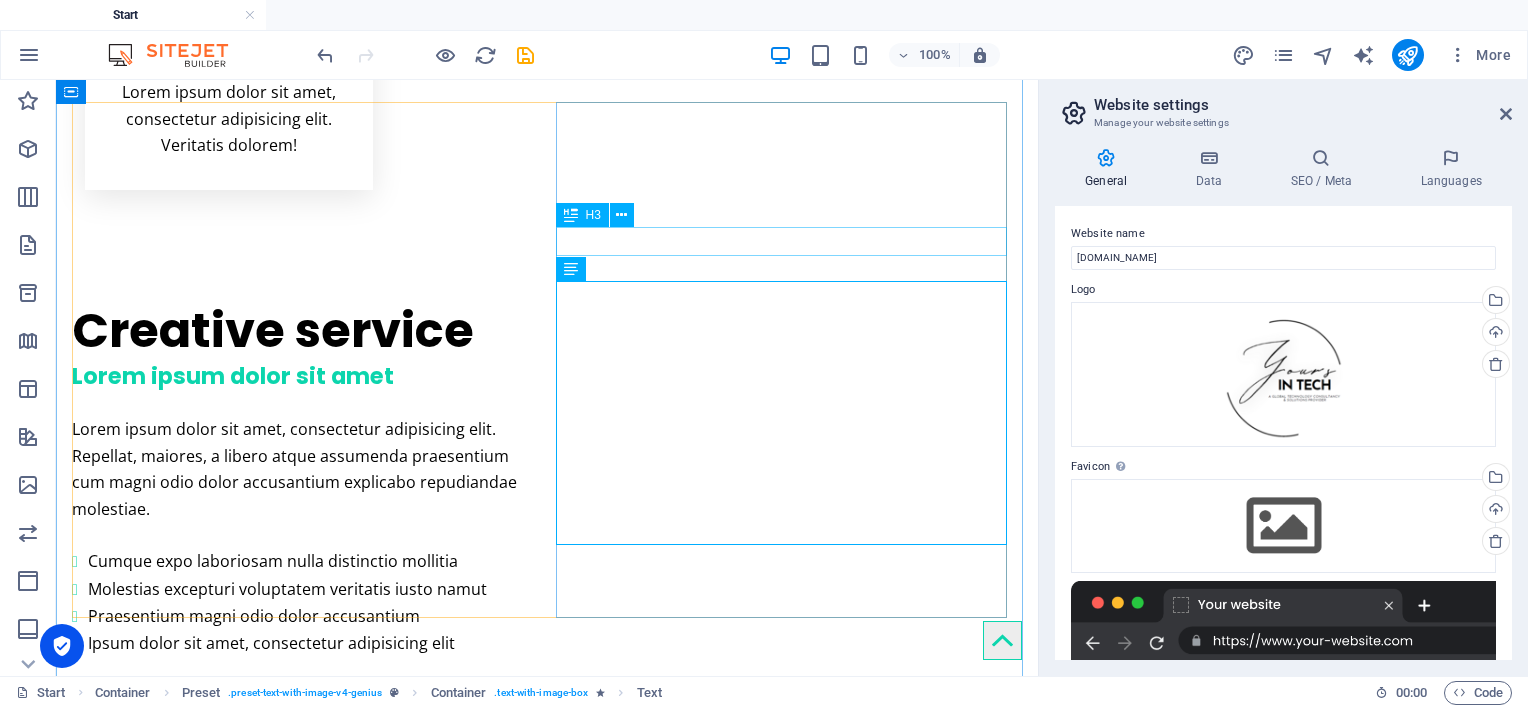 click on "Lorem ipsum dolor sit amet" at bounding box center (547, 2216) 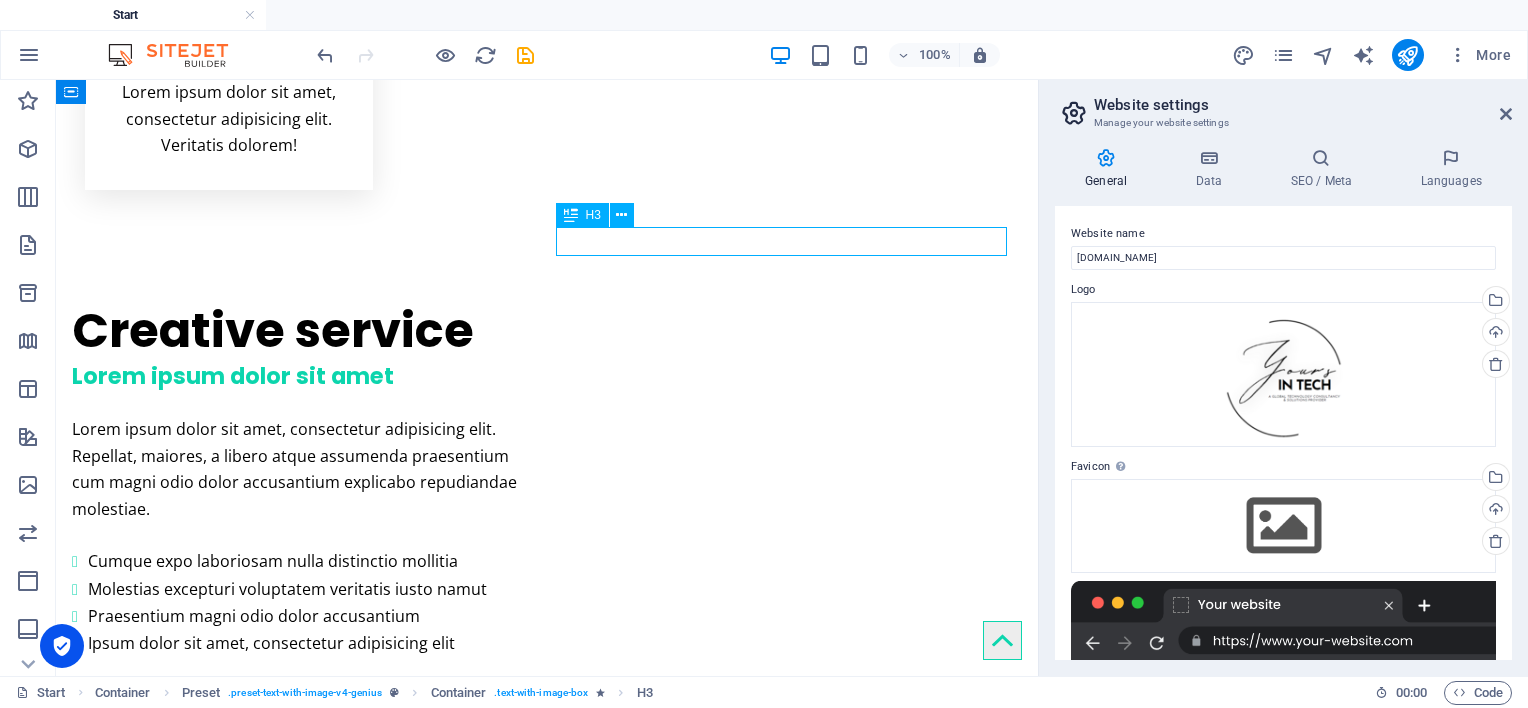 click on "Lorem ipsum dolor sit amet" at bounding box center [547, 2216] 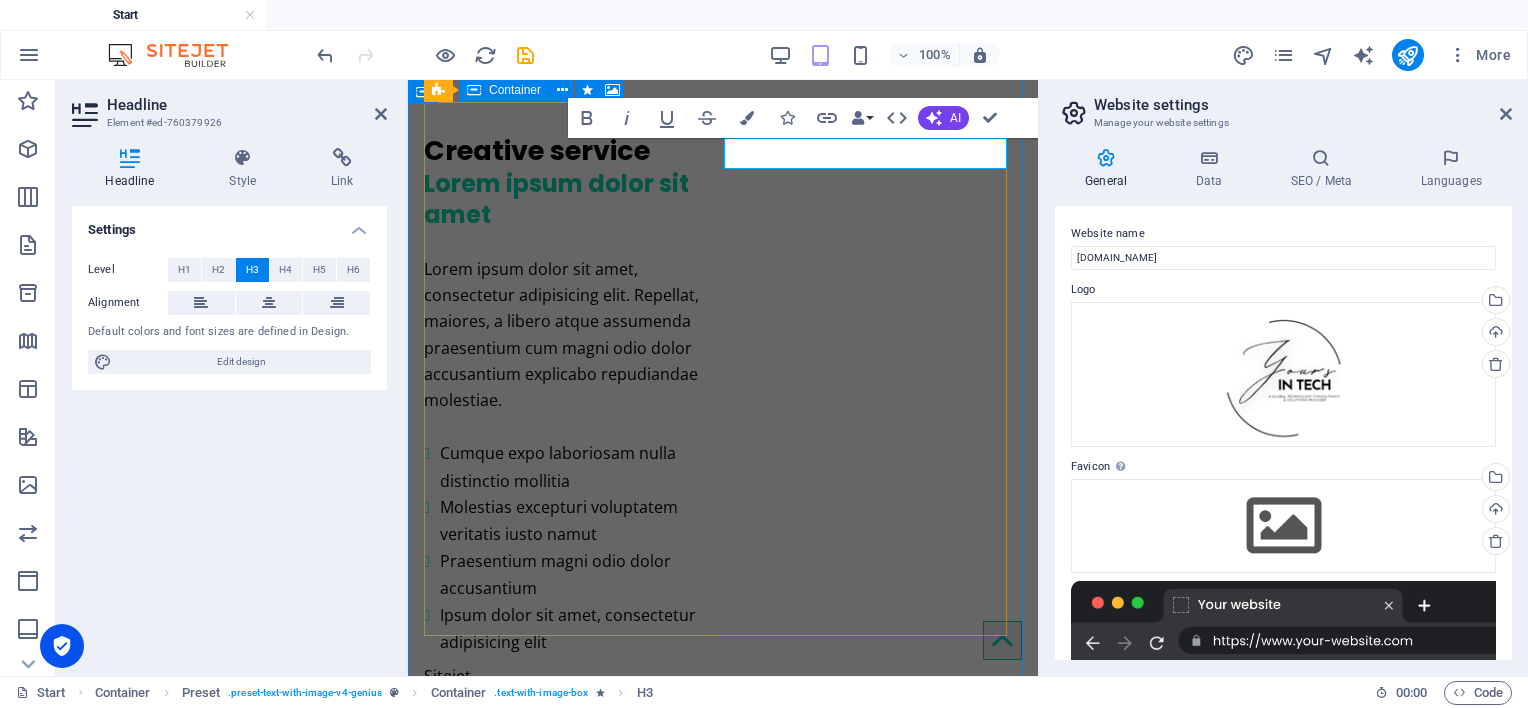 click on "Drop content here or  Add elements  Paste clipboard" at bounding box center [723, 1971] 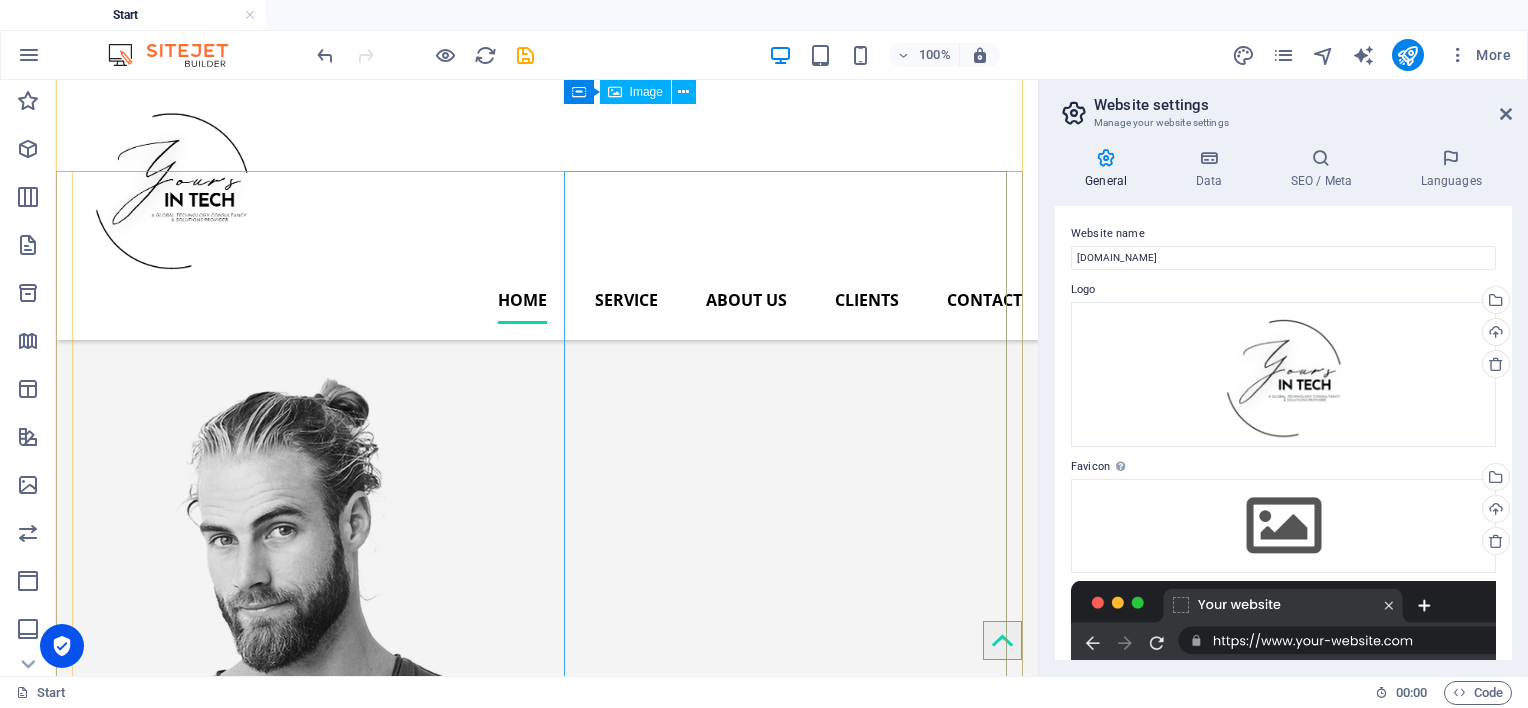 scroll, scrollTop: 0, scrollLeft: 0, axis: both 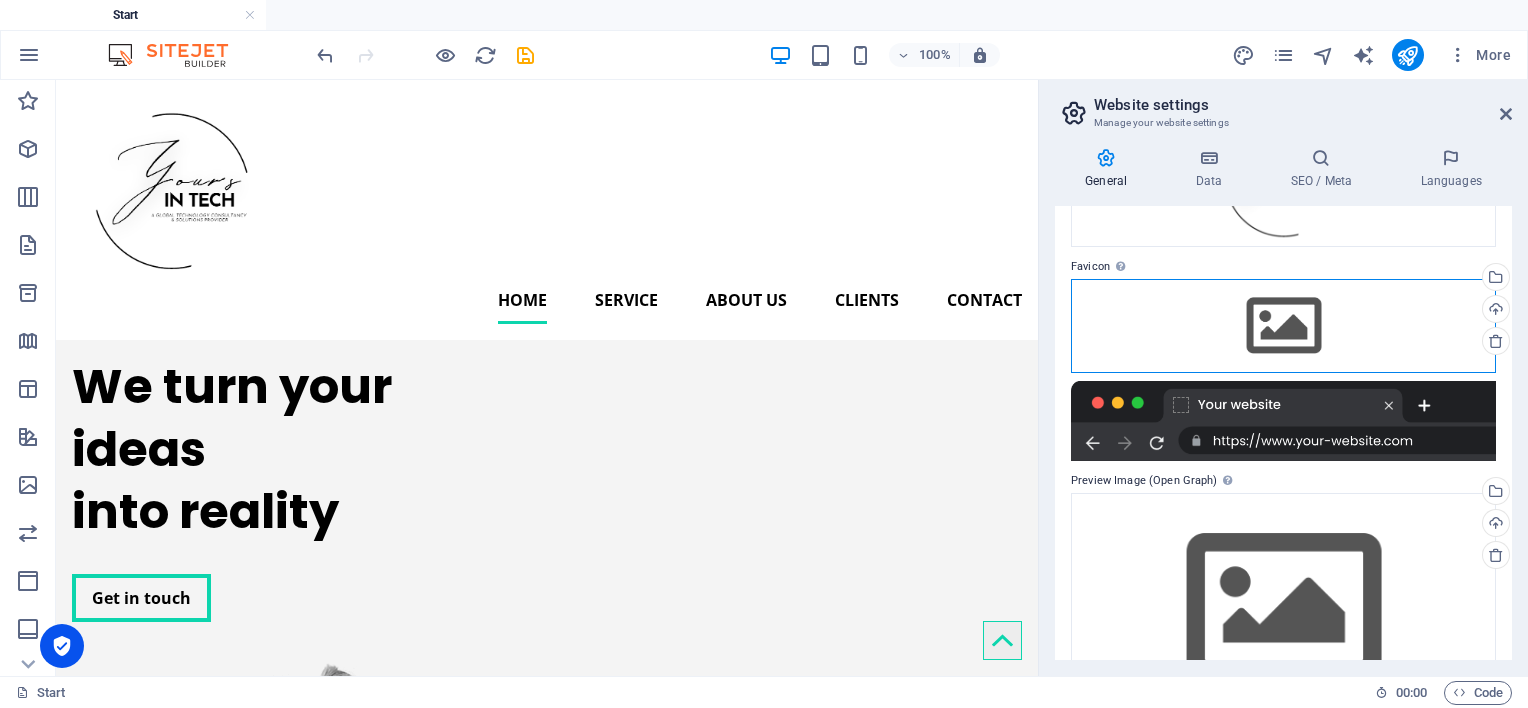 click on "Drag files here, click to choose files or select files from Files or our free stock photos & videos" at bounding box center (1283, 326) 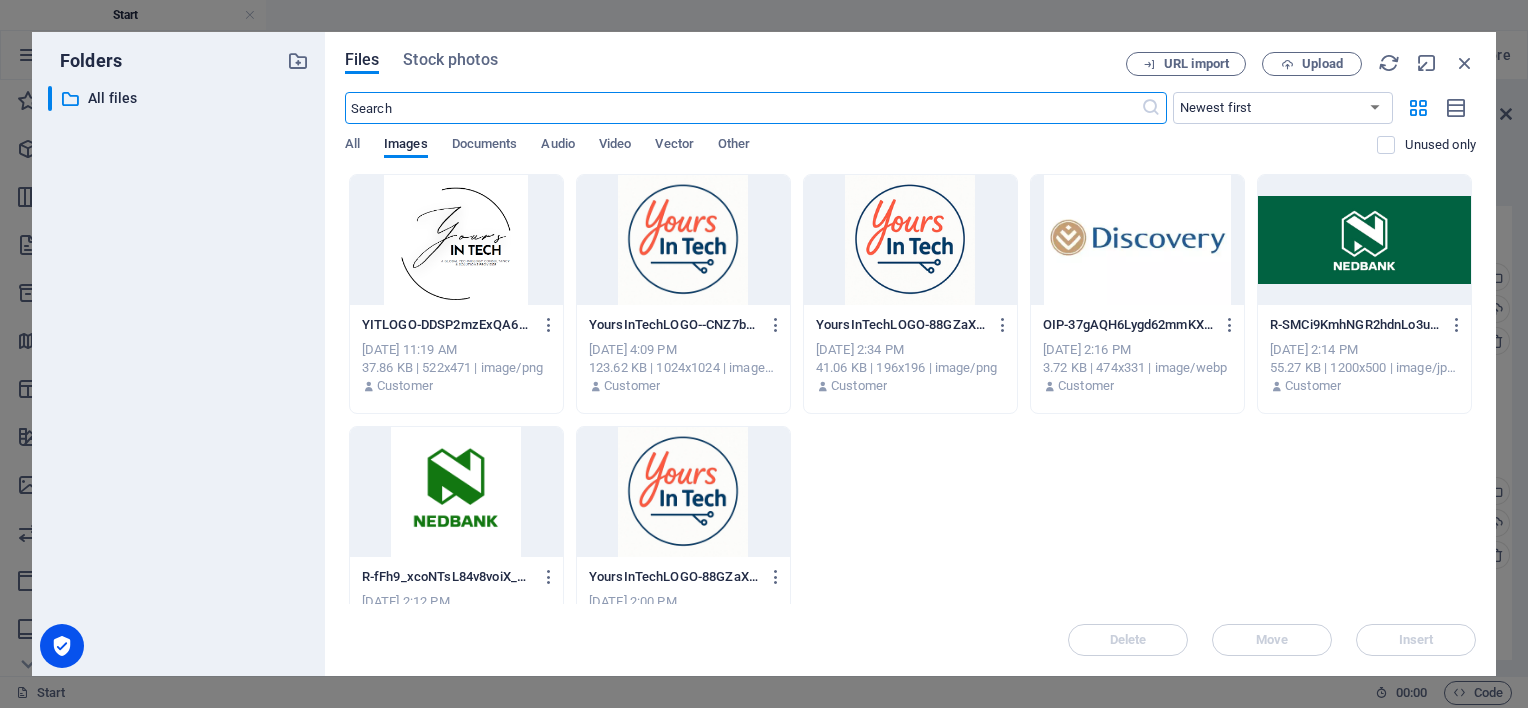 click at bounding box center [456, 240] 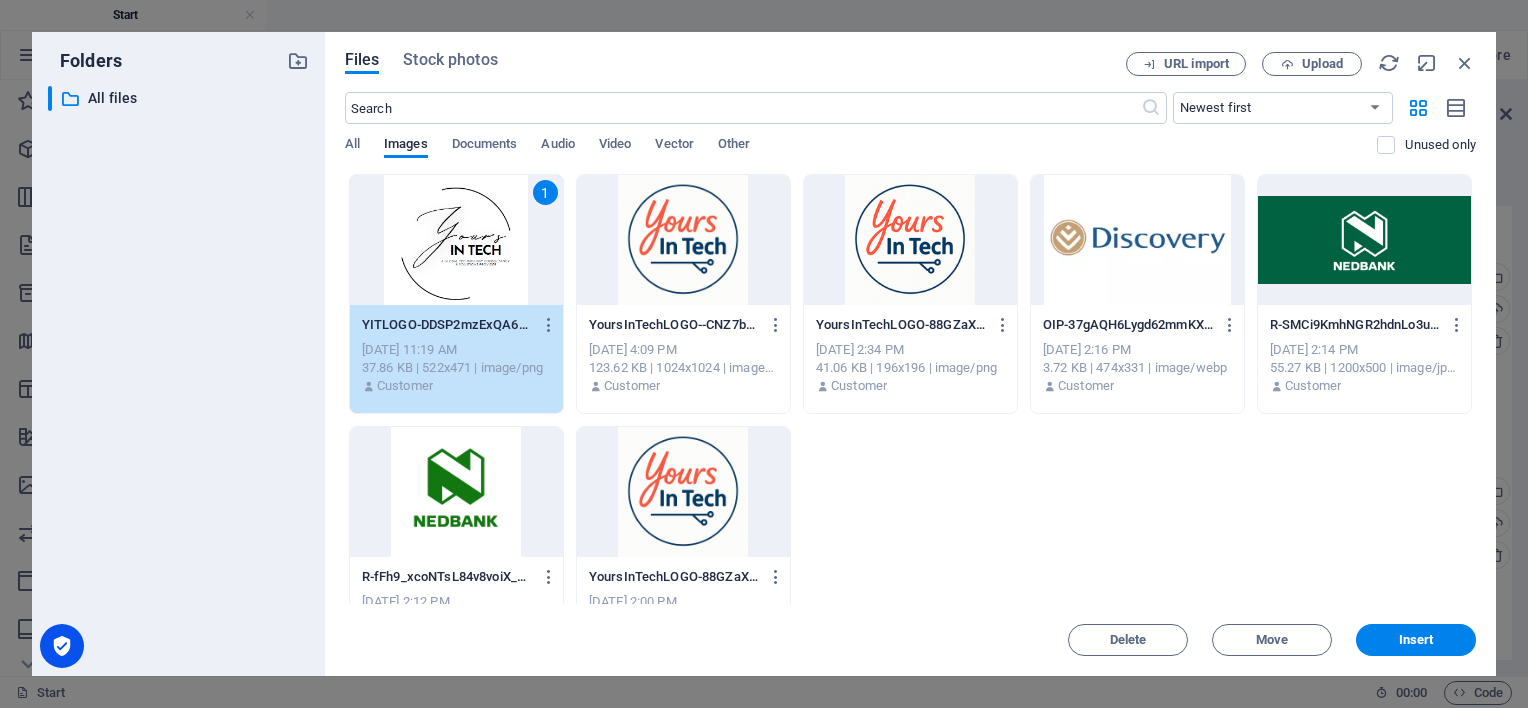 click on "1" at bounding box center [456, 240] 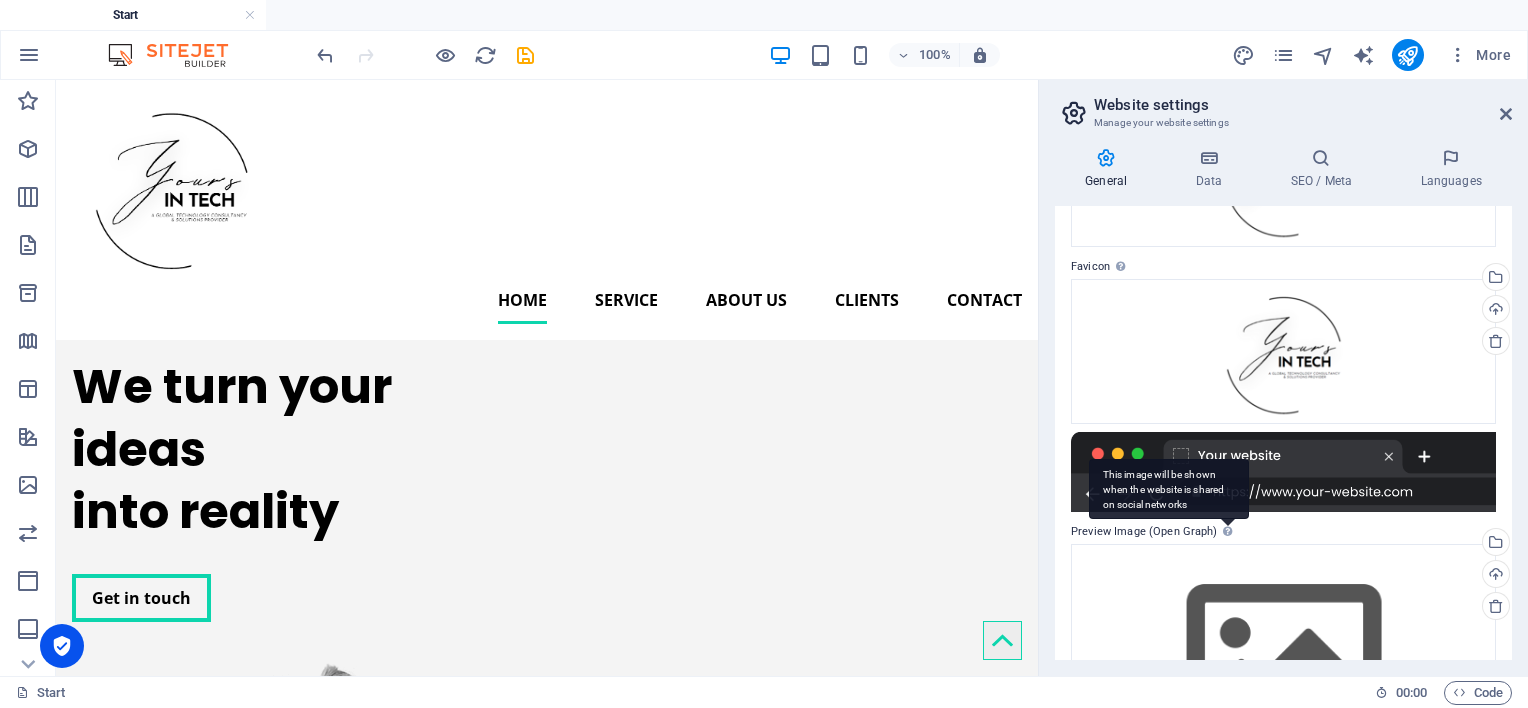 scroll, scrollTop: 328, scrollLeft: 0, axis: vertical 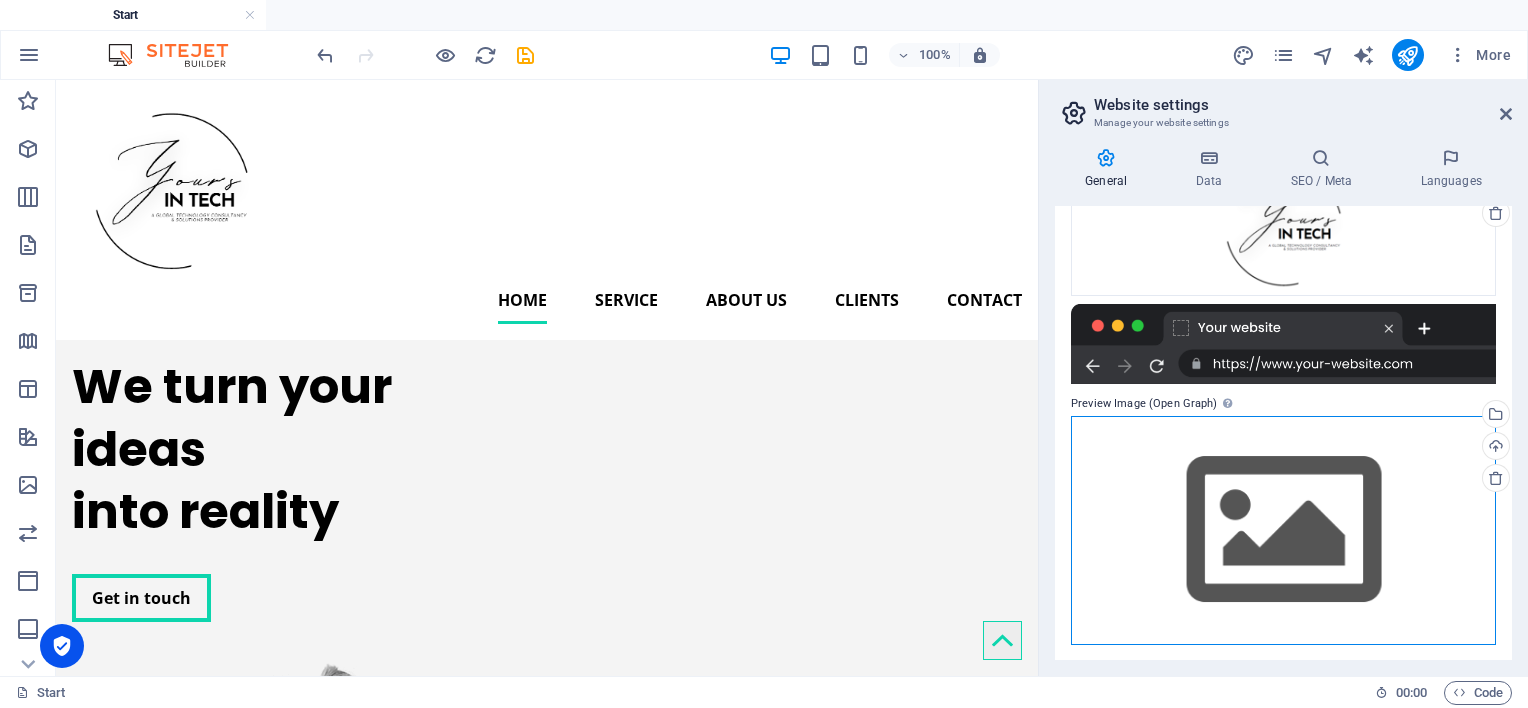 click on "Drag files here, click to choose files or select files from Files or our free stock photos & videos" at bounding box center [1283, 530] 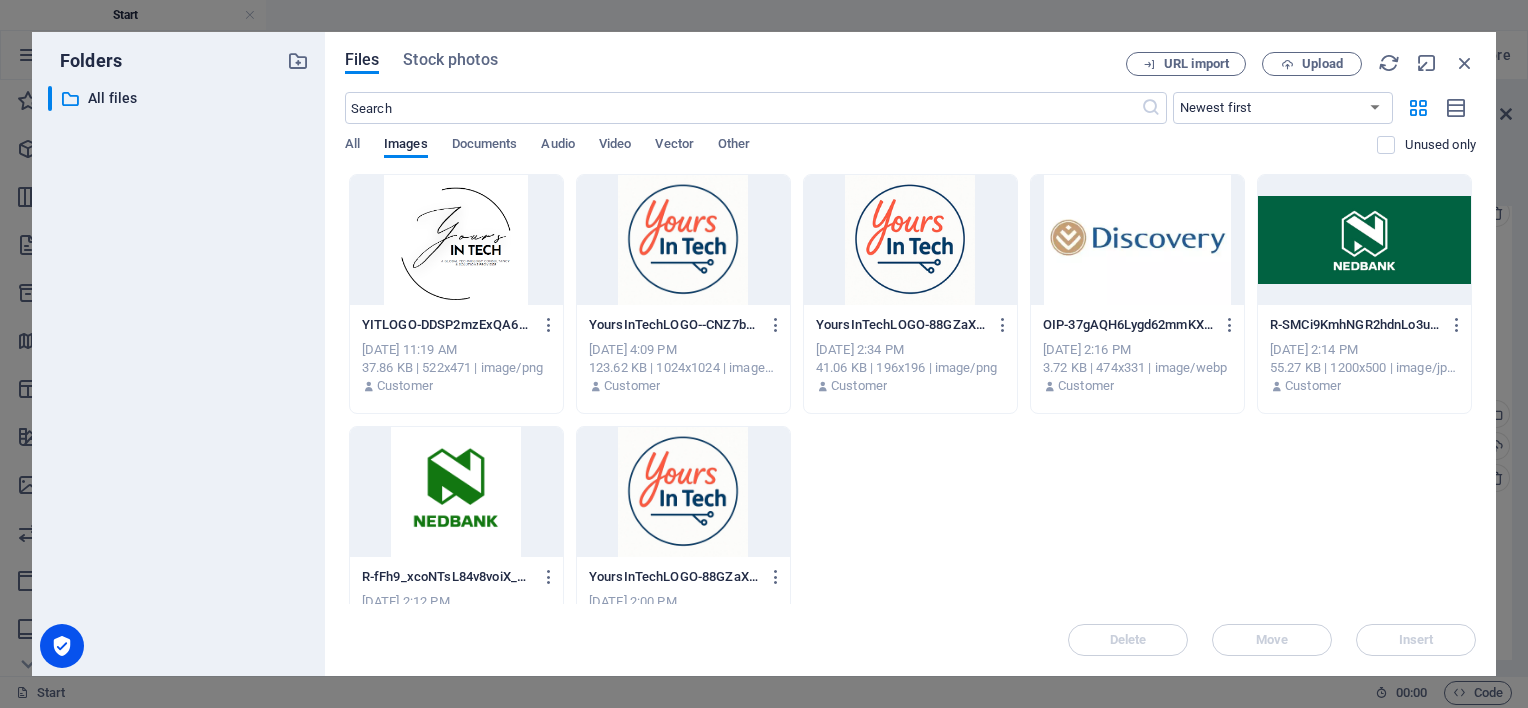 click on "YITLOGO-DDSP2mzExQA6bH7J5x2sGw.png YITLOGO-DDSP2mzExQA6bH7J5x2sGw.png [DATE] 11:19 AM 37.86 KB | 522x471 | image/png Customer YoursInTechLOGO--CNZ7bSSHbdxsSOsyHDZoQ.jpg YoursInTechLOGO--CNZ7bSSHbdxsSOsyHDZoQ.jpg [DATE] 4:09 PM 123.62 KB | 1024x1024 | image/jpeg Customer YoursInTechLOGO-88GZaXdok0z-IvI0dC5ePQ-CepJu5M6BqtWtCIHiq5Kig.png YoursInTechLOGO-88GZaXdok0z-IvI0dC5ePQ-CepJu5M6BqtWtCIHiq5Kig.png [DATE] 2:34 PM 41.06 KB | 196x196 | image/png Customer OIP-37gAQH6Lygd62mmKX2S-7Q.webp OIP-37gAQH6Lygd62mmKX2S-7Q.webp [DATE] 2:16 PM 3.72 KB | 474x331 | image/webp Customer R-SMCi9KmhNGR2hdnLo3uttw.jpeg R-SMCi9KmhNGR2hdnLo3uttw.jpeg [DATE] 2:14 PM 55.27 KB | 1200x500 | image/jpeg Customer R-fFh9_xcoNTsL84v8voiX_A.jpeg R-fFh9_xcoNTsL84v8voiX_A.jpeg [DATE] 2:12 PM 1 MB | 1772x1772 | image/jpeg Customer YoursInTechLOGO-88GZaXdok0z-IvI0dC5ePQ.jpg YoursInTechLOGO-88GZaXdok0z-IvI0dC5ePQ.jpg [DATE] 2:00 PM 123.62 KB | 1024x1024 | image/jpeg Customer" at bounding box center [910, 420] 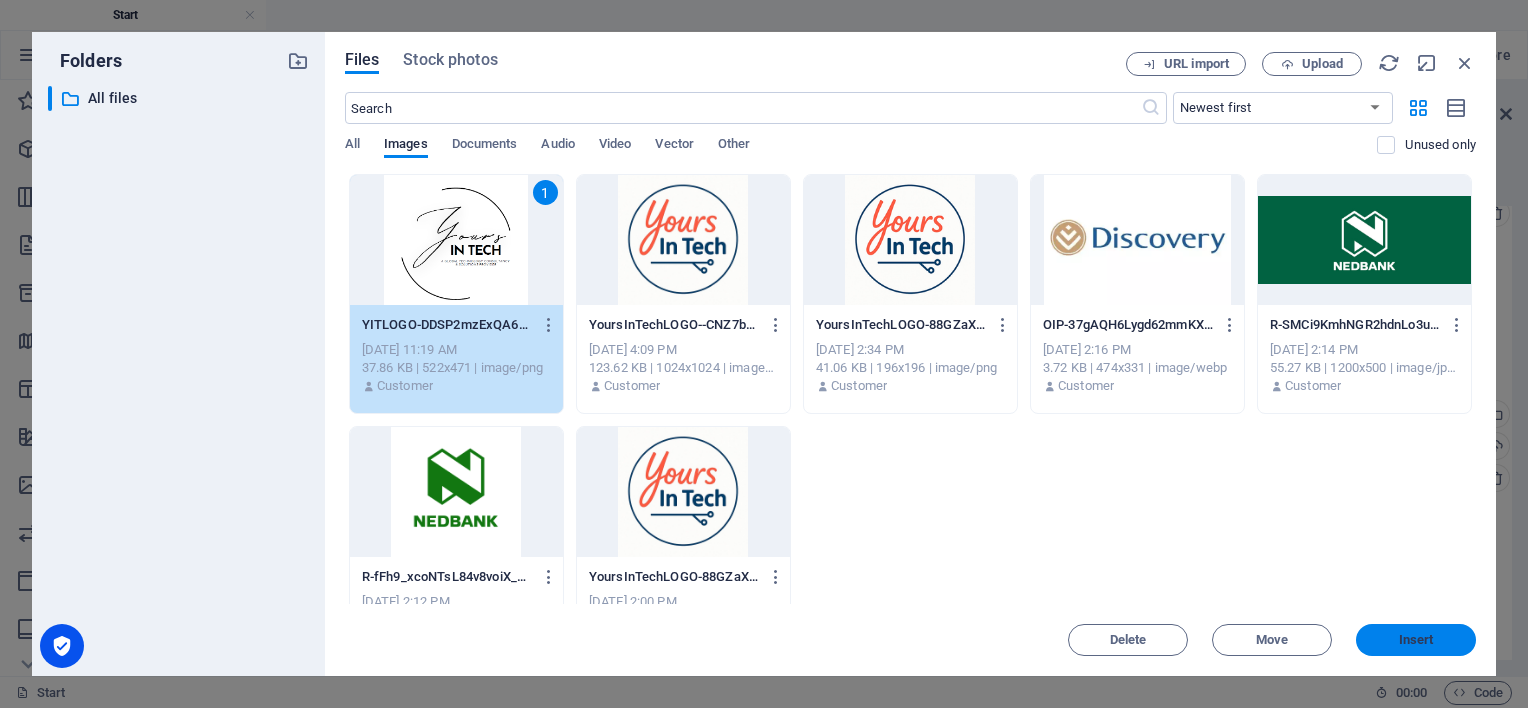 click on "Insert" at bounding box center [1416, 640] 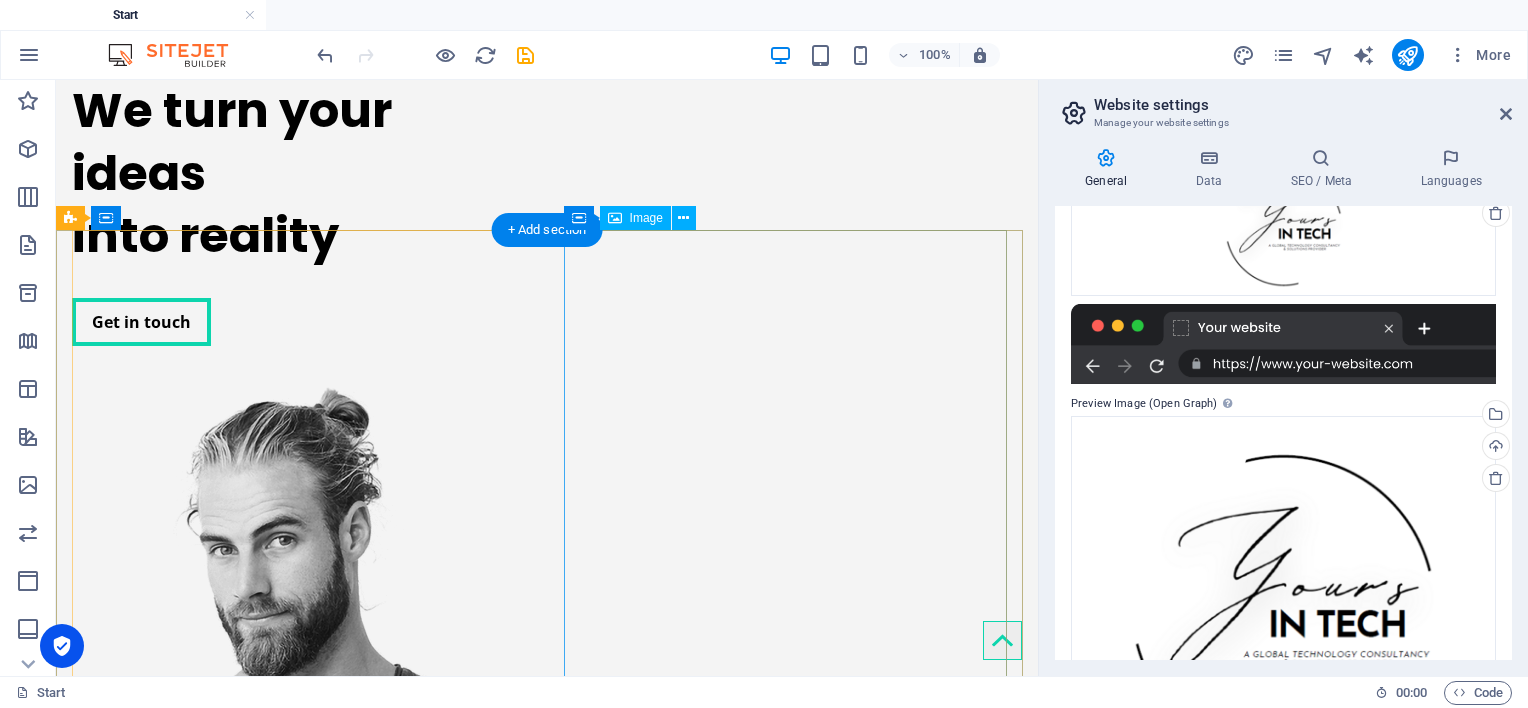 scroll, scrollTop: 400, scrollLeft: 0, axis: vertical 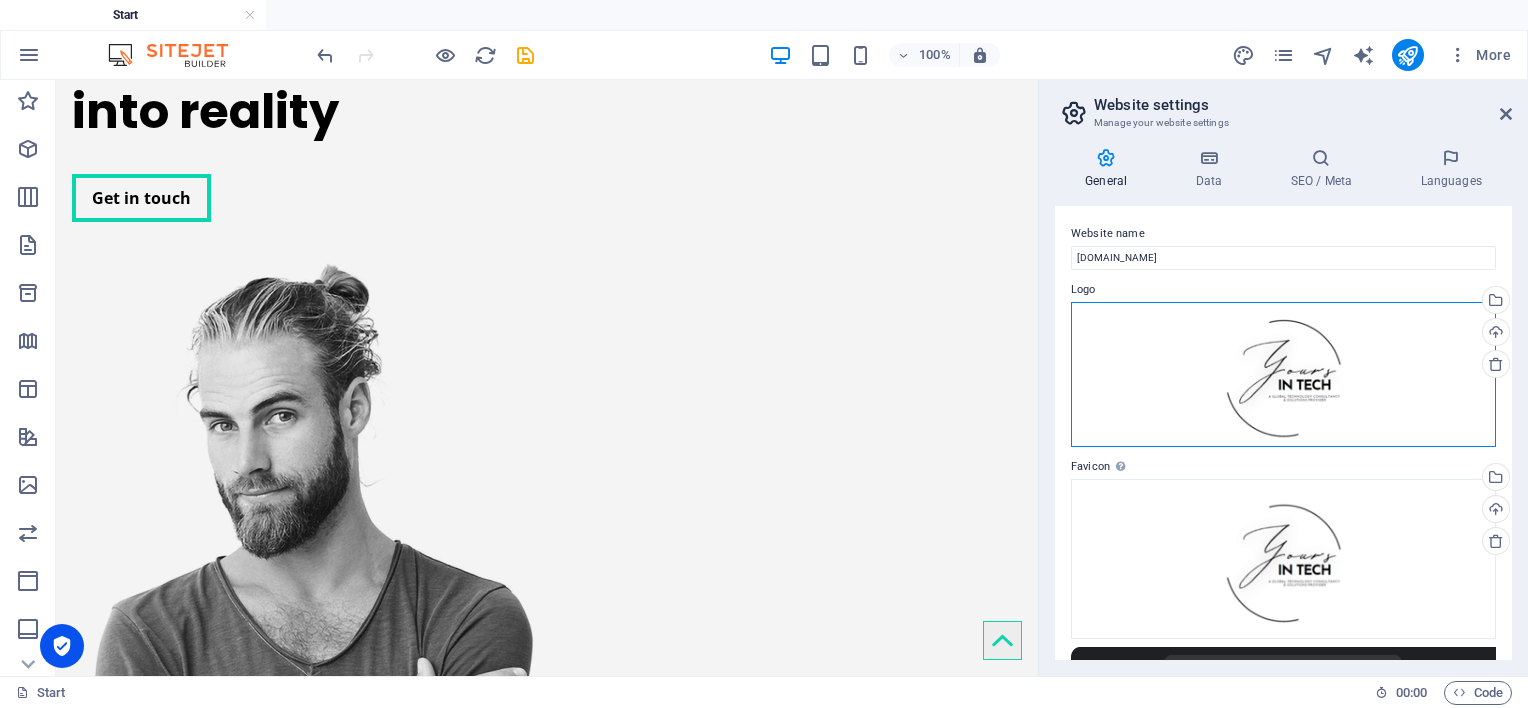 click on "Drag files here, click to choose files or select files from Files or our free stock photos & videos" at bounding box center [1283, 374] 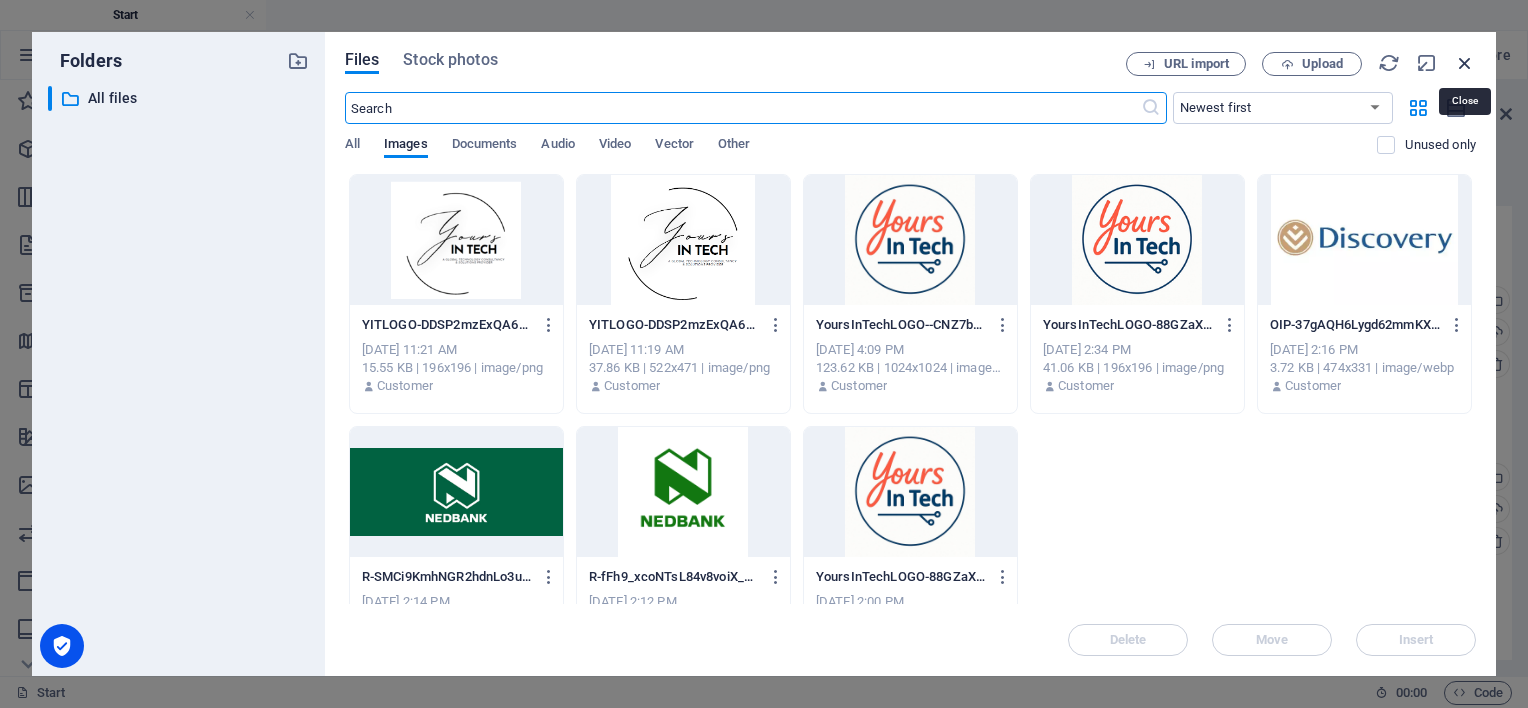 click at bounding box center [1465, 63] 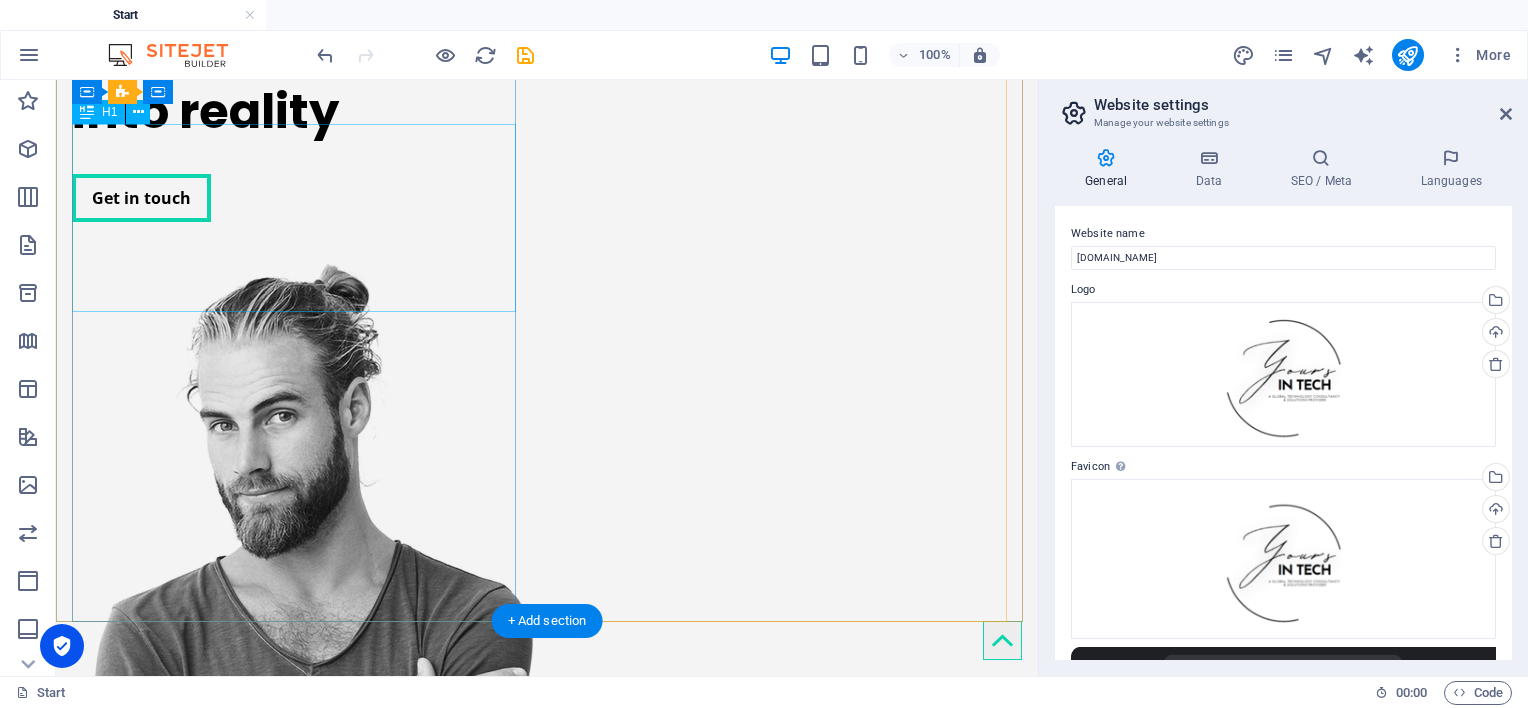 scroll, scrollTop: 0, scrollLeft: 0, axis: both 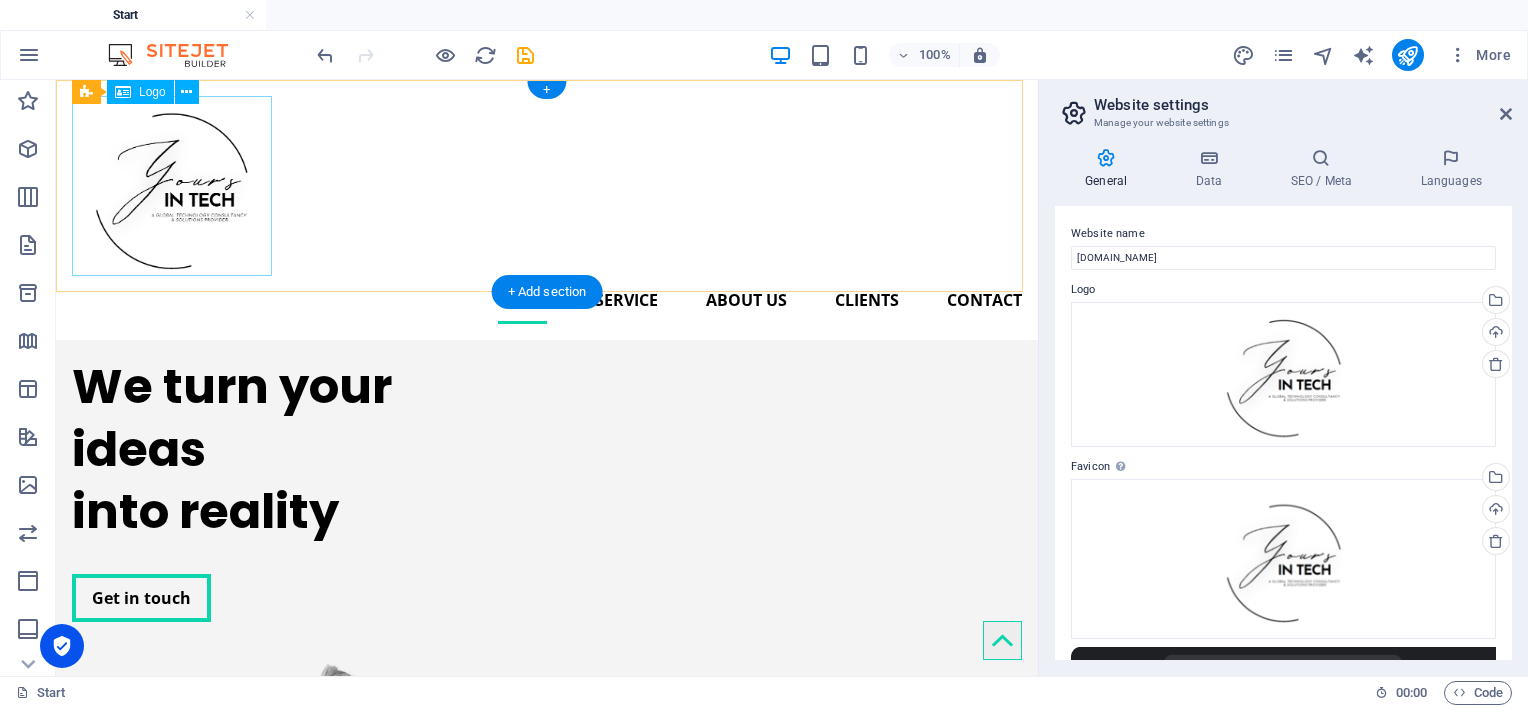 click at bounding box center [547, 186] 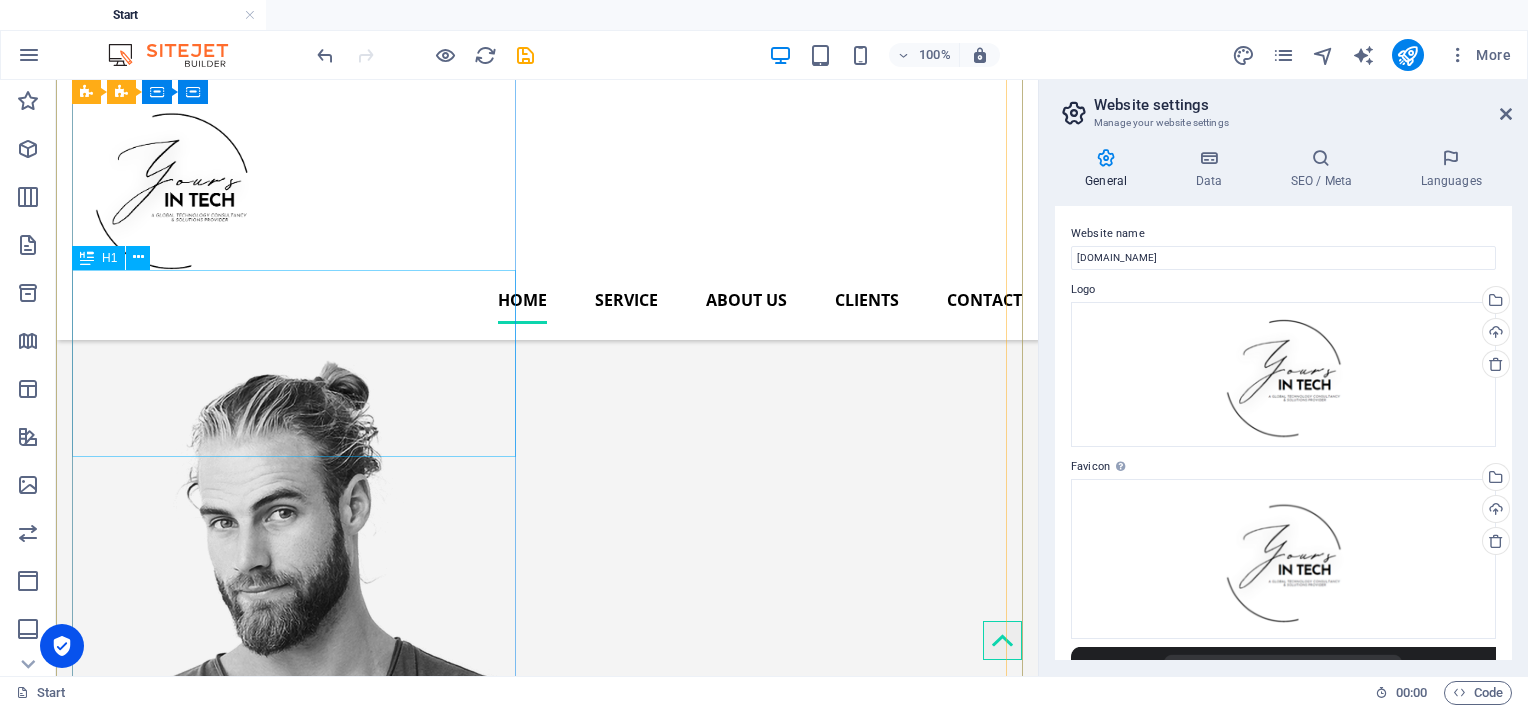 scroll, scrollTop: 0, scrollLeft: 0, axis: both 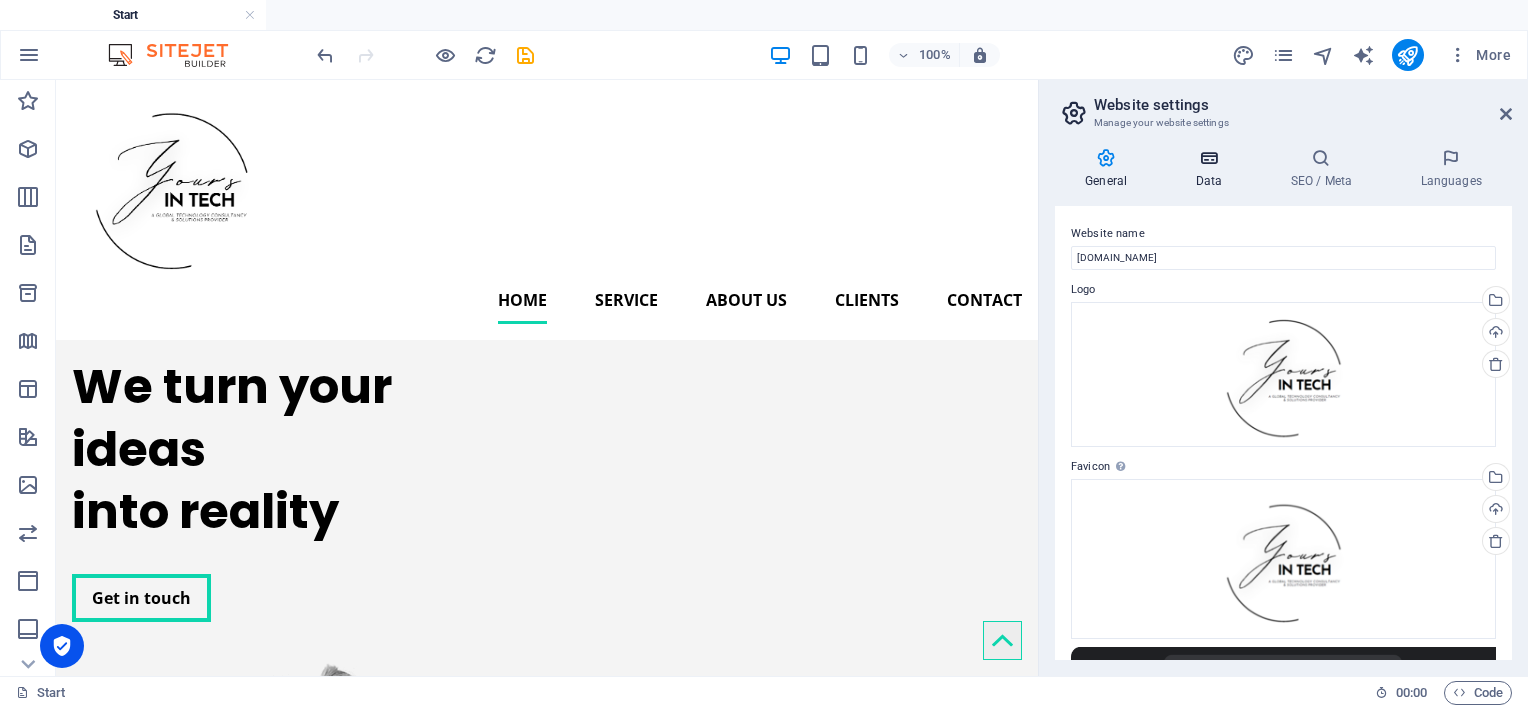 click on "Data" at bounding box center [1212, 169] 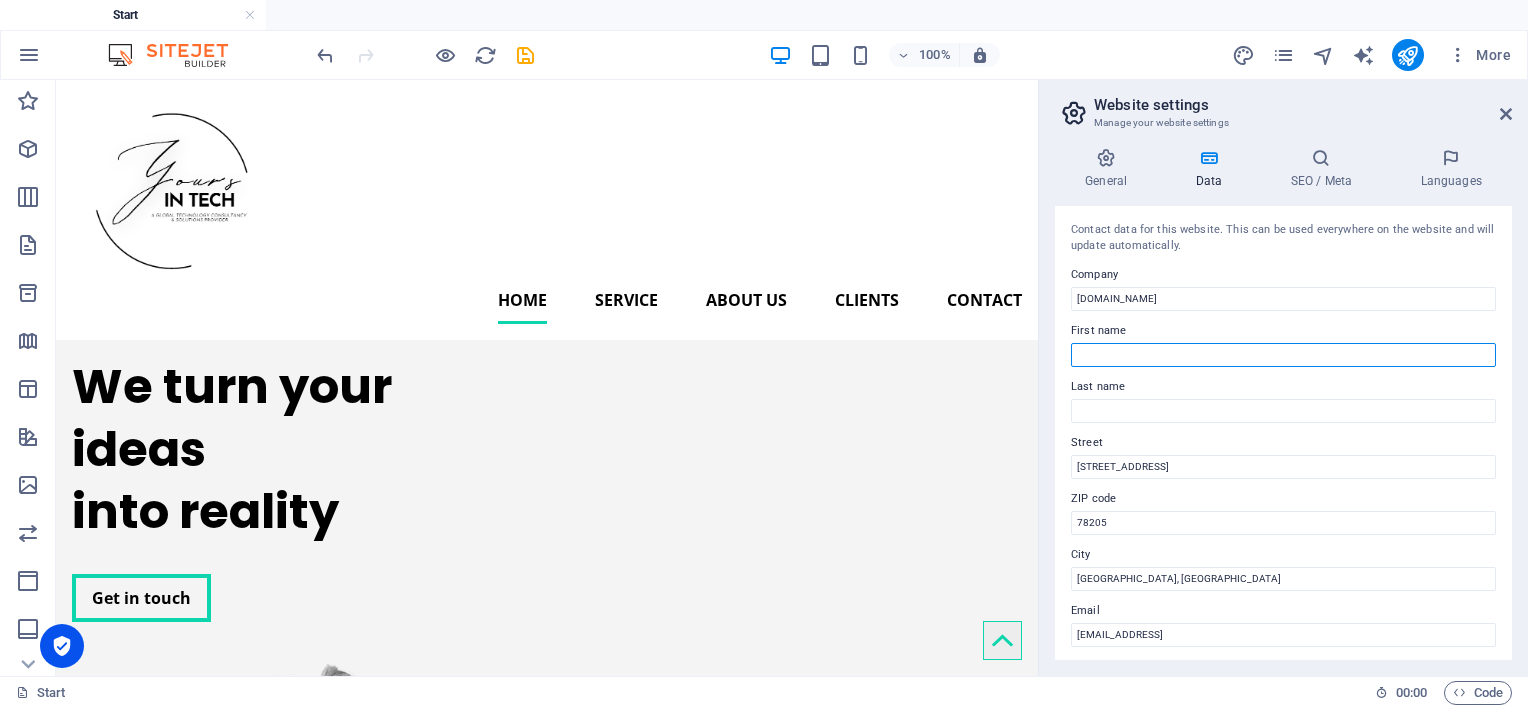 click on "First name" at bounding box center [1283, 355] 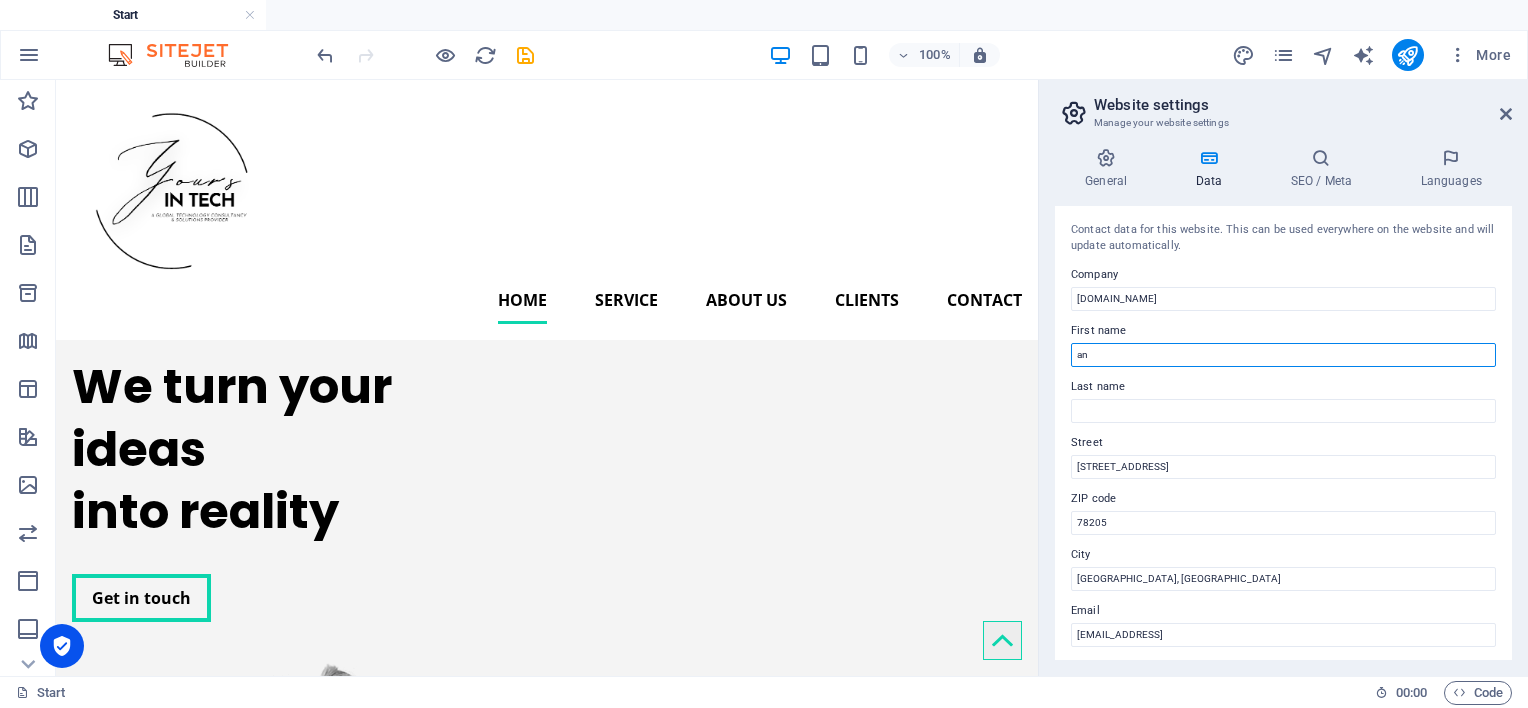 type on "a" 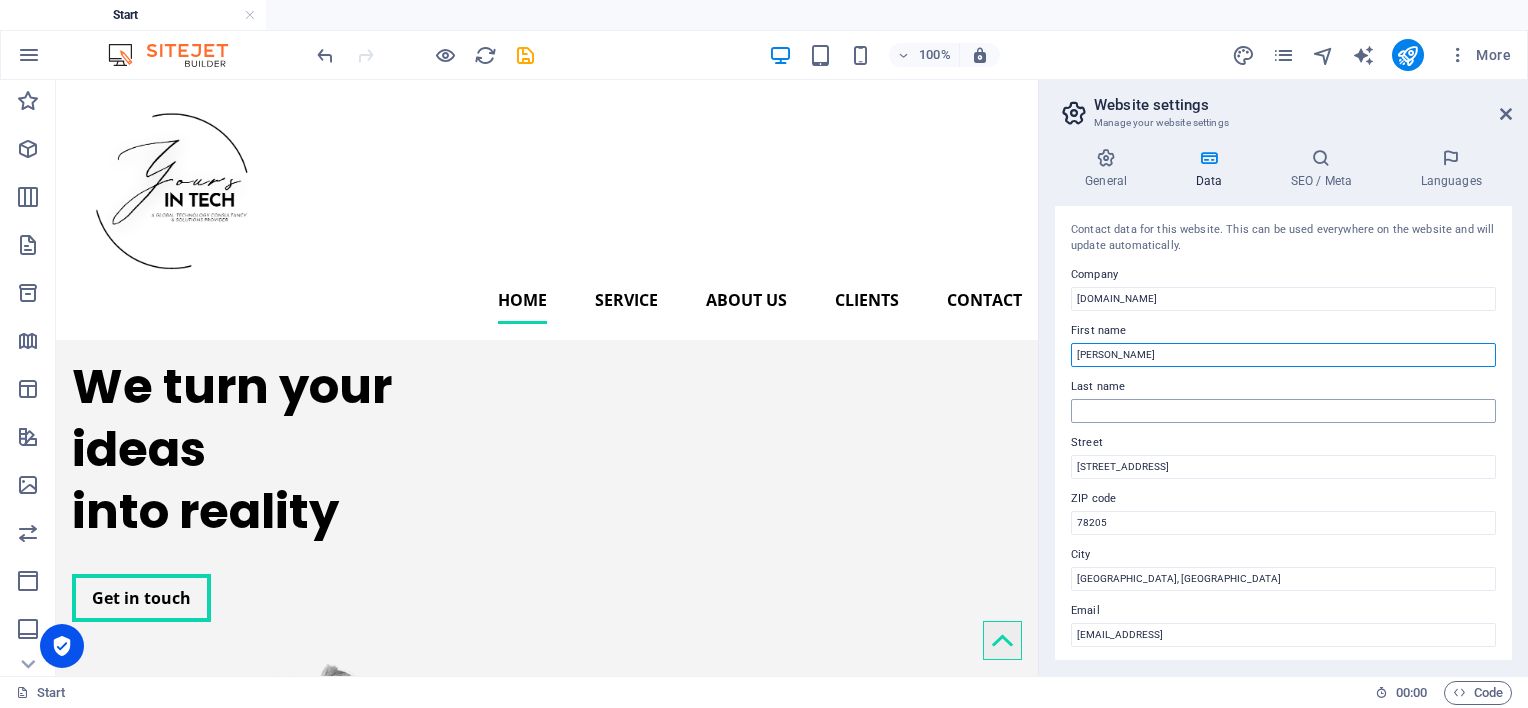 type on "[PERSON_NAME]" 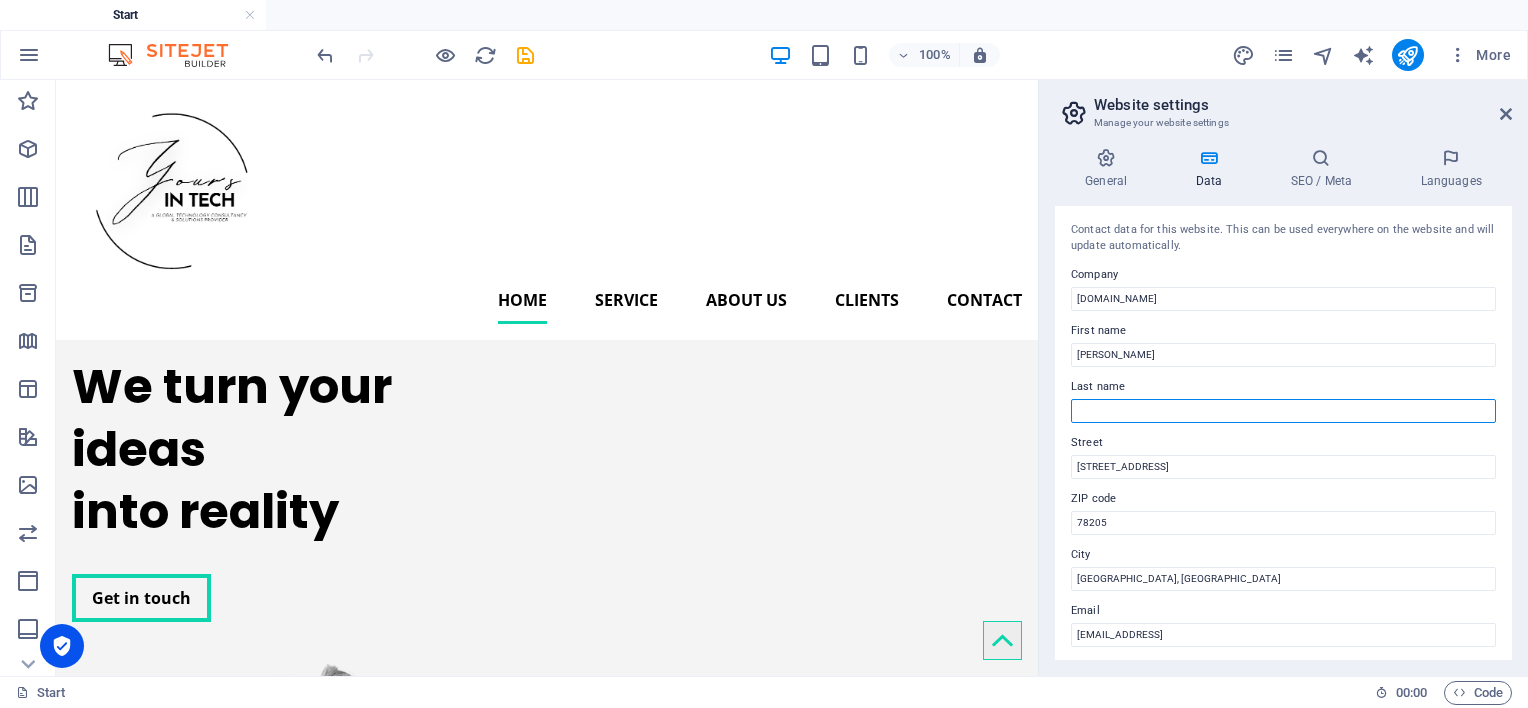 click on "Last name" at bounding box center (1283, 411) 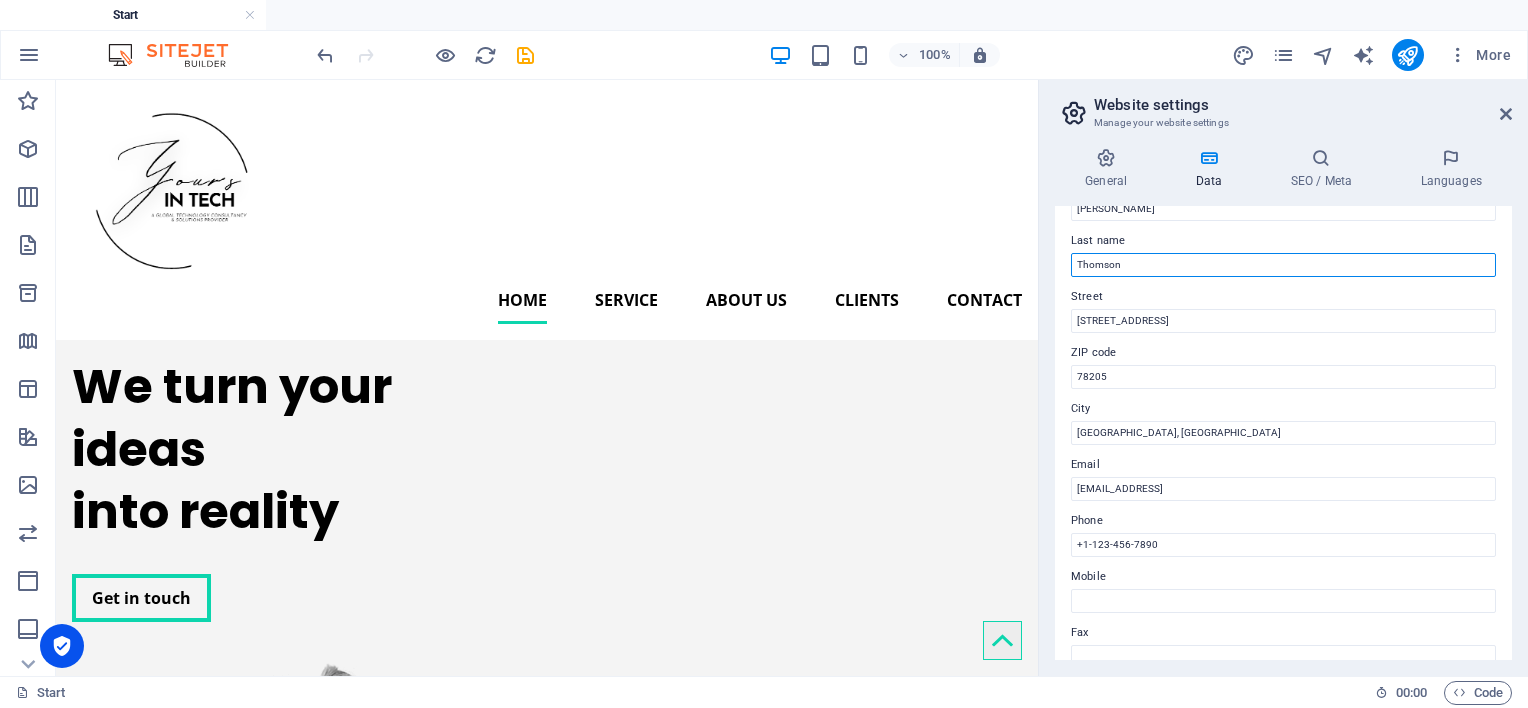scroll, scrollTop: 300, scrollLeft: 0, axis: vertical 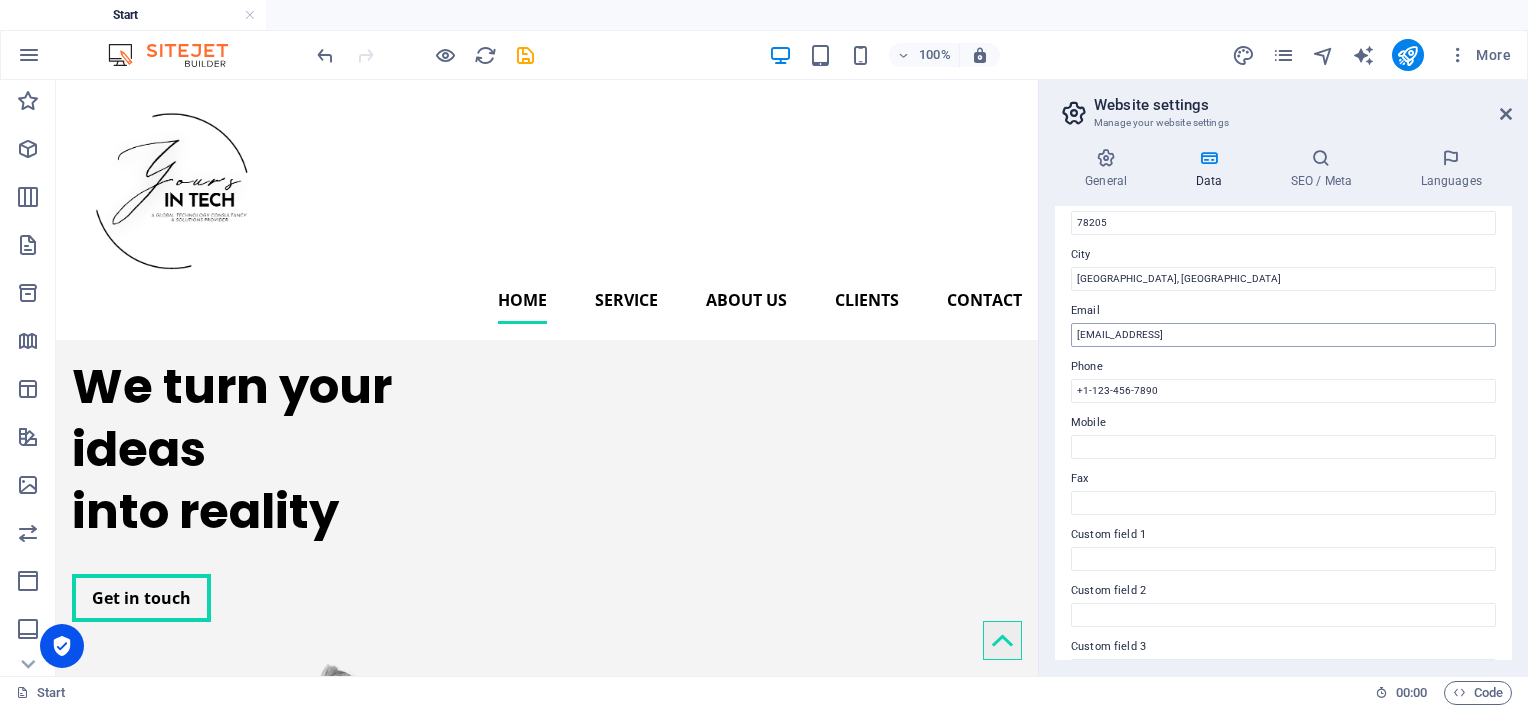 type on "Thomson" 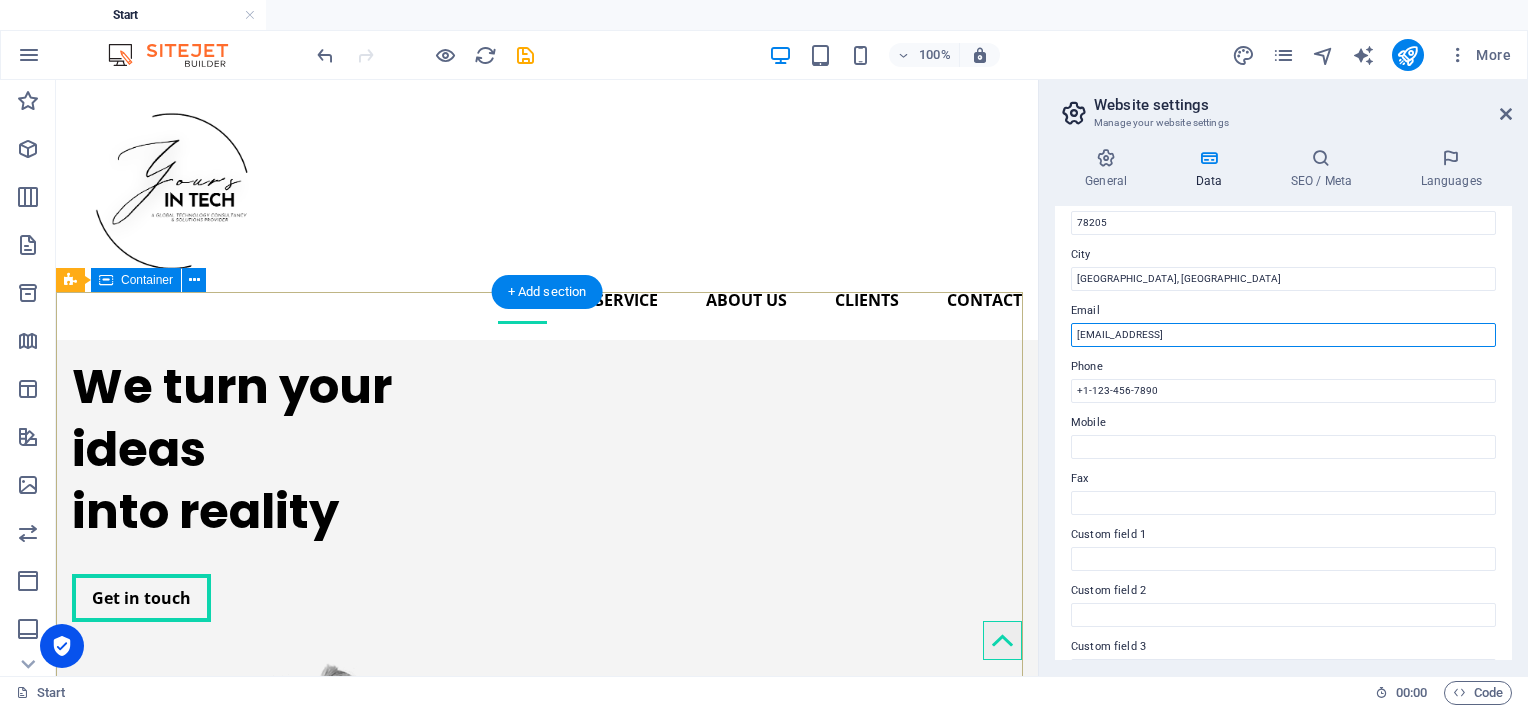 drag, startPoint x: 1300, startPoint y: 416, endPoint x: 1008, endPoint y: 340, distance: 301.72836 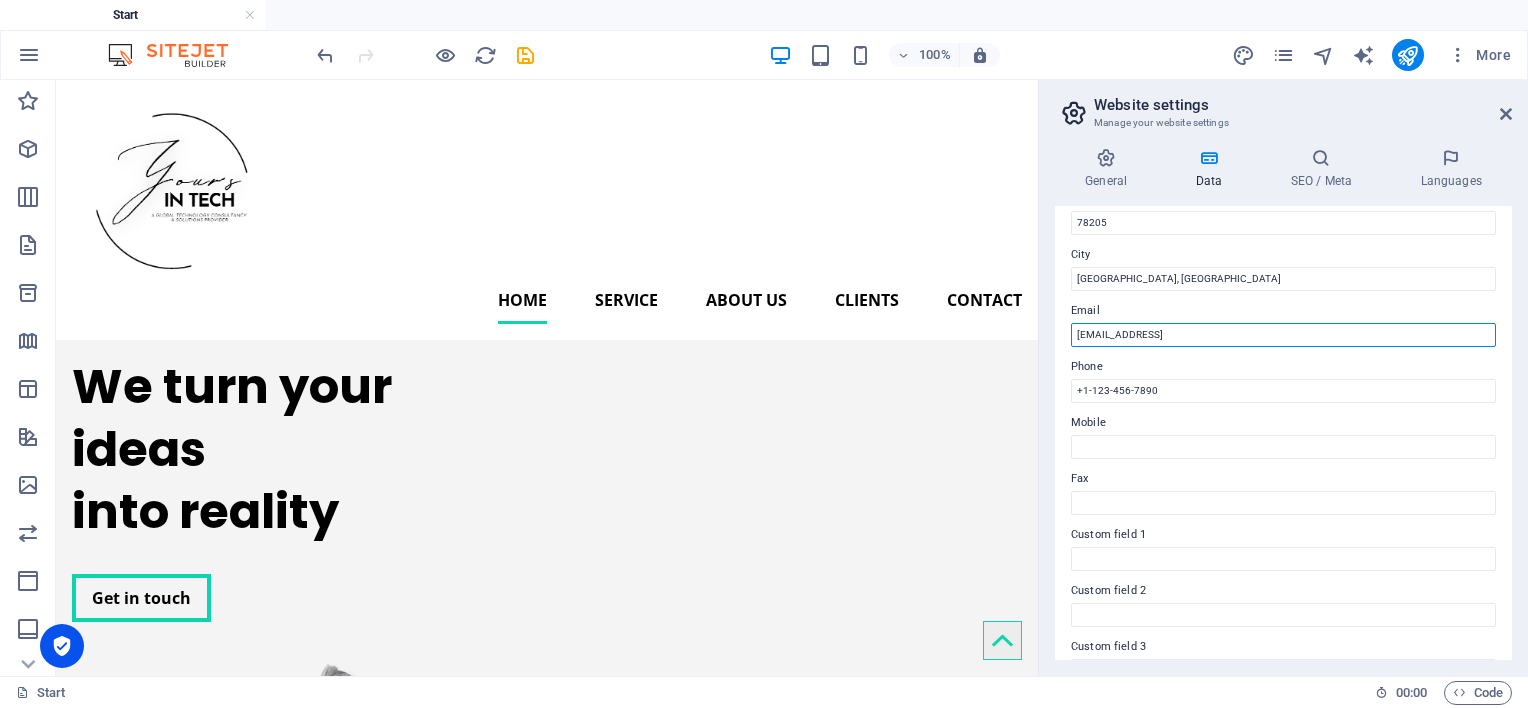 click on "[EMAIL_ADDRESS]" at bounding box center [1283, 335] 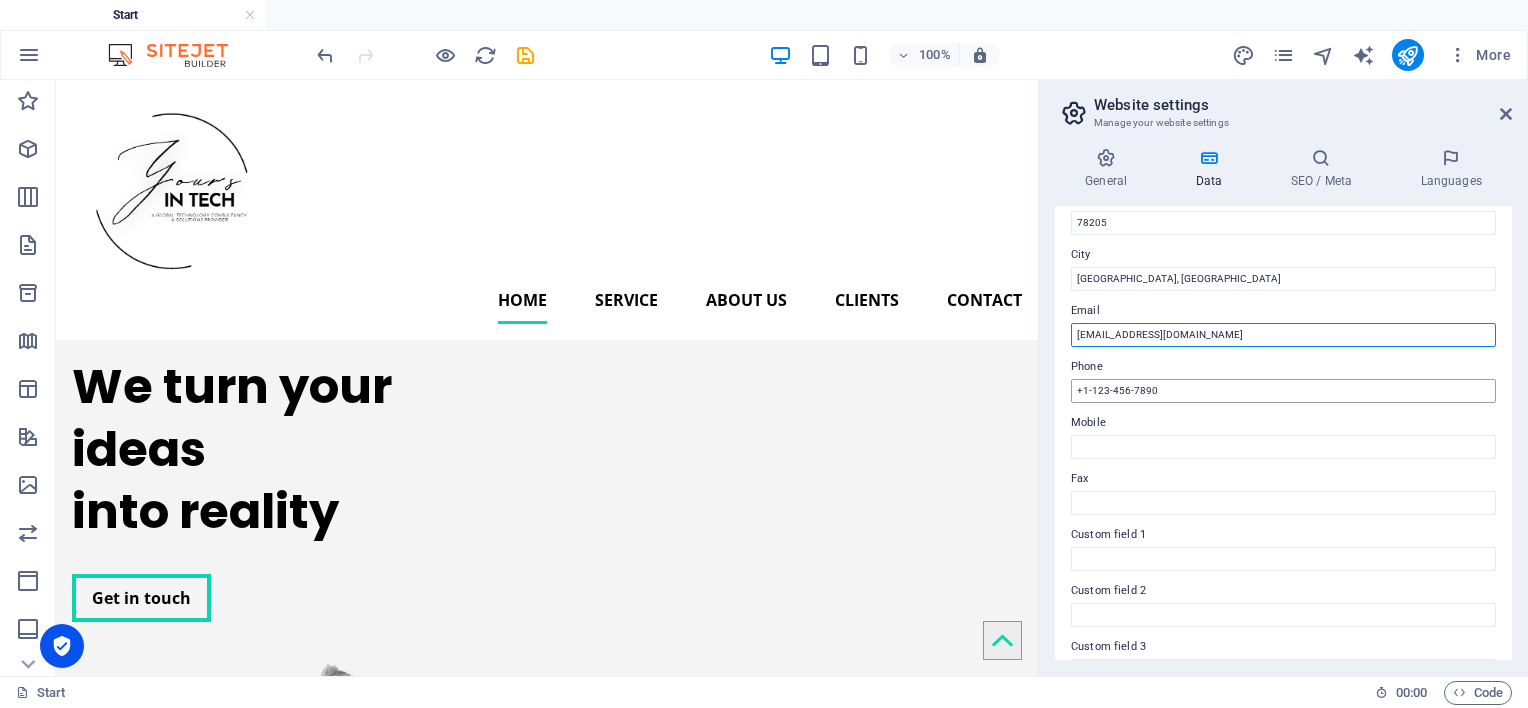 type on "[EMAIL_ADDRESS][DOMAIN_NAME]" 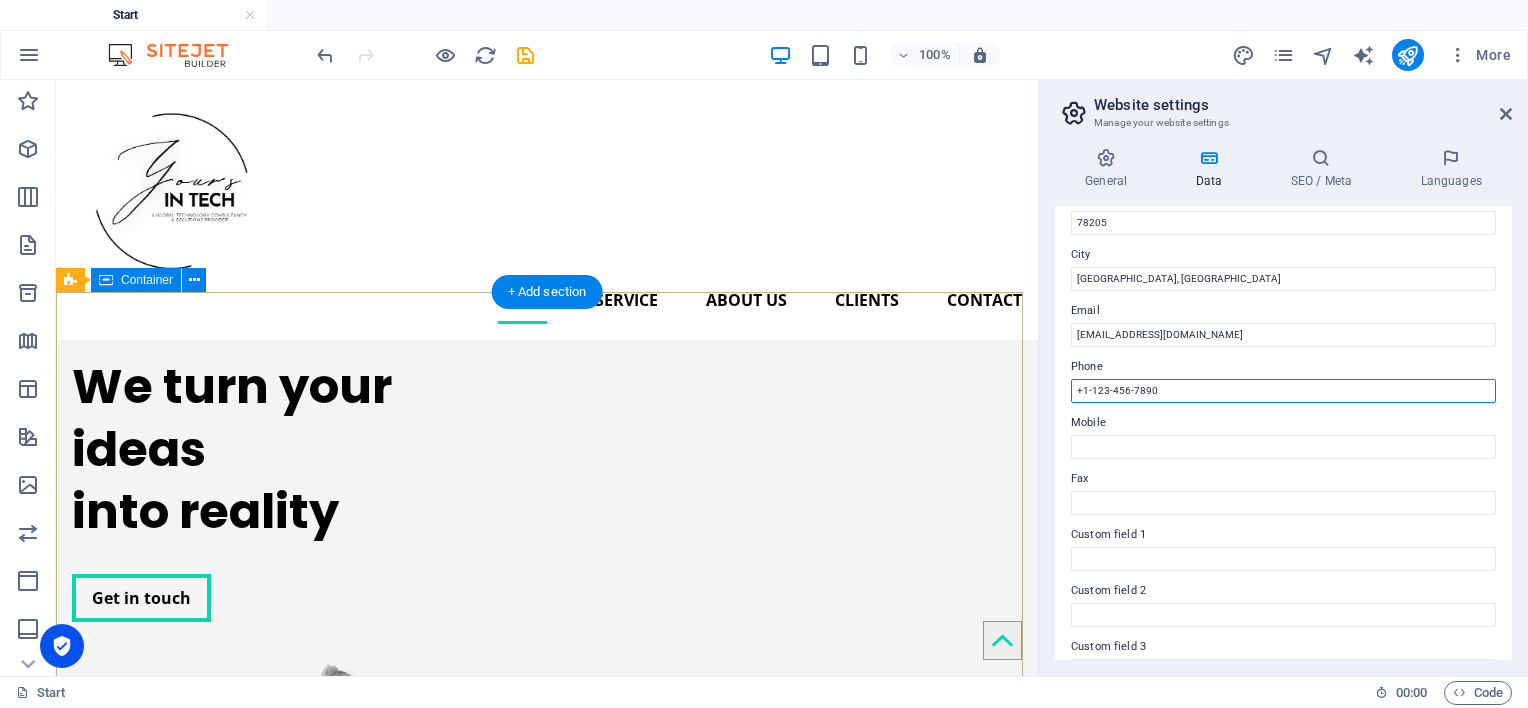 drag, startPoint x: 1221, startPoint y: 469, endPoint x: 1021, endPoint y: 395, distance: 213.25102 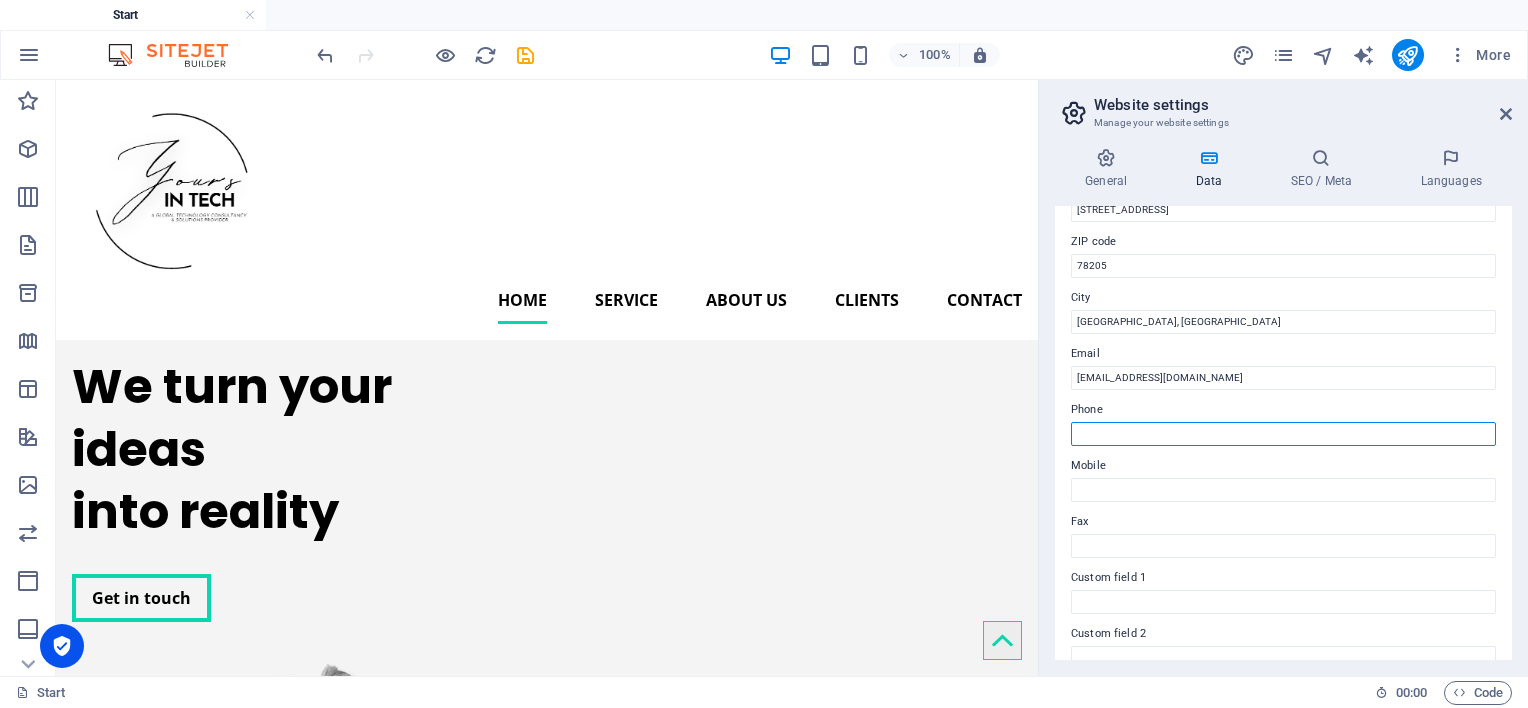 scroll, scrollTop: 106, scrollLeft: 0, axis: vertical 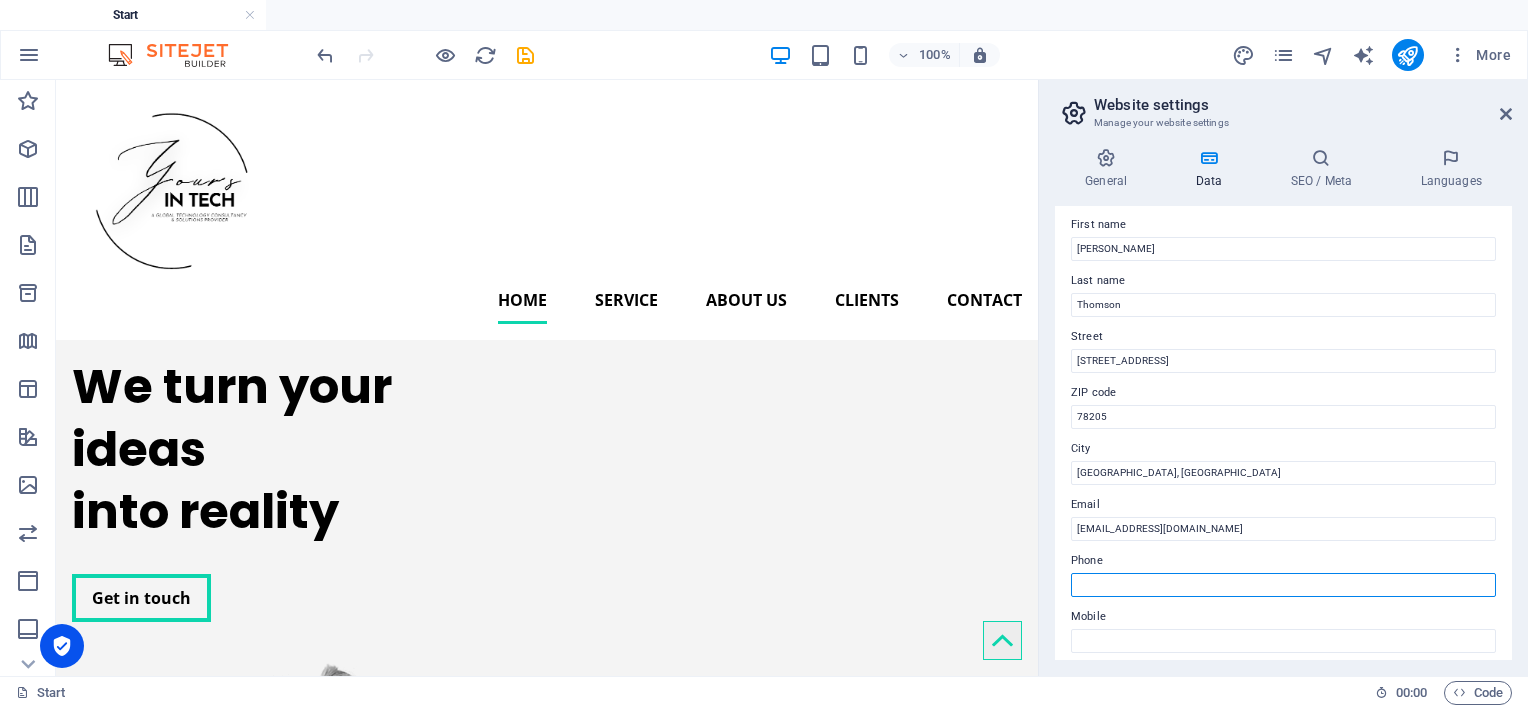 type 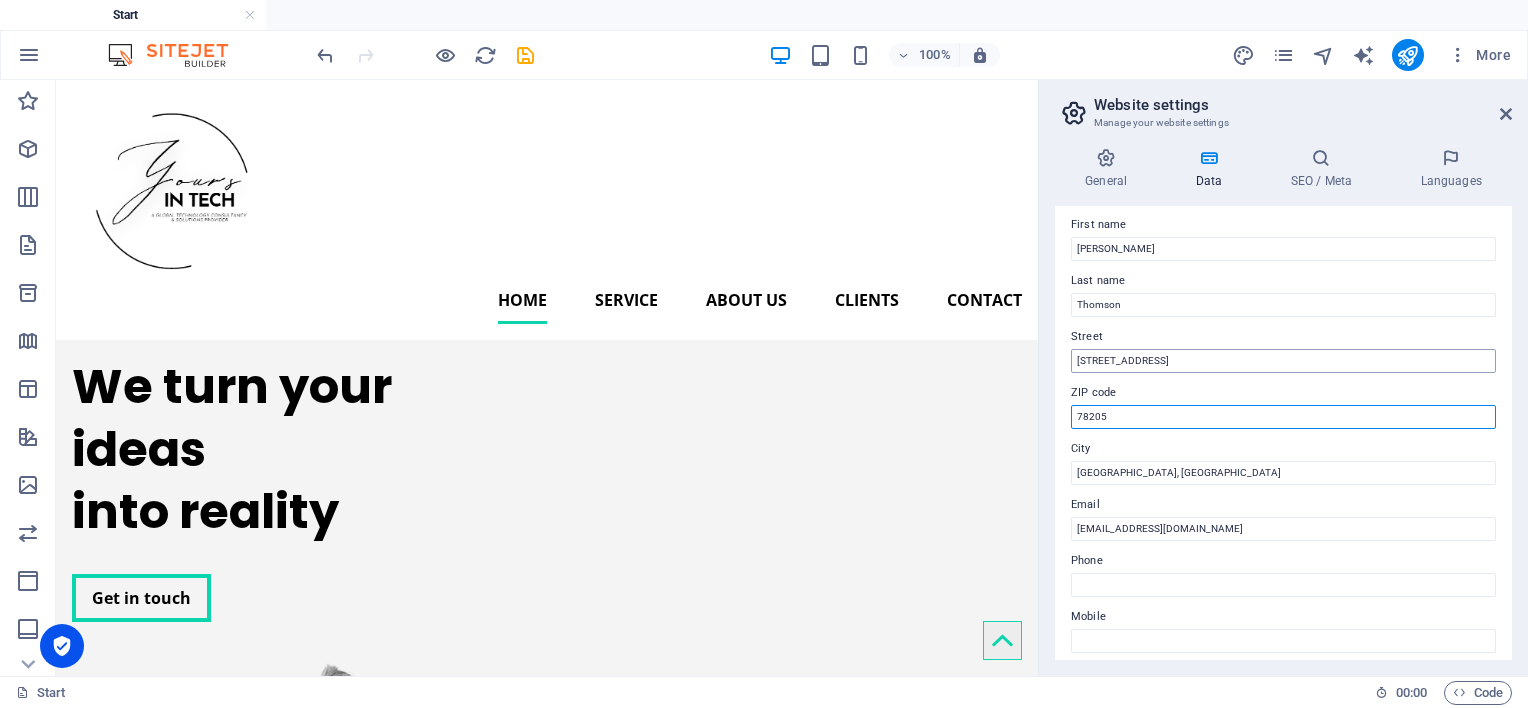 drag, startPoint x: 1046, startPoint y: 408, endPoint x: 1106, endPoint y: 360, distance: 76.837494 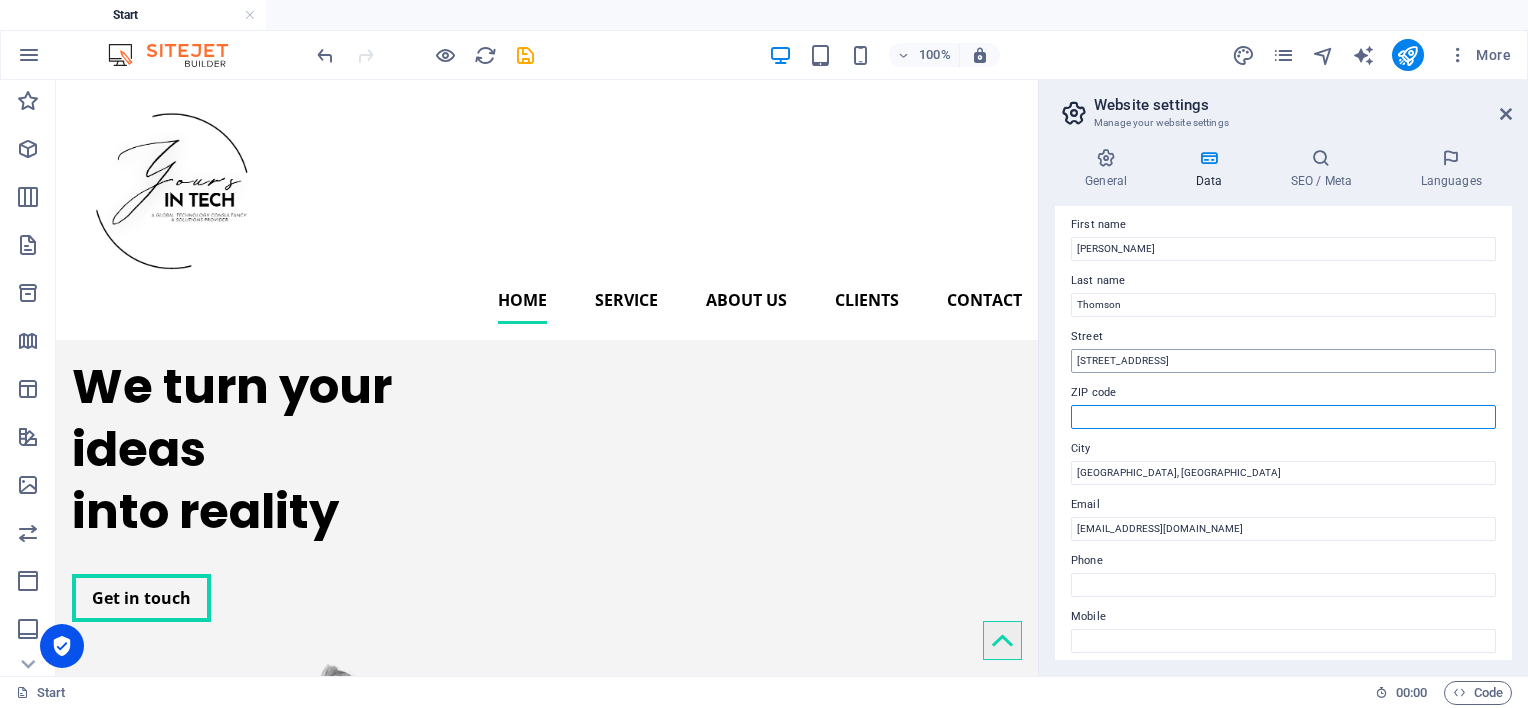 type 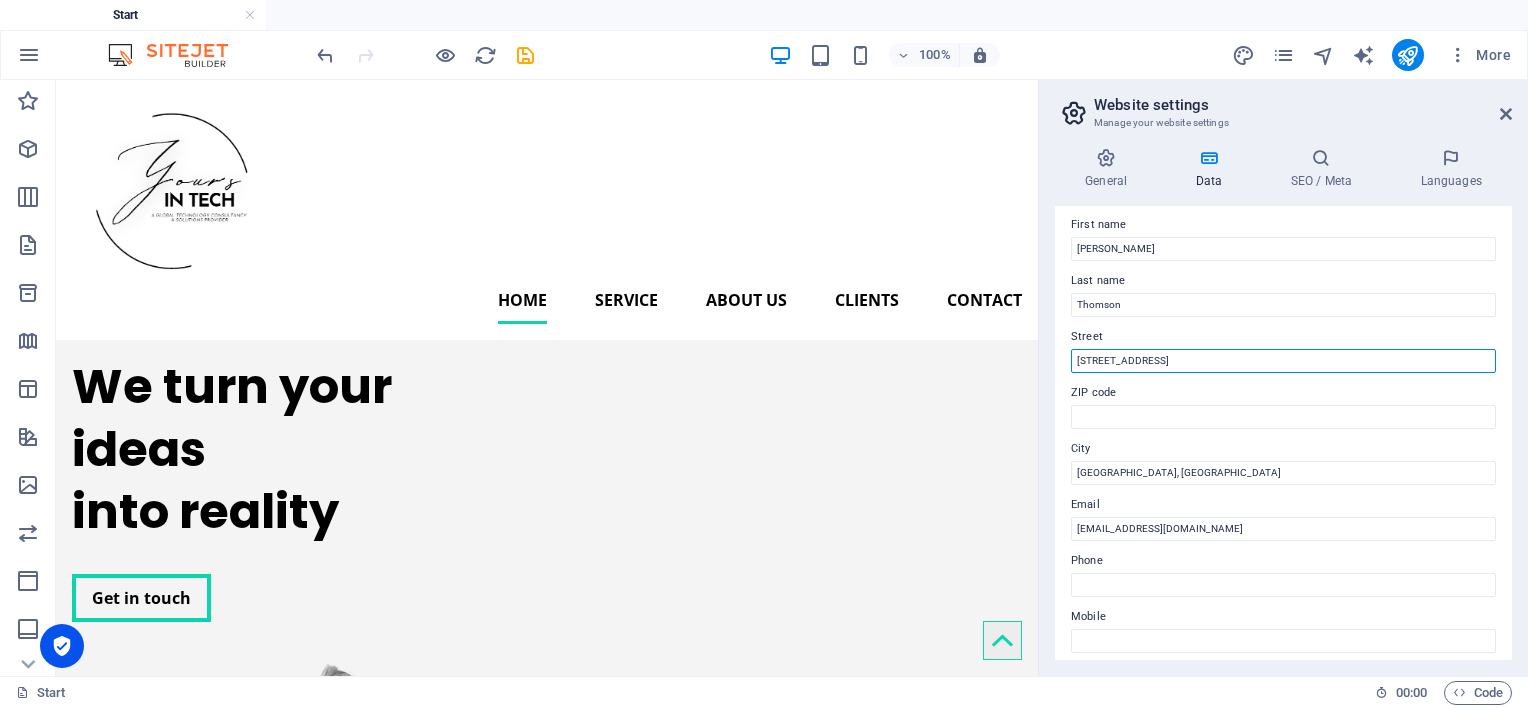 drag, startPoint x: 1161, startPoint y: 352, endPoint x: 1085, endPoint y: 348, distance: 76.105194 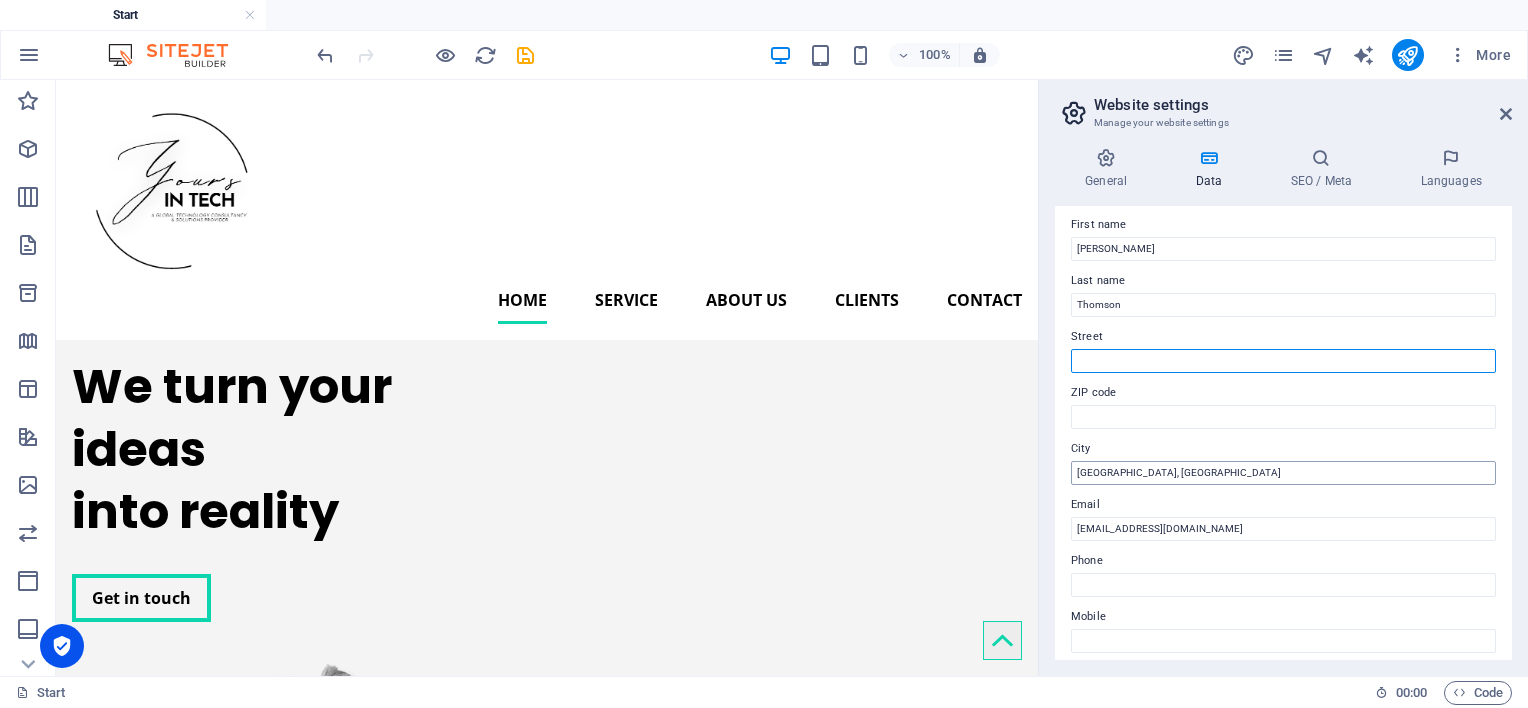 type 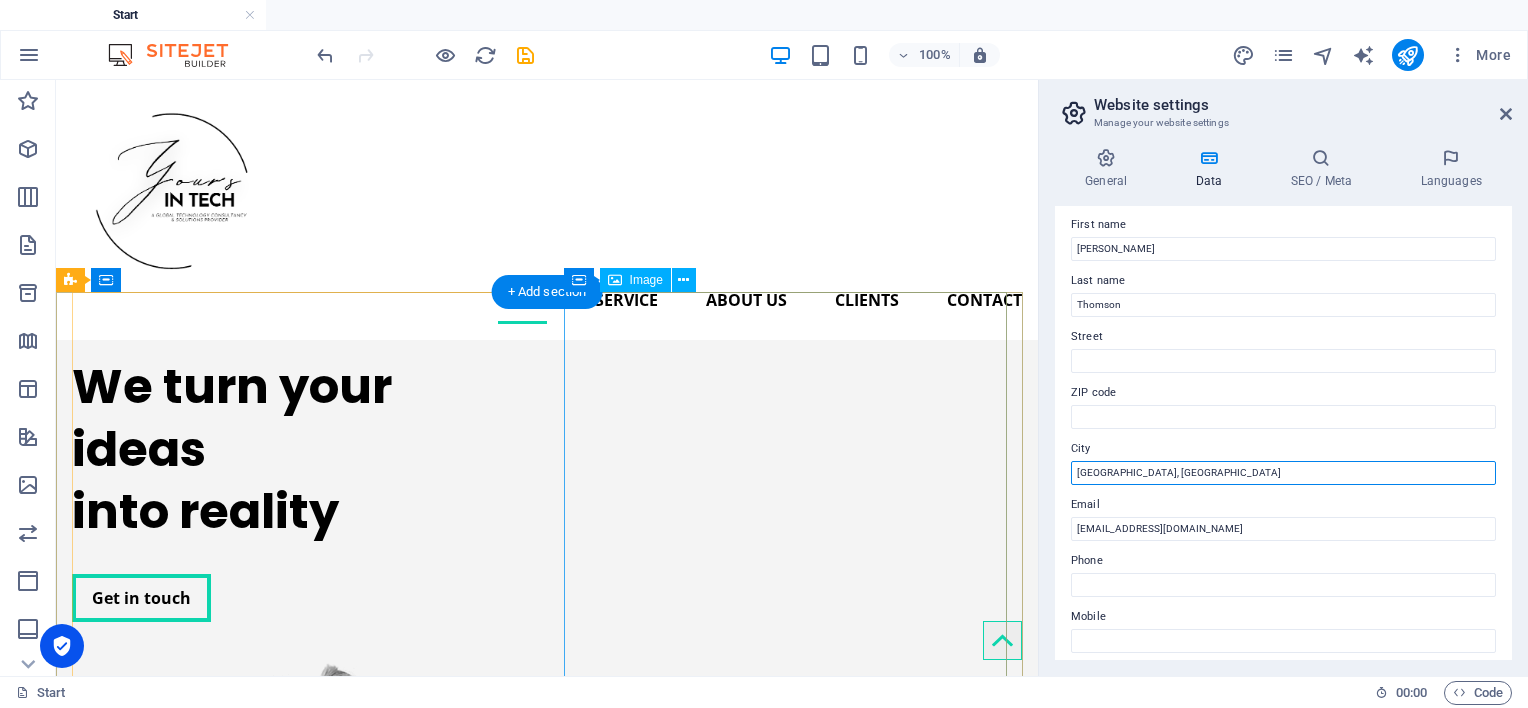 drag, startPoint x: 1141, startPoint y: 545, endPoint x: 1027, endPoint y: 450, distance: 148.39474 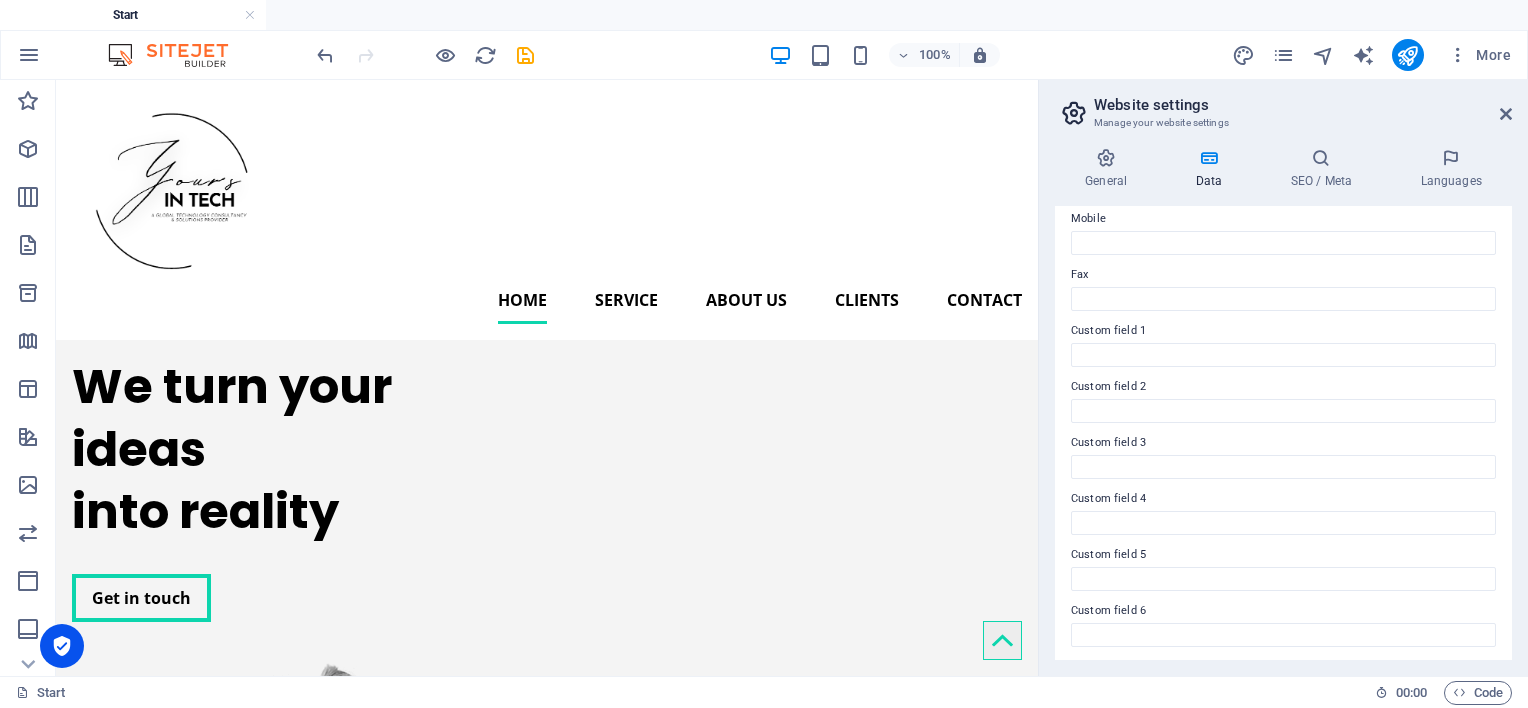 scroll, scrollTop: 506, scrollLeft: 0, axis: vertical 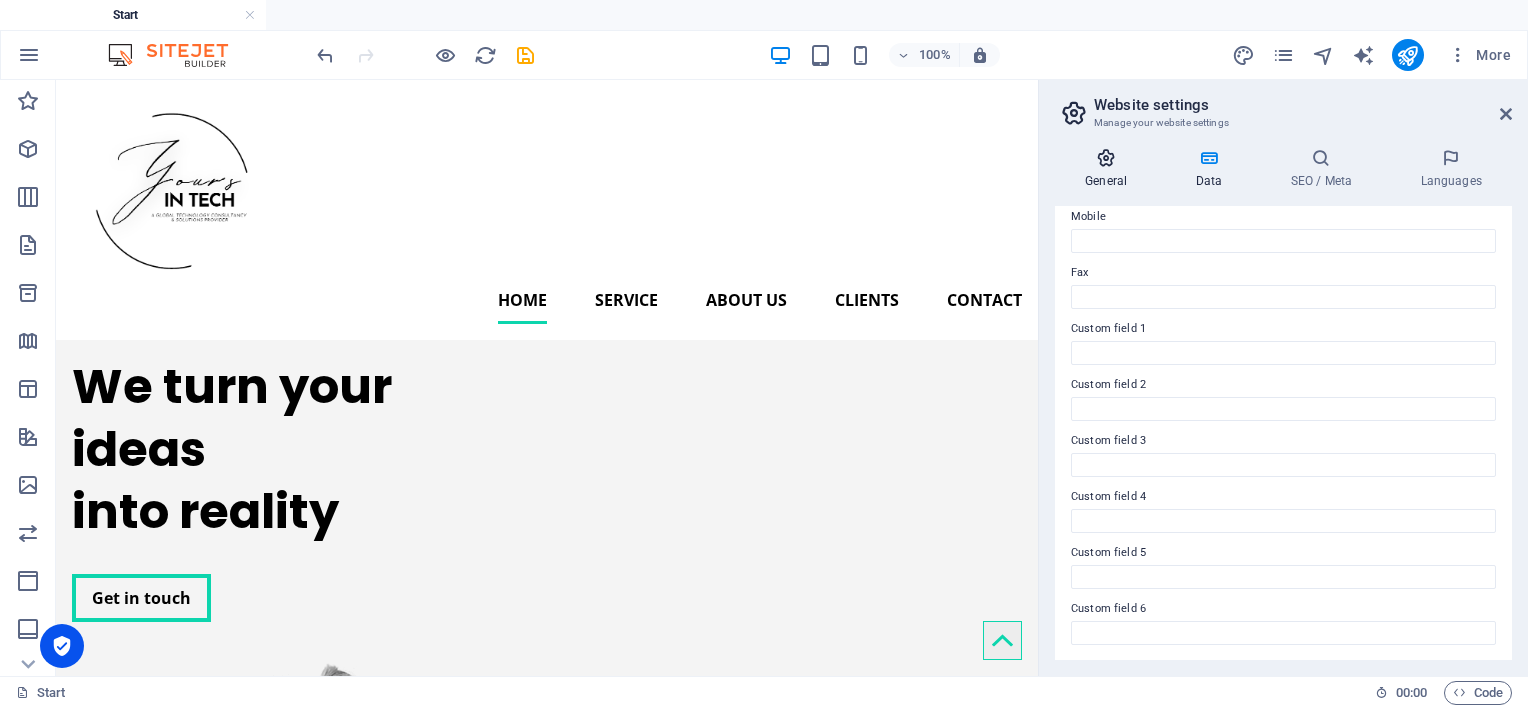 type 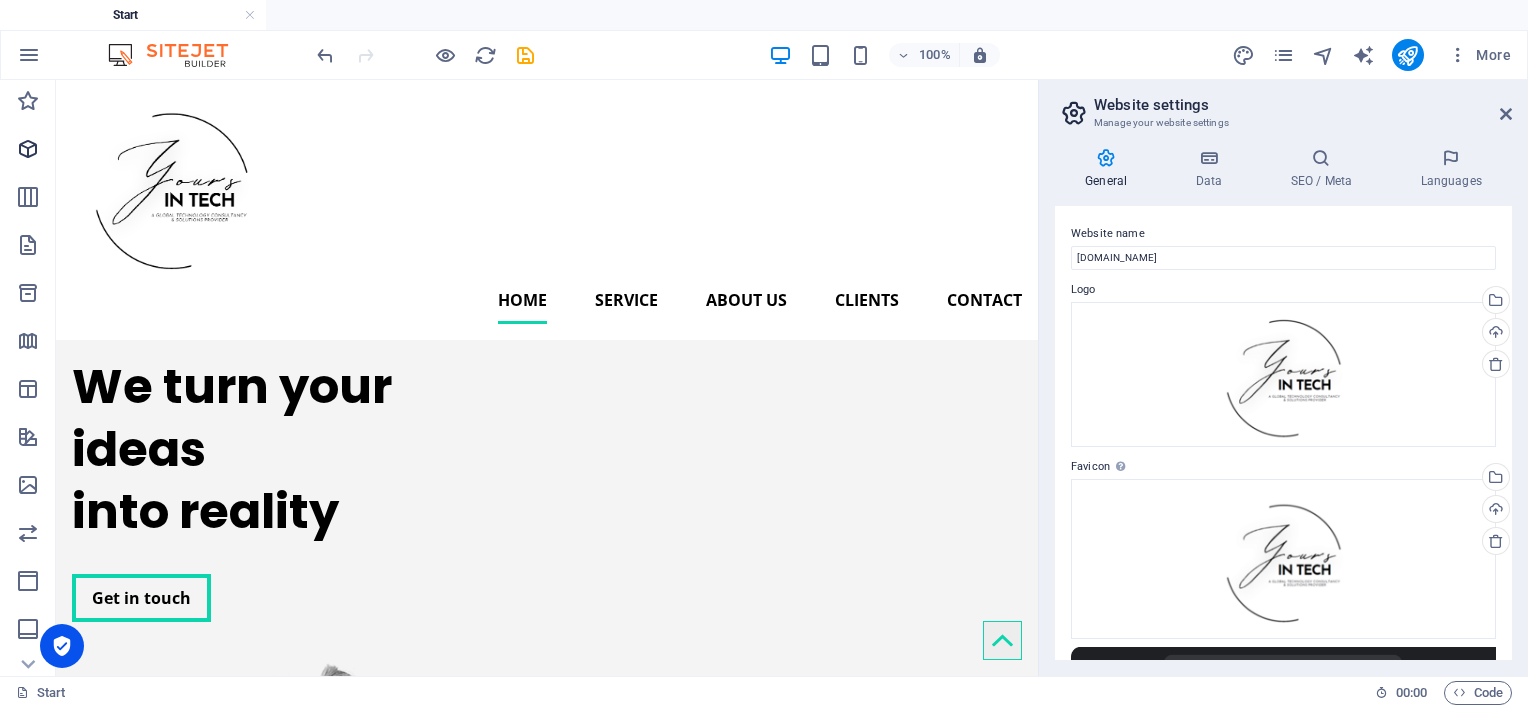 click at bounding box center (28, 149) 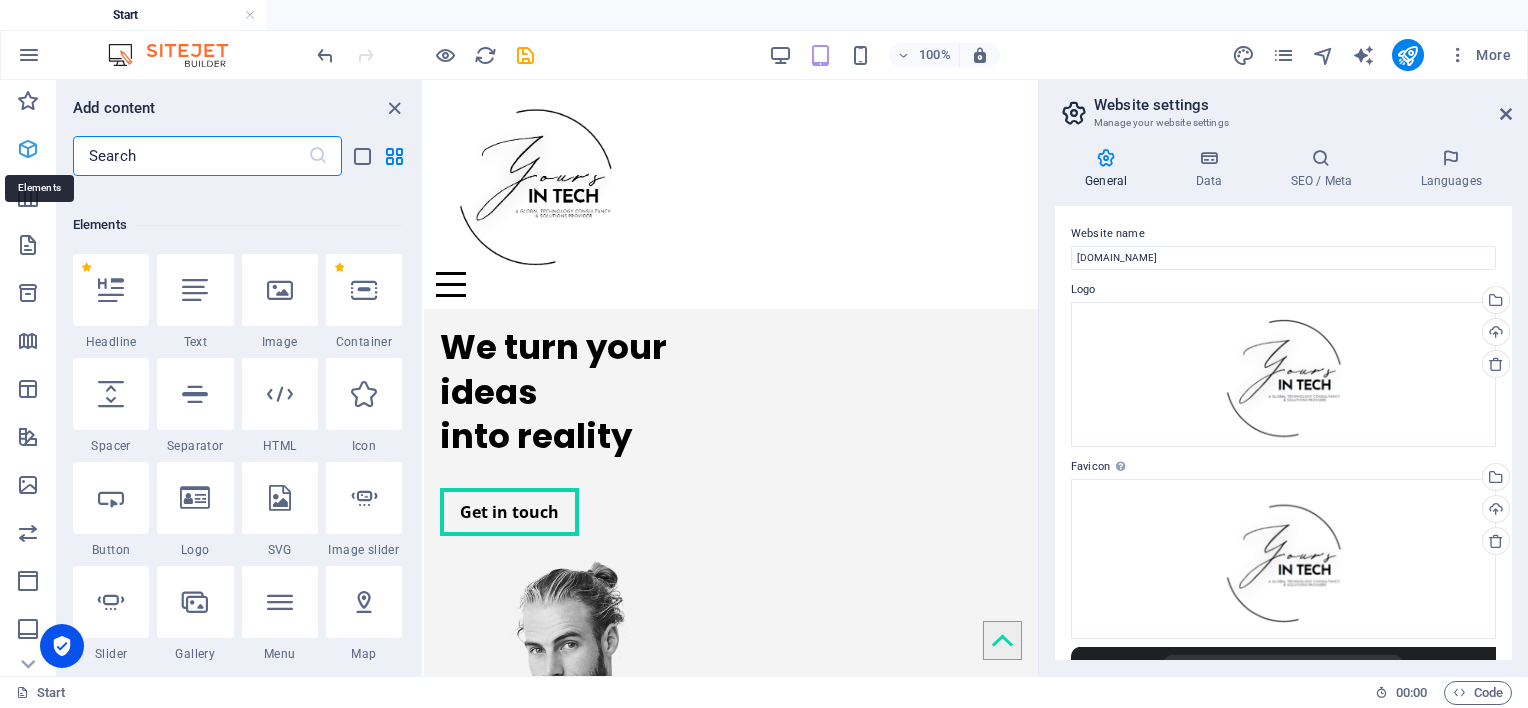 scroll, scrollTop: 212, scrollLeft: 0, axis: vertical 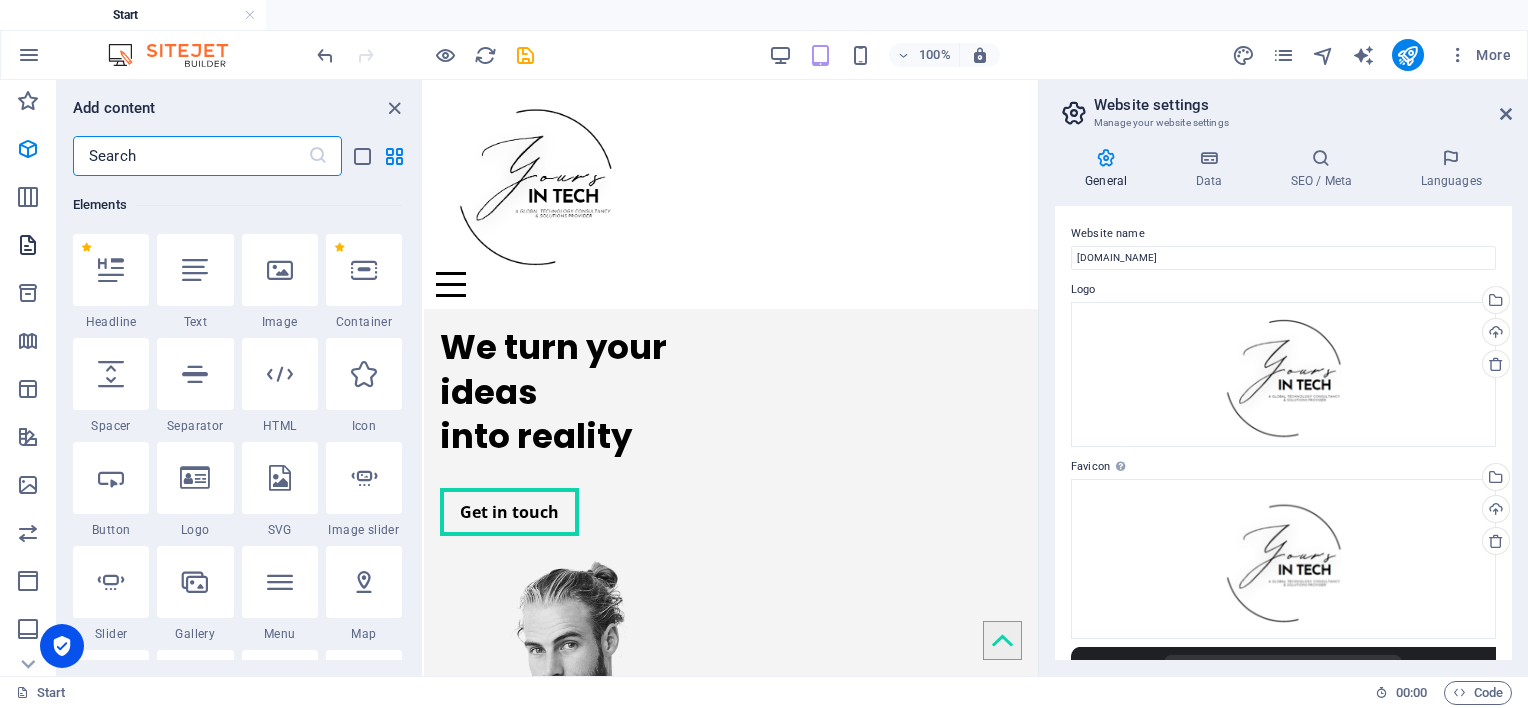 click at bounding box center [28, 248] 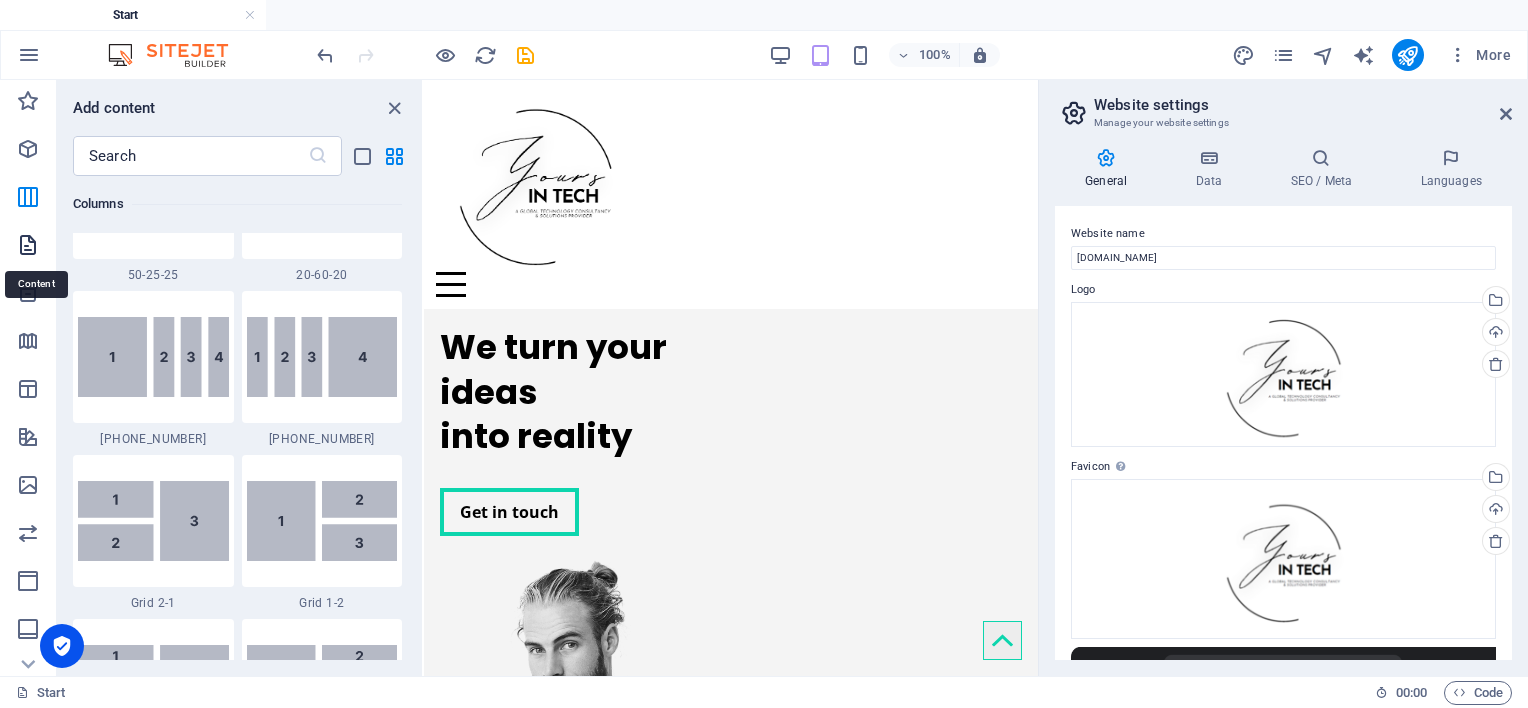 scroll, scrollTop: 3499, scrollLeft: 0, axis: vertical 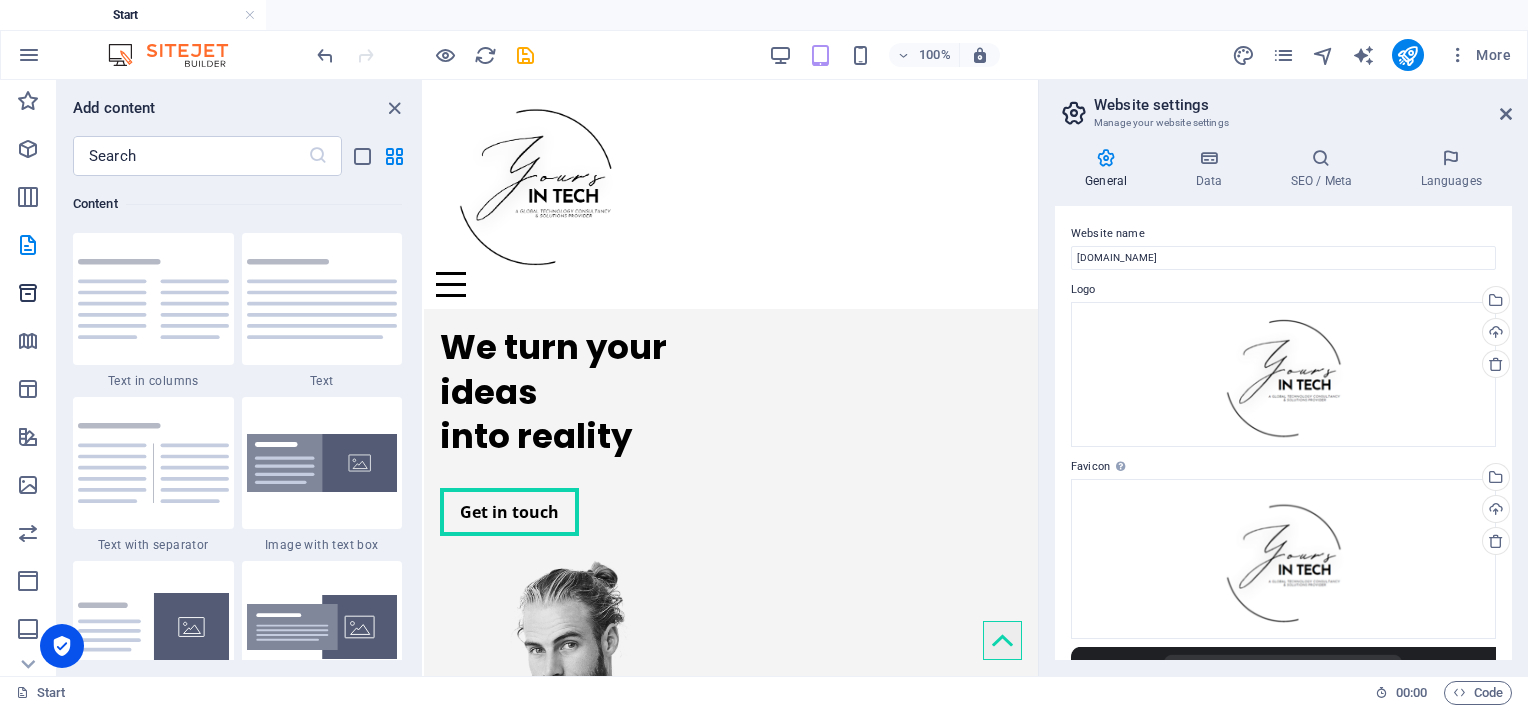 click at bounding box center [28, 296] 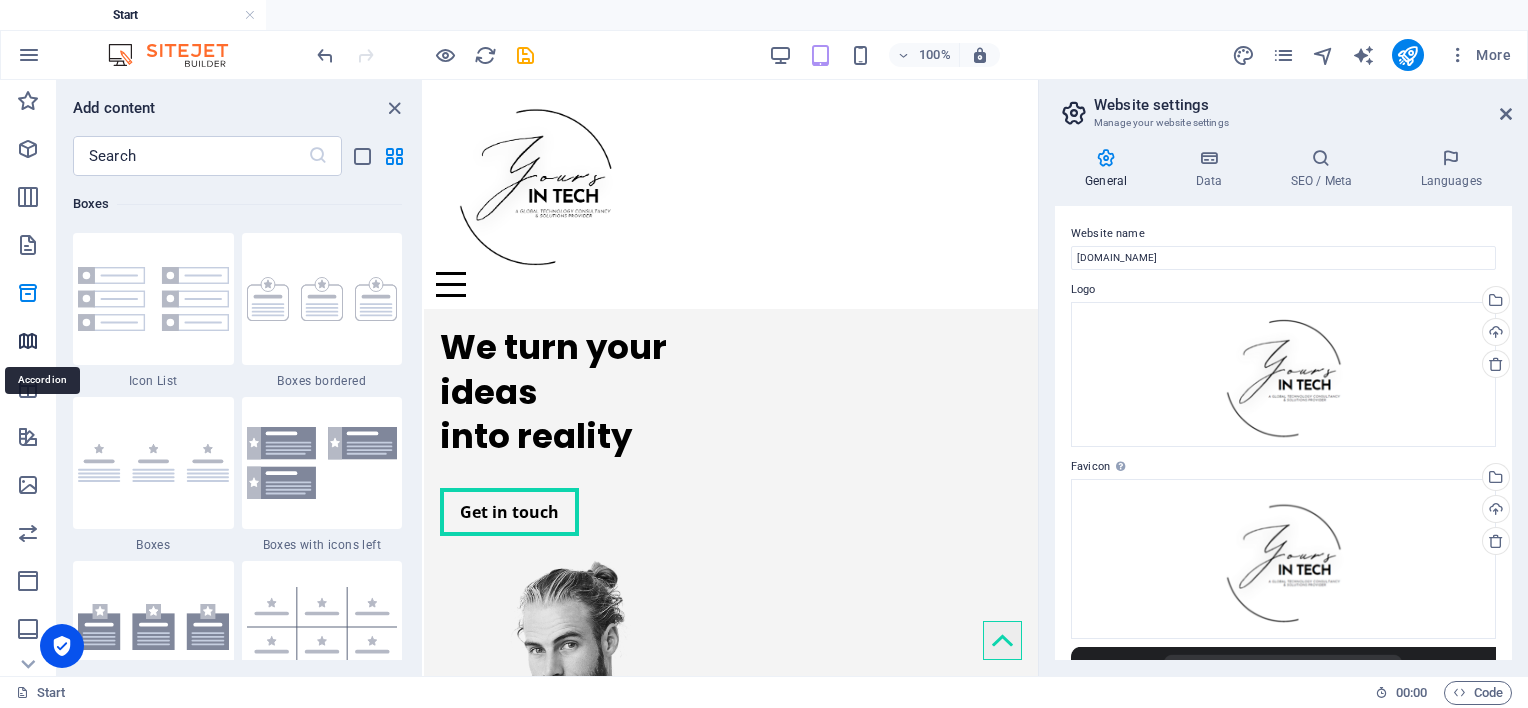 click at bounding box center (28, 341) 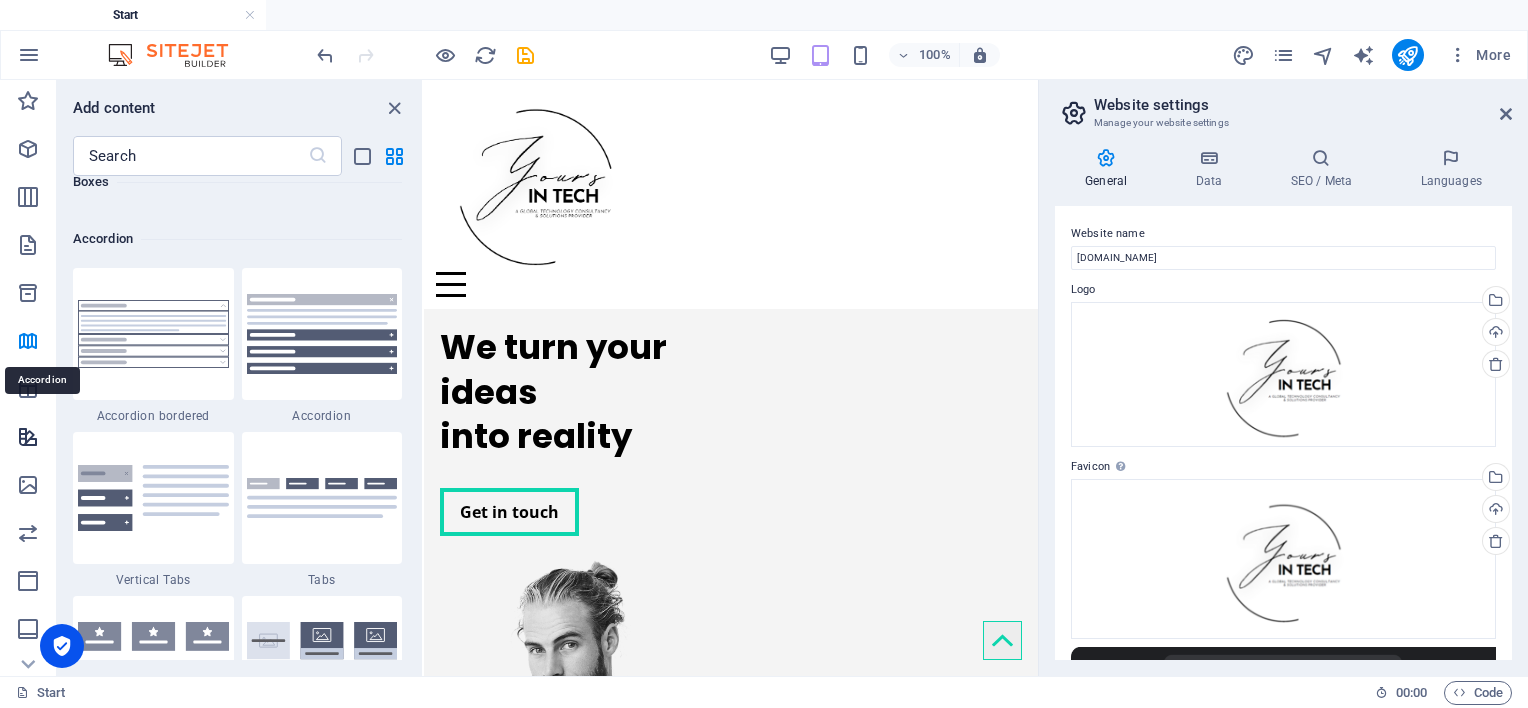 scroll, scrollTop: 6220, scrollLeft: 0, axis: vertical 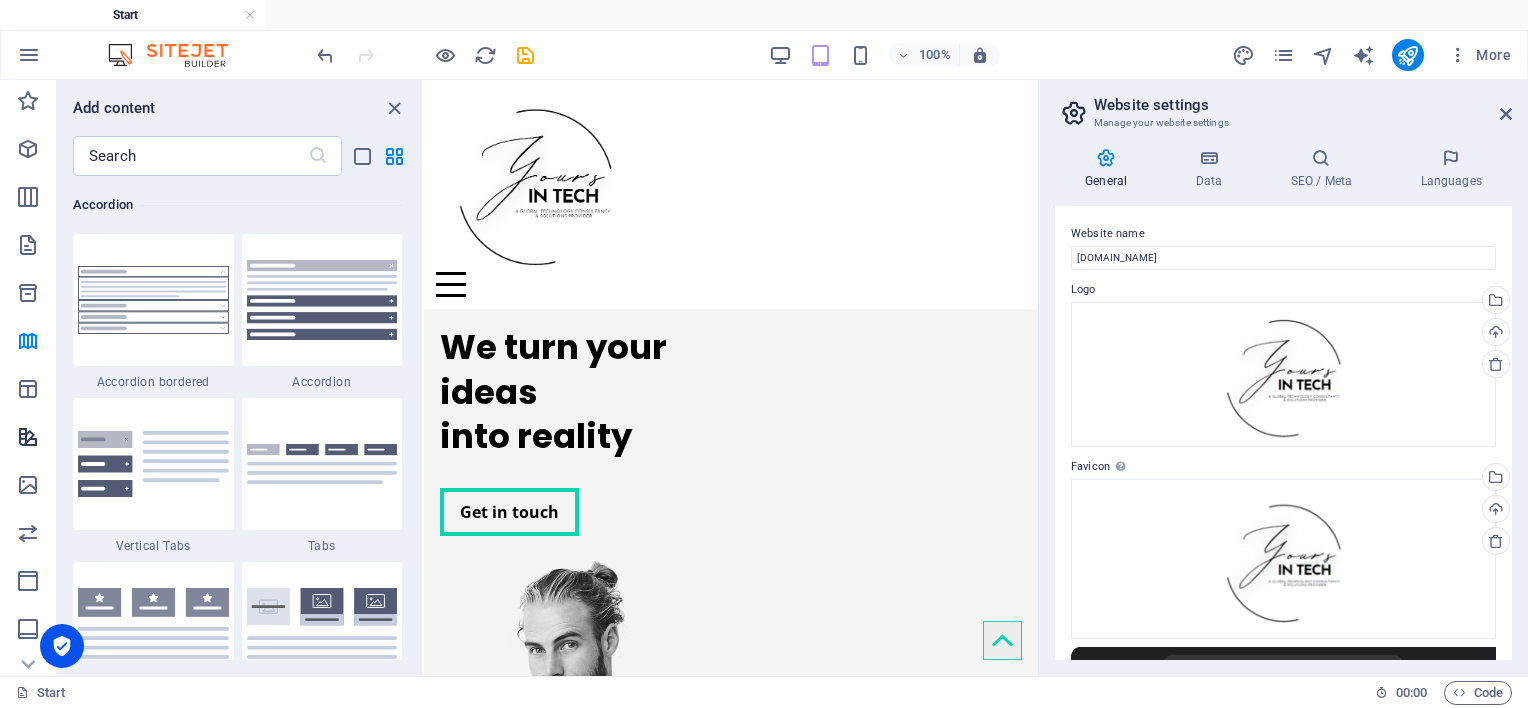 click at bounding box center (28, 440) 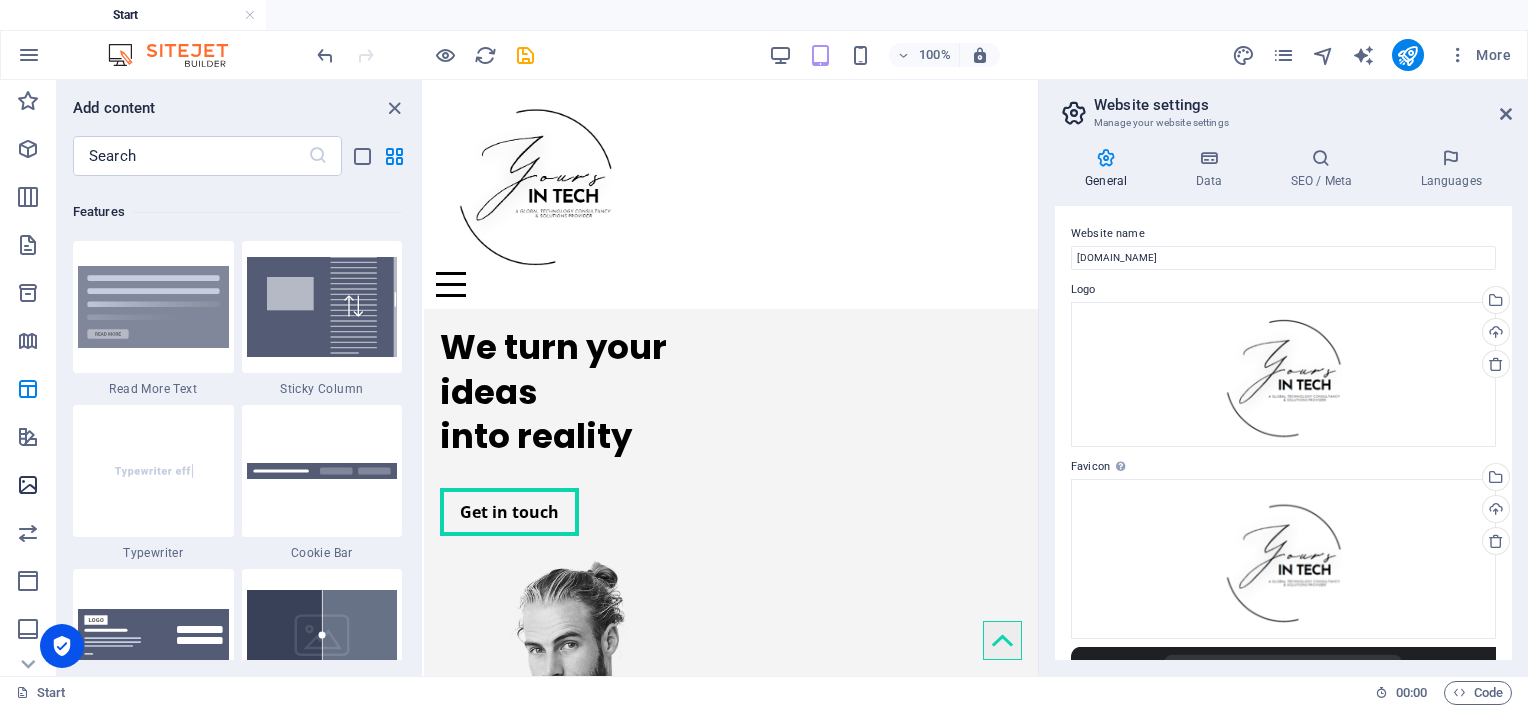 scroll, scrollTop: 7631, scrollLeft: 0, axis: vertical 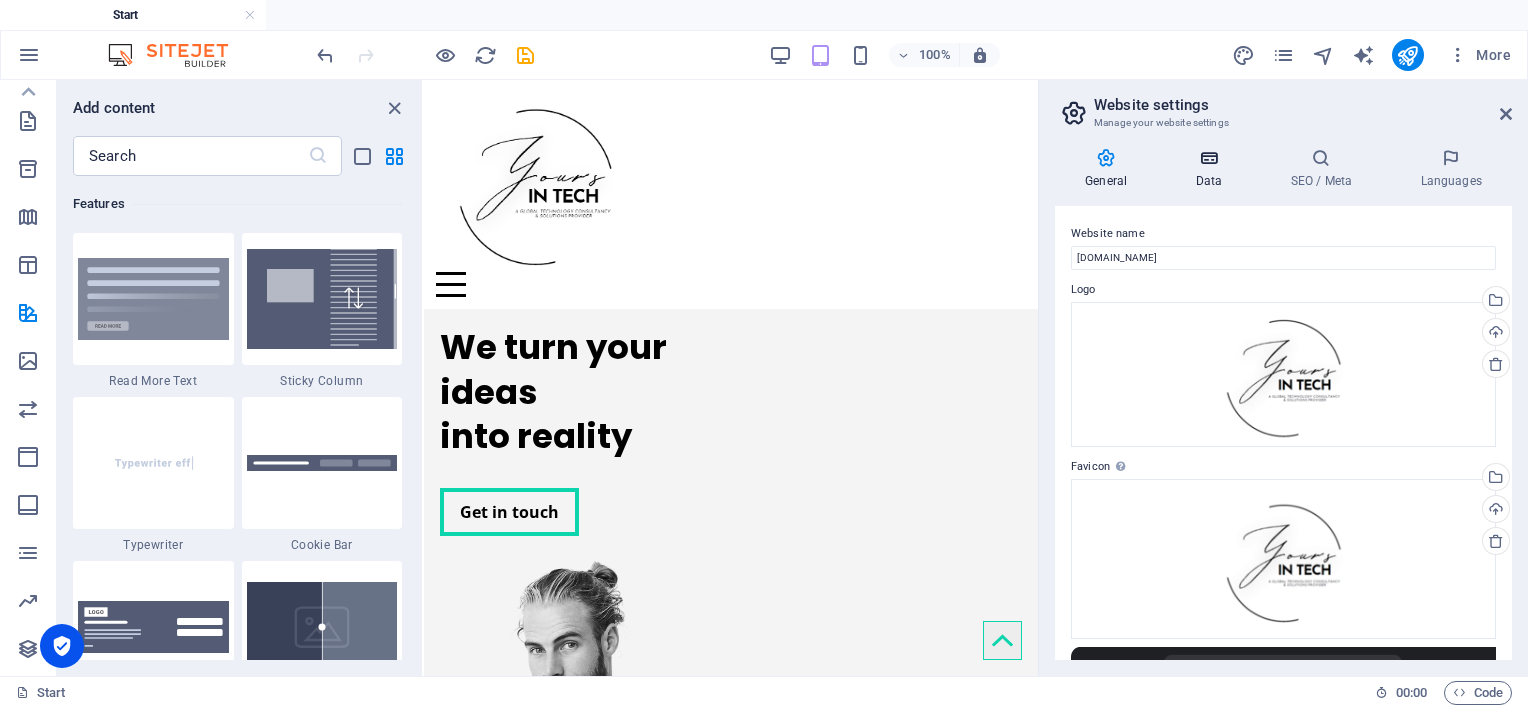 drag, startPoint x: 1199, startPoint y: 172, endPoint x: 1194, endPoint y: 181, distance: 10.29563 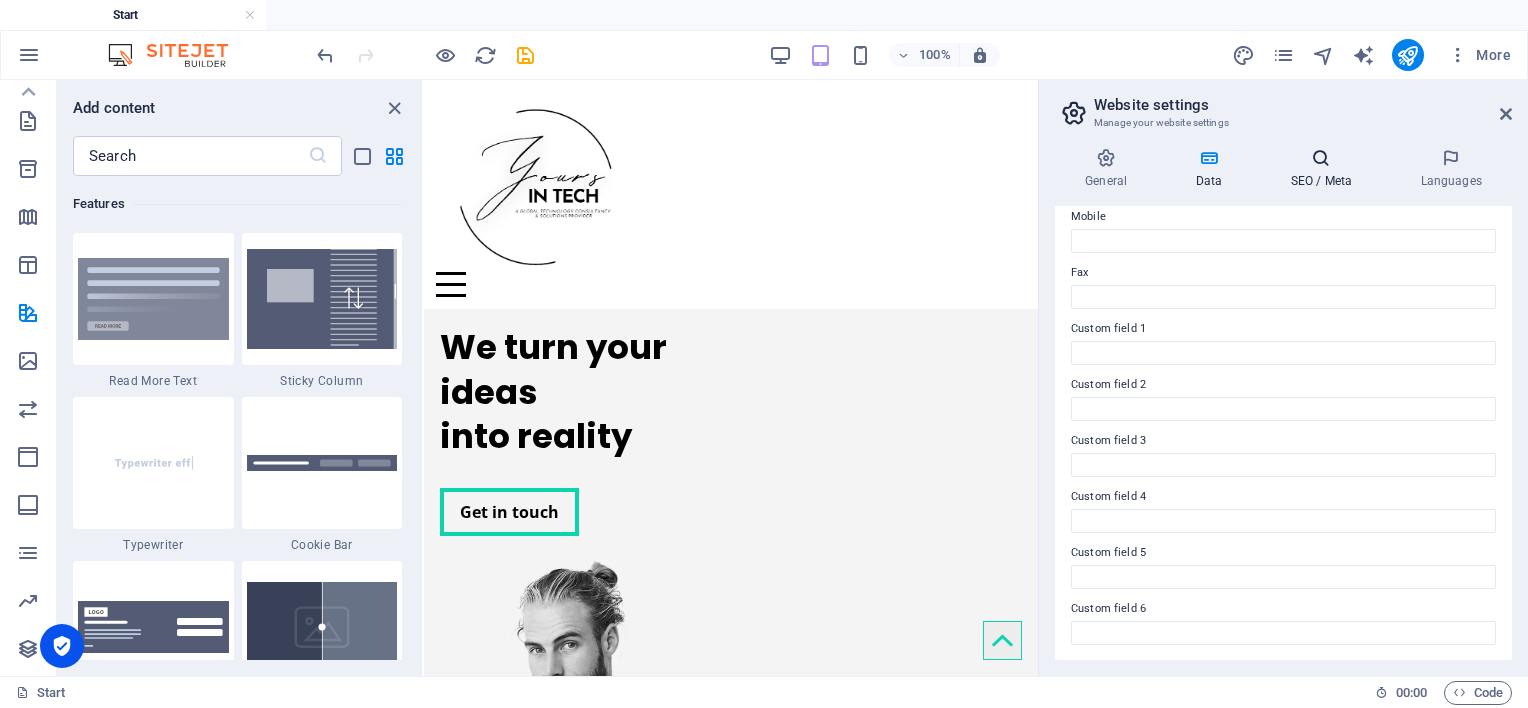 click on "SEO / Meta" at bounding box center (1325, 169) 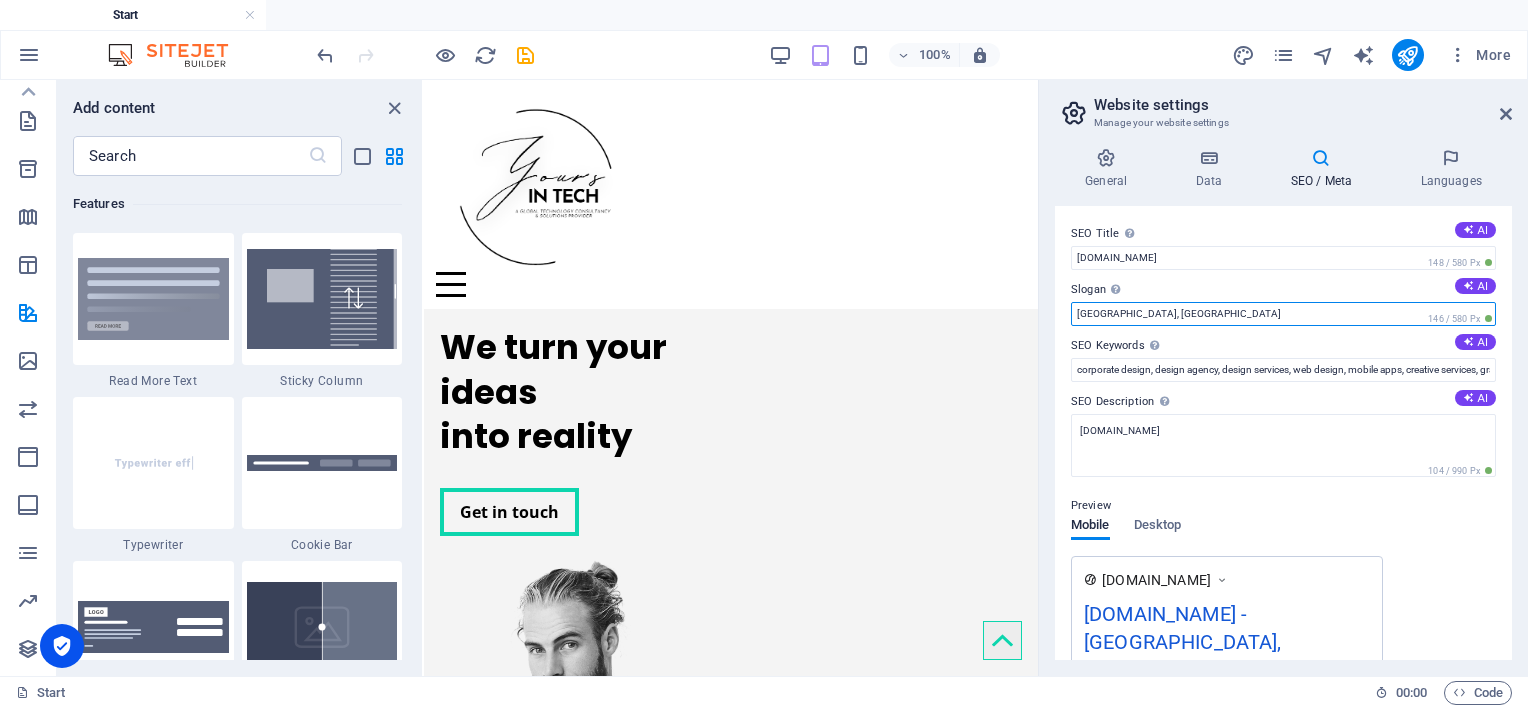 drag, startPoint x: 1165, startPoint y: 314, endPoint x: 1046, endPoint y: 314, distance: 119 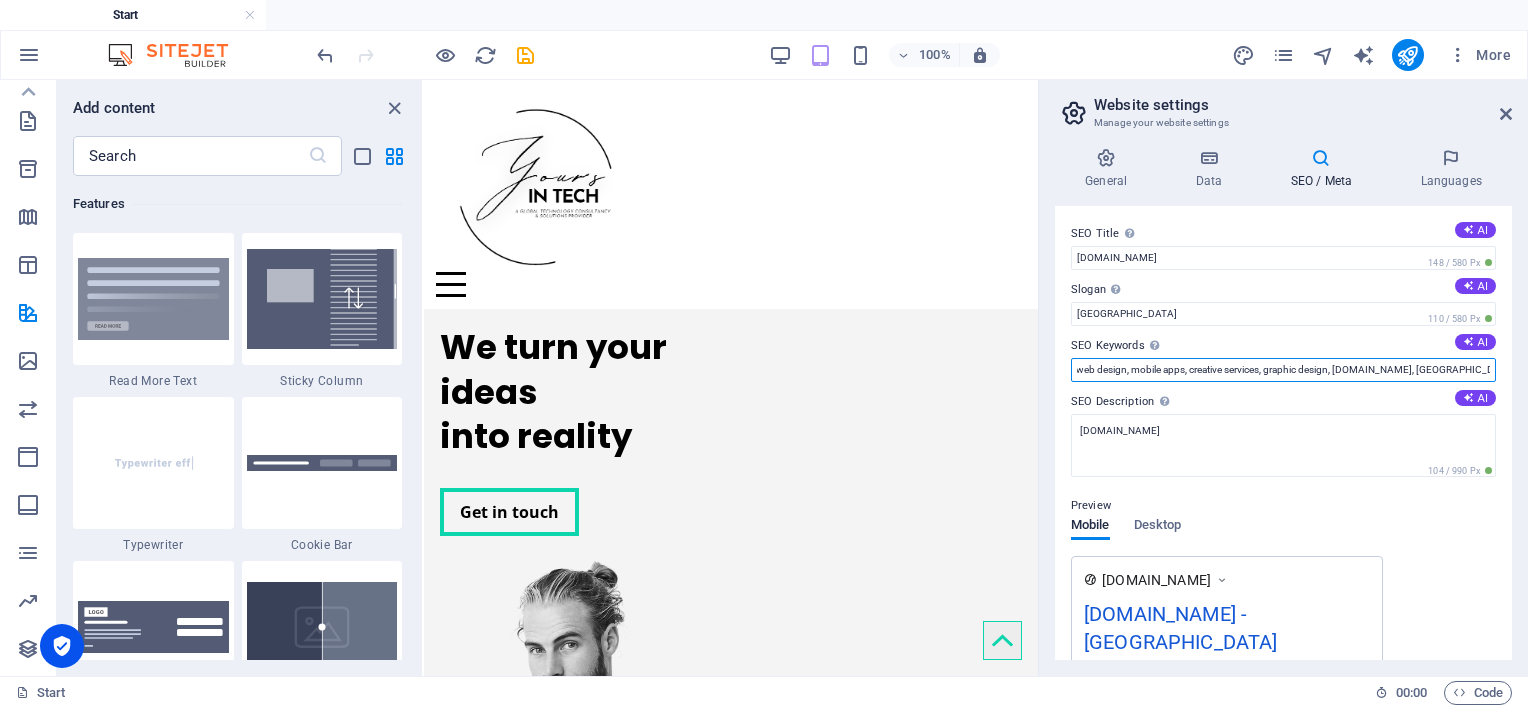 scroll, scrollTop: 0, scrollLeft: 223, axis: horizontal 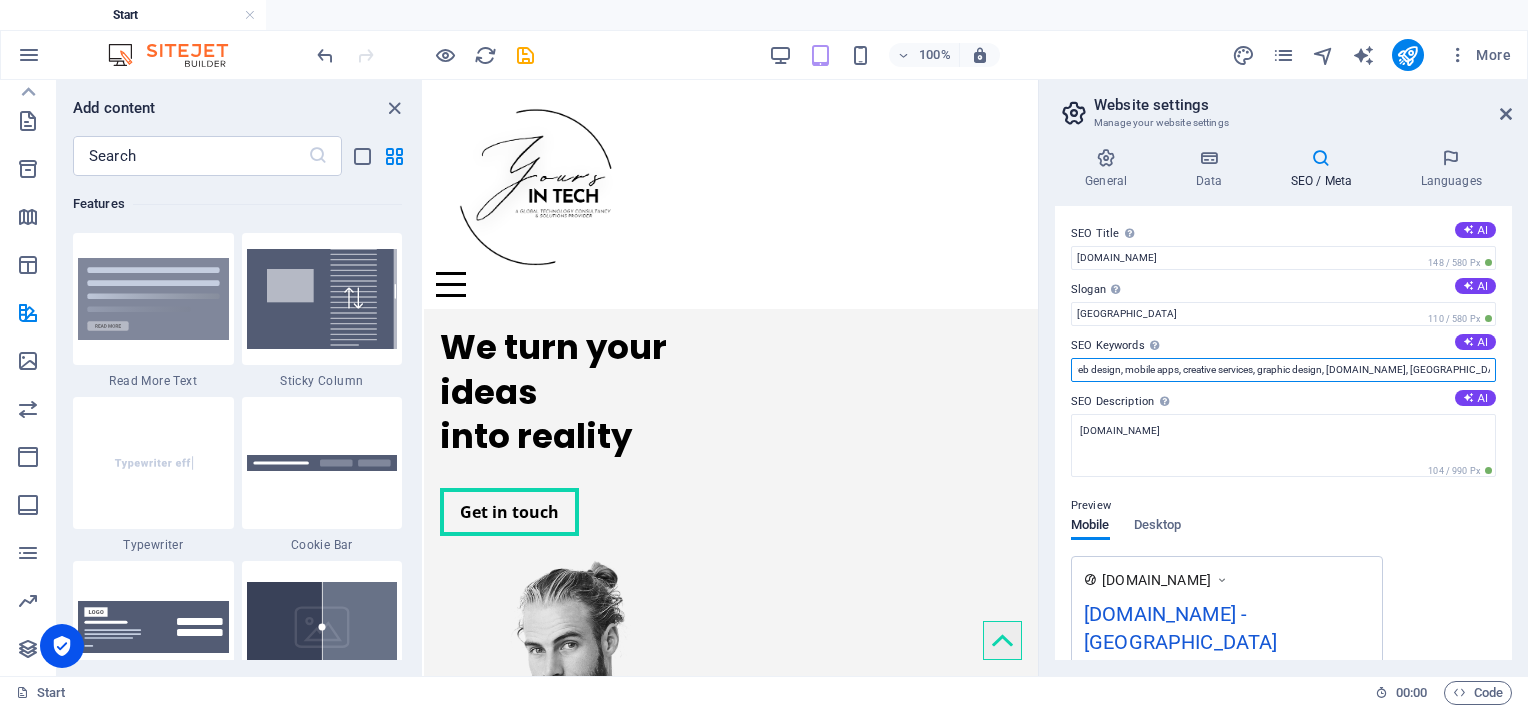 drag, startPoint x: 1074, startPoint y: 368, endPoint x: 1531, endPoint y: 366, distance: 457.00436 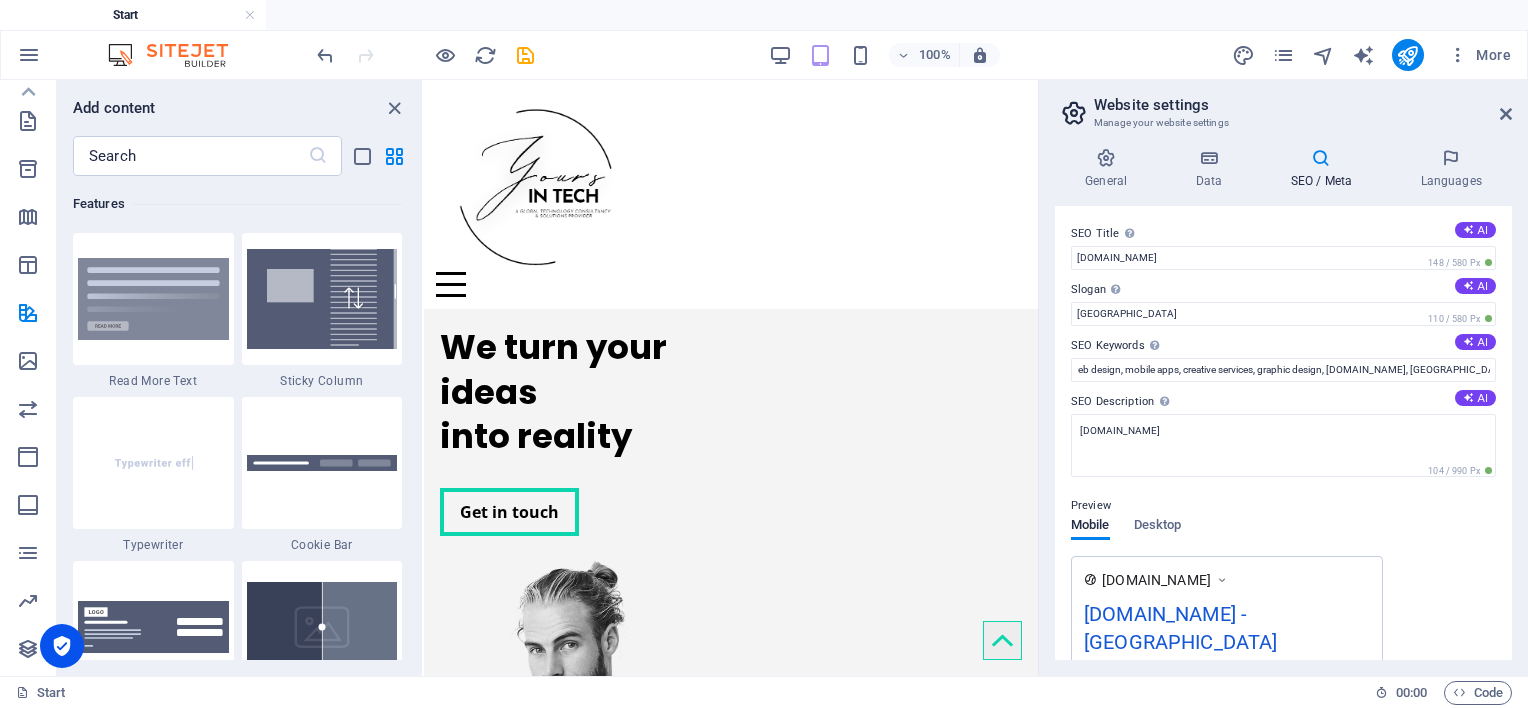 click on "SEO Title The title of your website - make it something that stands out in search engine results. AI [DOMAIN_NAME] 148 / 580 Px Slogan The slogan of your website. AI [GEOGRAPHIC_DATA] 110 / 580 Px SEO Keywords Comma-separated list of keywords representing your website. AI corporate design, design agency, design services, web design, mobile apps, creative services, graphic design, [DOMAIN_NAME], [GEOGRAPHIC_DATA], [GEOGRAPHIC_DATA] SEO Description Describe the contents of your website - this is crucial for search engines and SEO! AI [DOMAIN_NAME] 104 / 990 Px Preview Mobile Desktop [DOMAIN_NAME] [DOMAIN_NAME] - South Africa [DOMAIN_NAME] Settings Noindex Instruct search engines to exclude this website from search results. Responsive Determine whether the website should be responsive based on screen resolution. Meta tags Enter HTML code here that will be placed inside the  tags of your website. Please note that your website may not function if you include code with errors. Google Analytics ID Google Maps API key" at bounding box center (1283, 433) 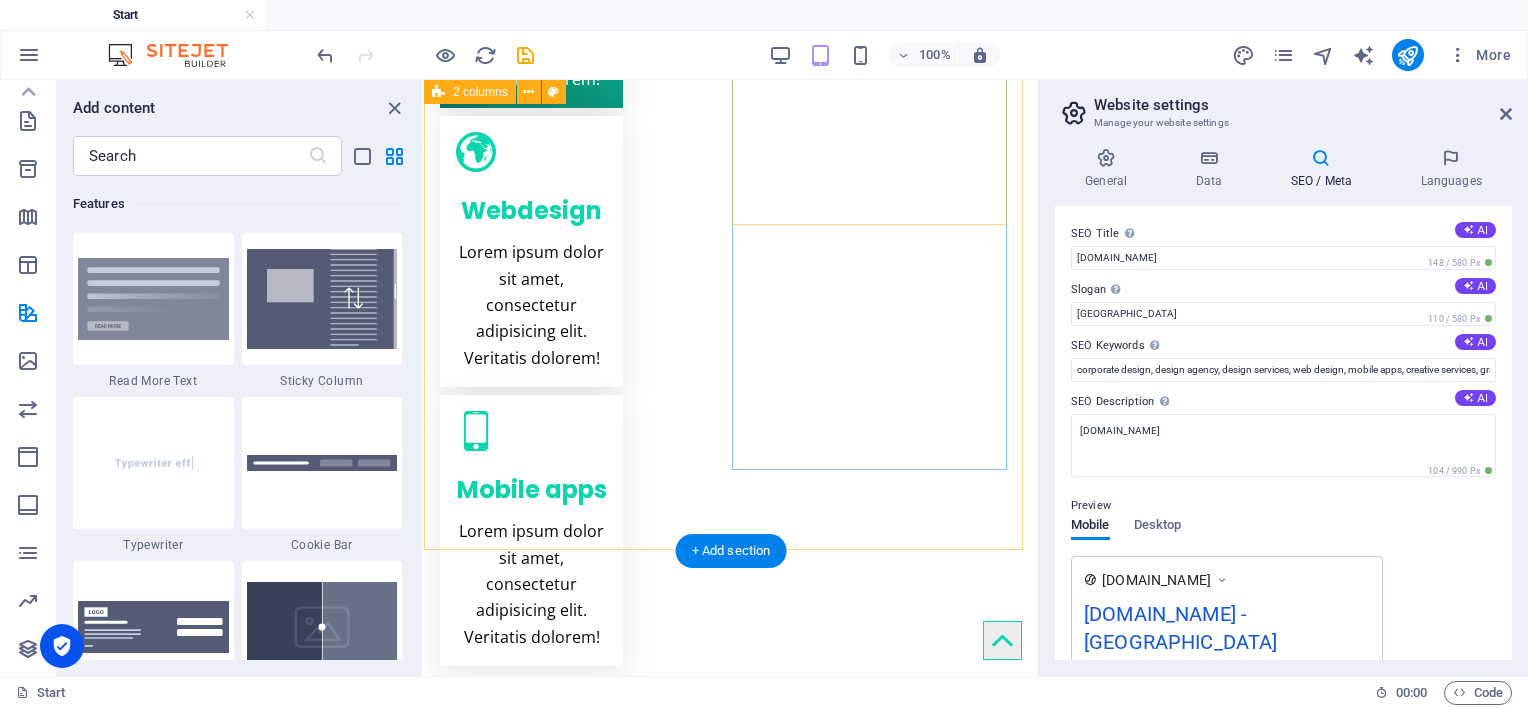 scroll, scrollTop: 1100, scrollLeft: 0, axis: vertical 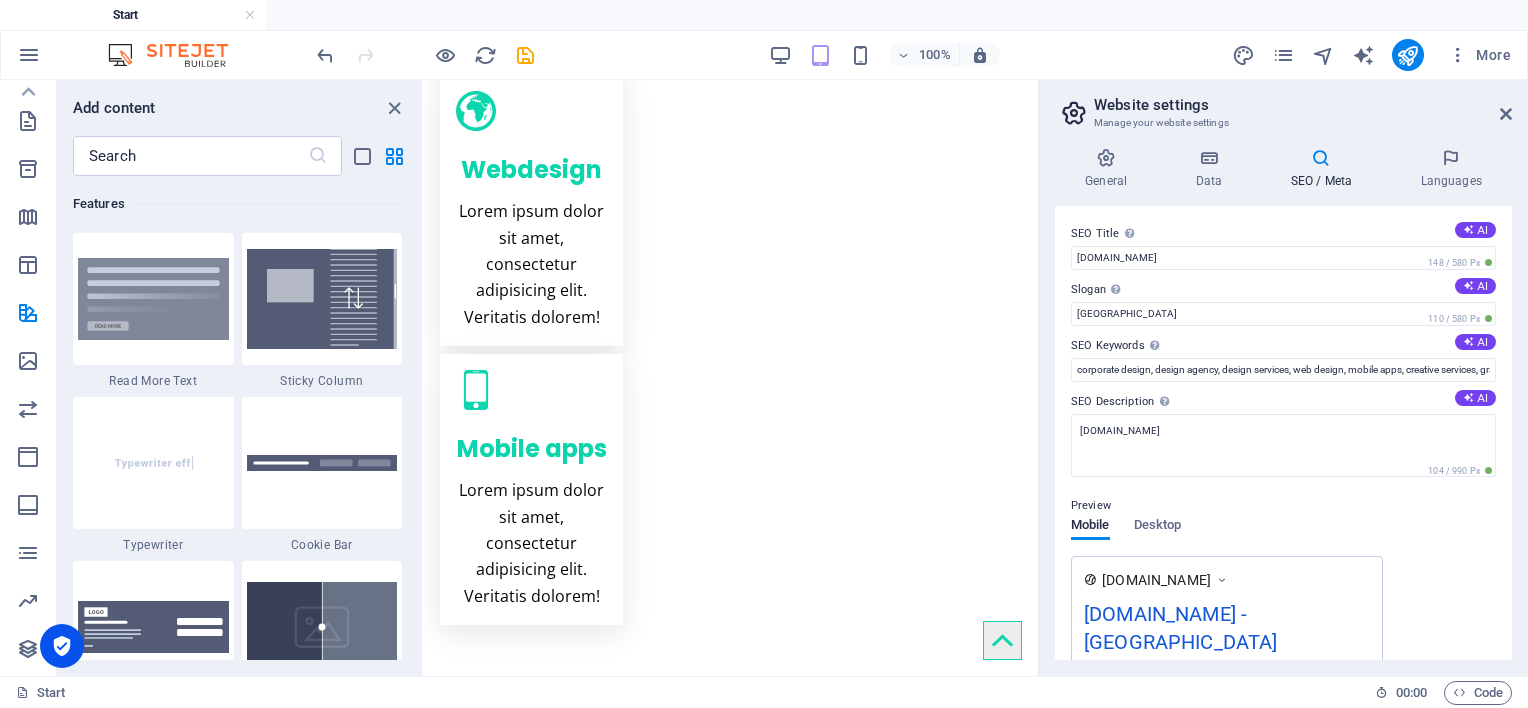 drag, startPoint x: 1064, startPoint y: 201, endPoint x: 1466, endPoint y: 204, distance: 402.0112 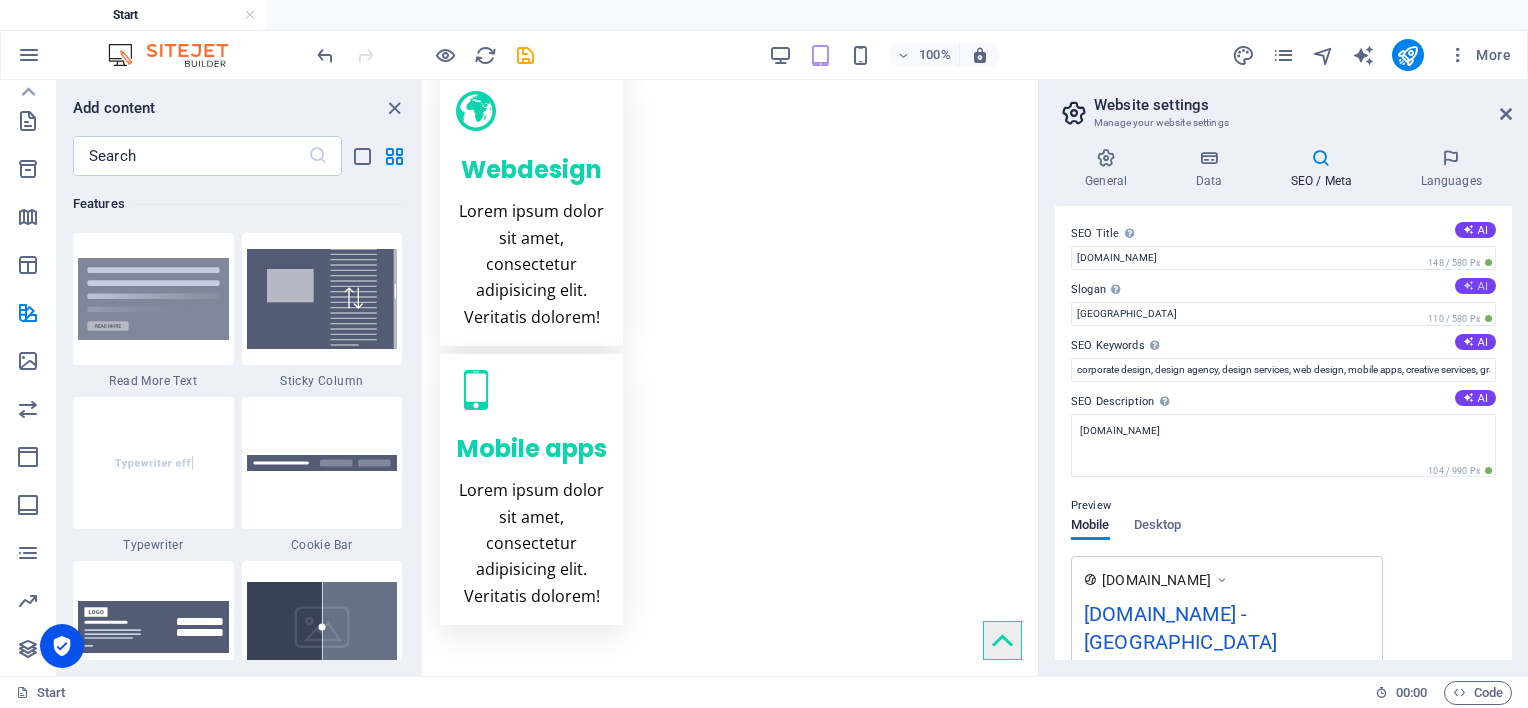 click on "AI" at bounding box center (1475, 286) 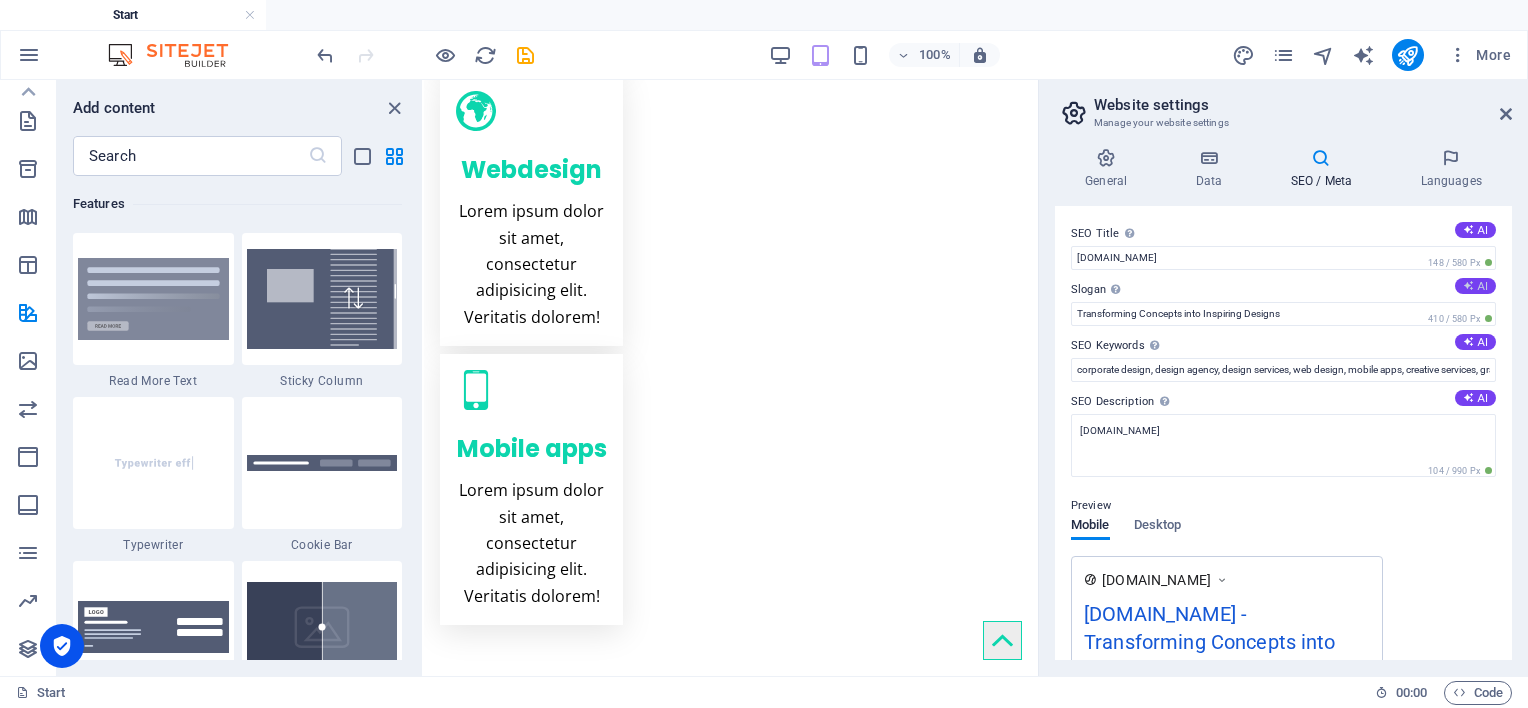 click on "AI" at bounding box center (1475, 286) 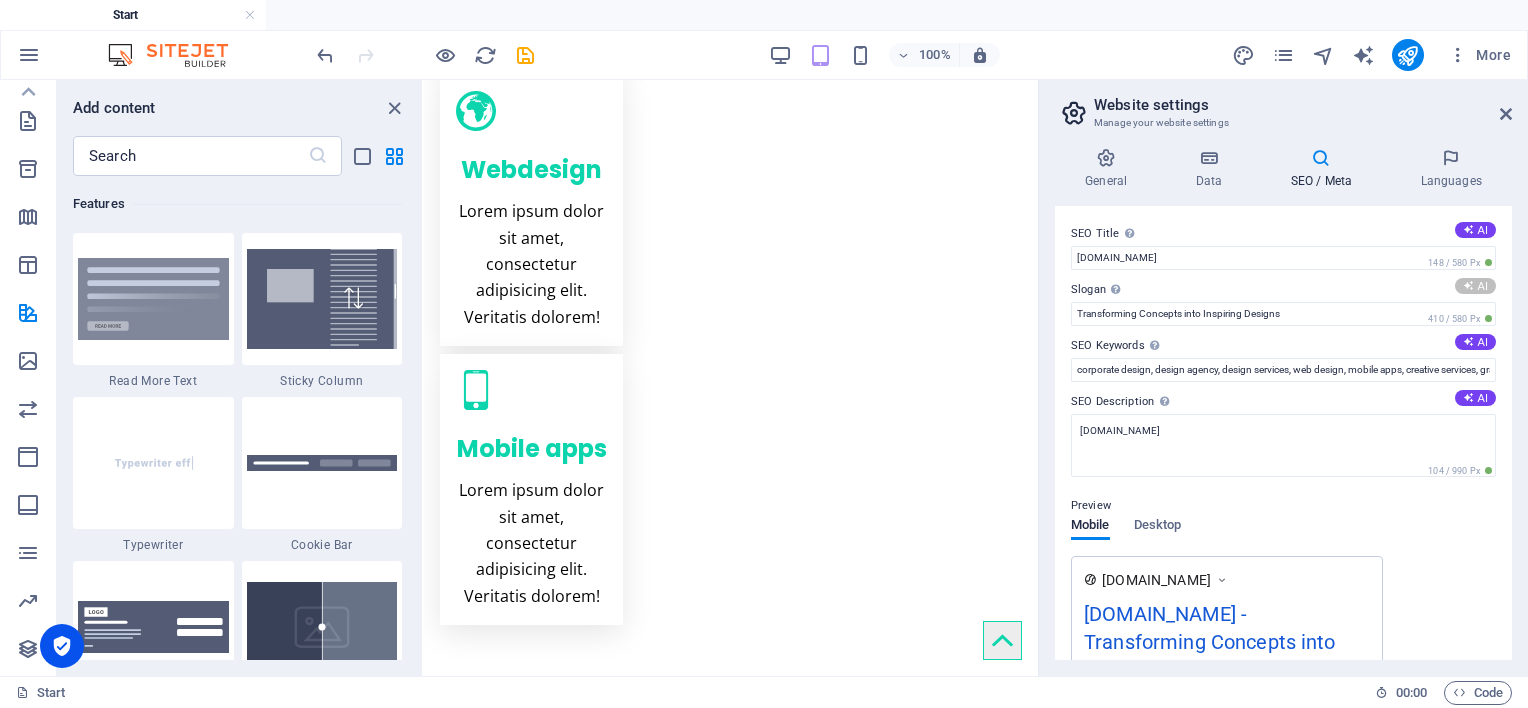 type on "Transforming Ideas into Exceptional Digital Creations" 